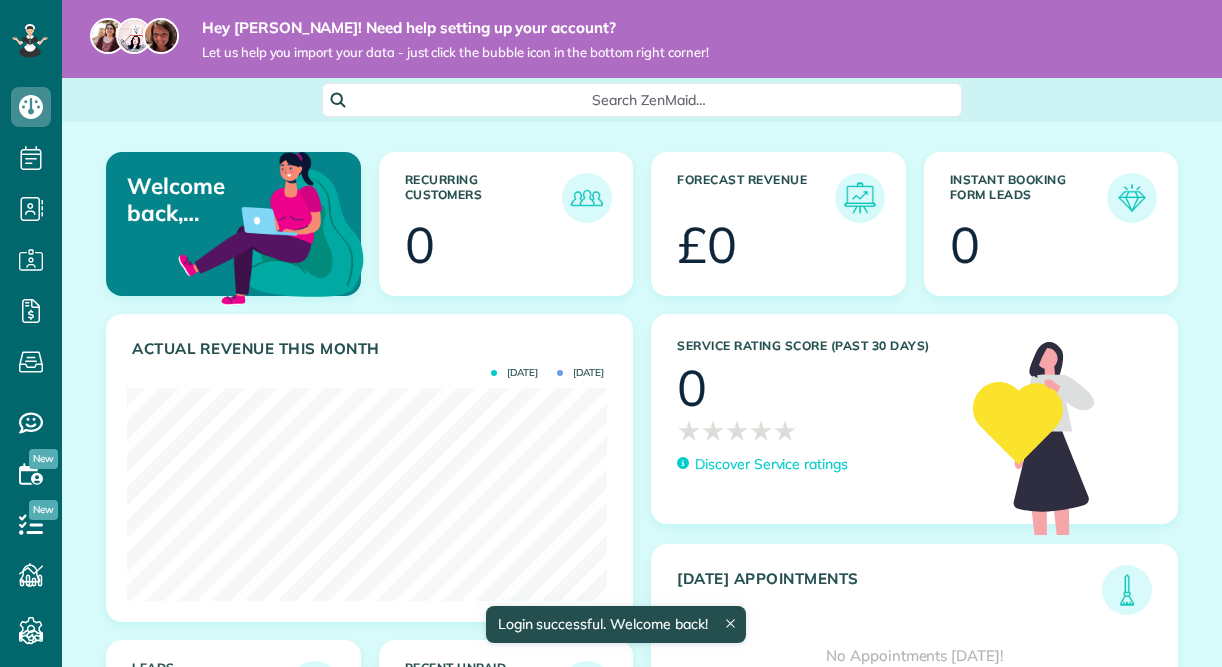 scroll, scrollTop: 0, scrollLeft: 0, axis: both 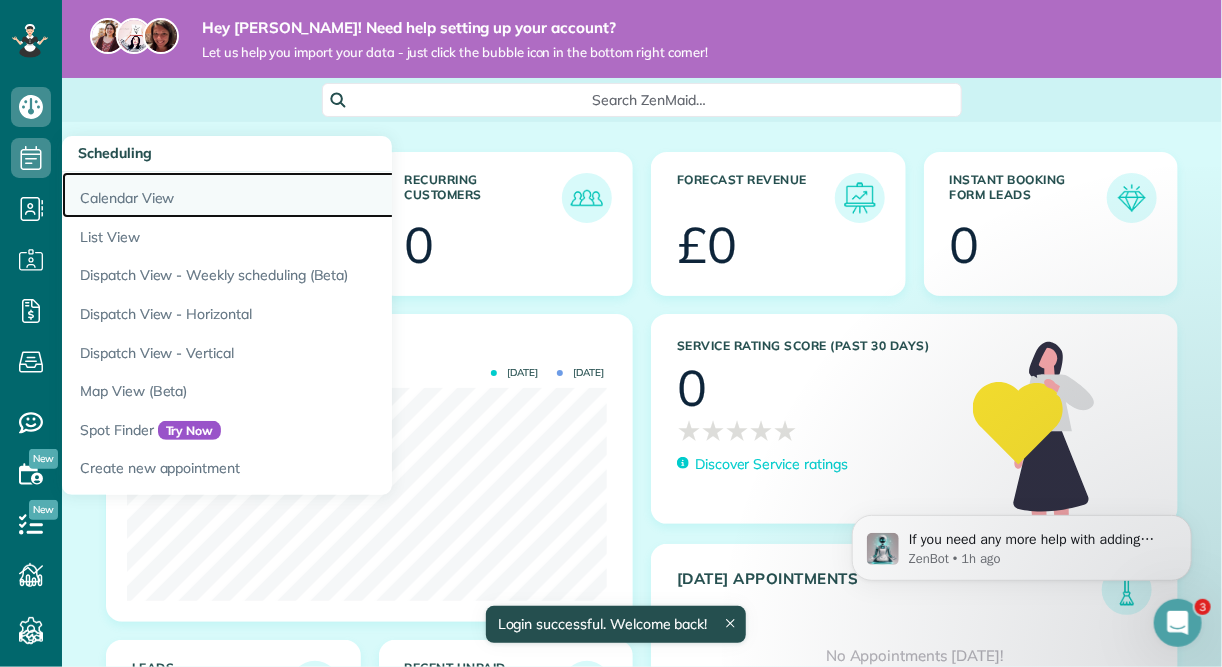 click on "Calendar View" at bounding box center (312, 195) 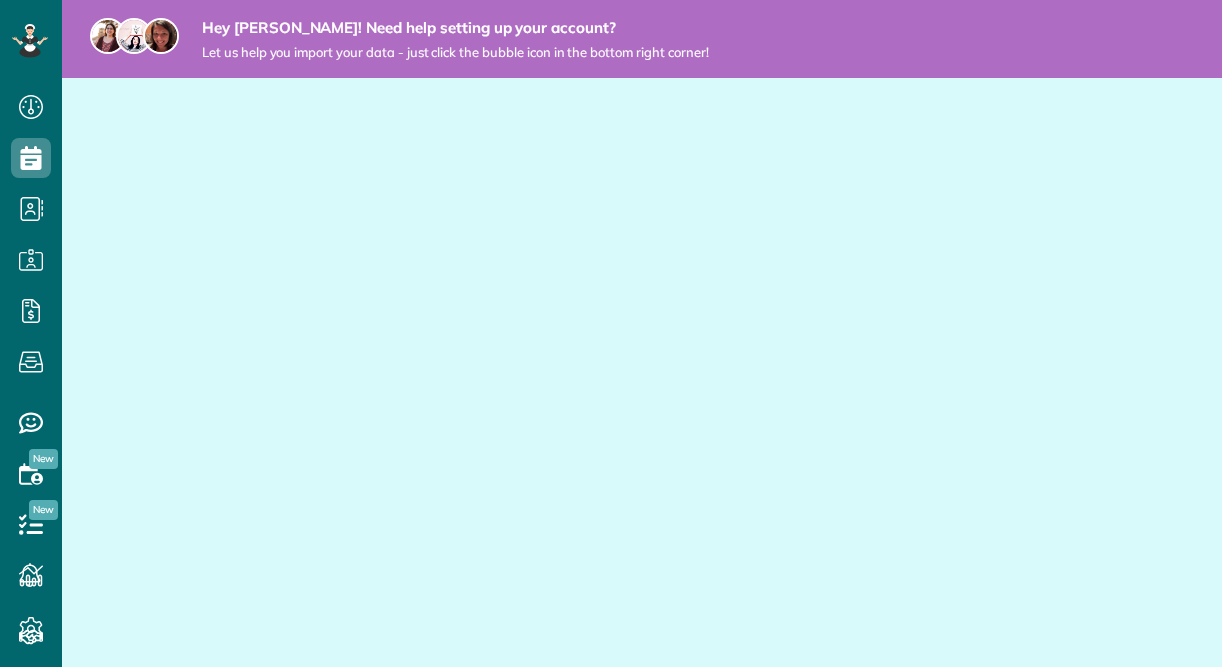 scroll, scrollTop: 0, scrollLeft: 0, axis: both 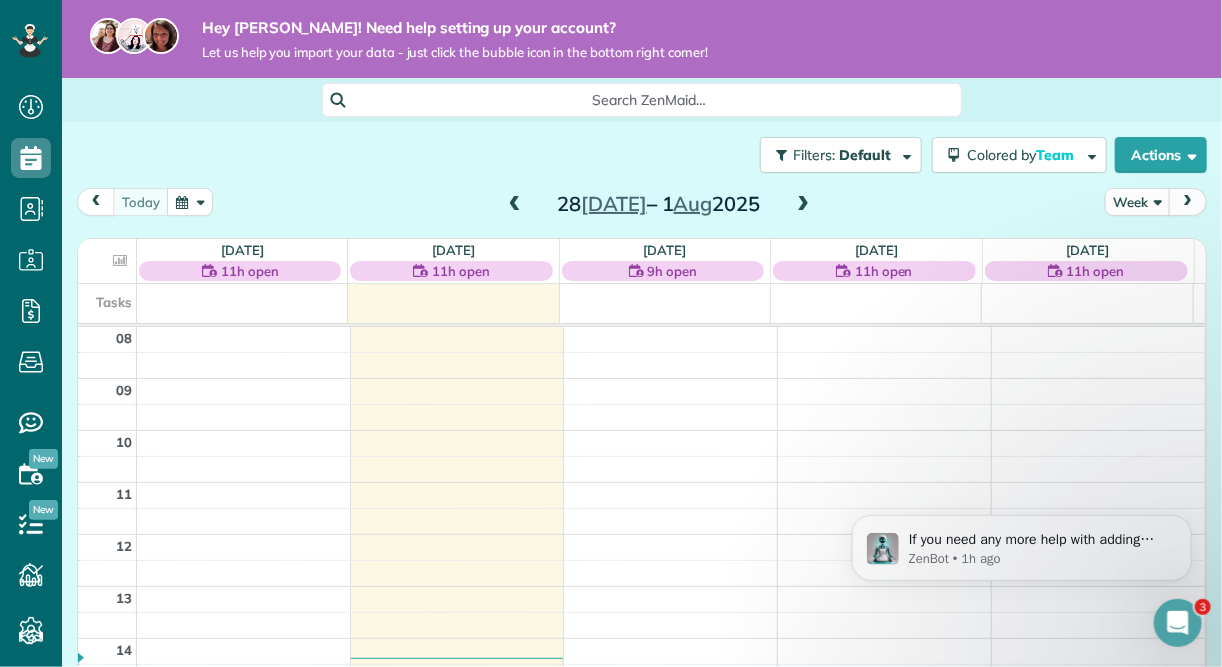 click at bounding box center [803, 205] 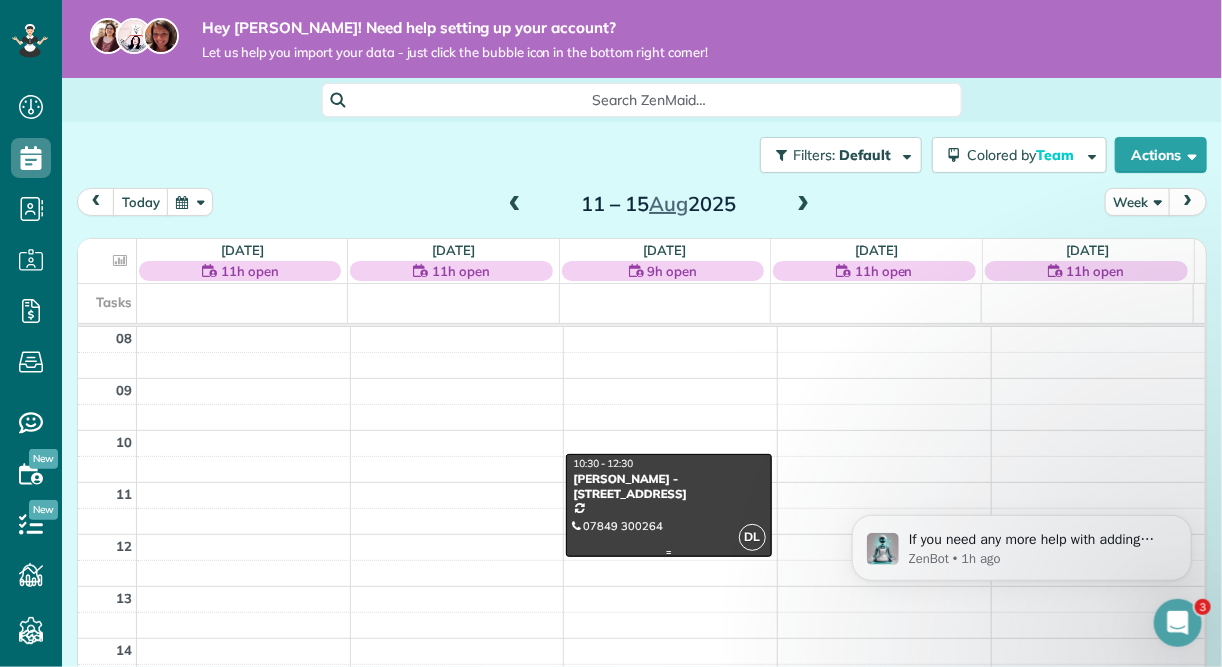 click on "Hayley Murphy - 28 Common Road - SO53 1HP" at bounding box center (668, 486) 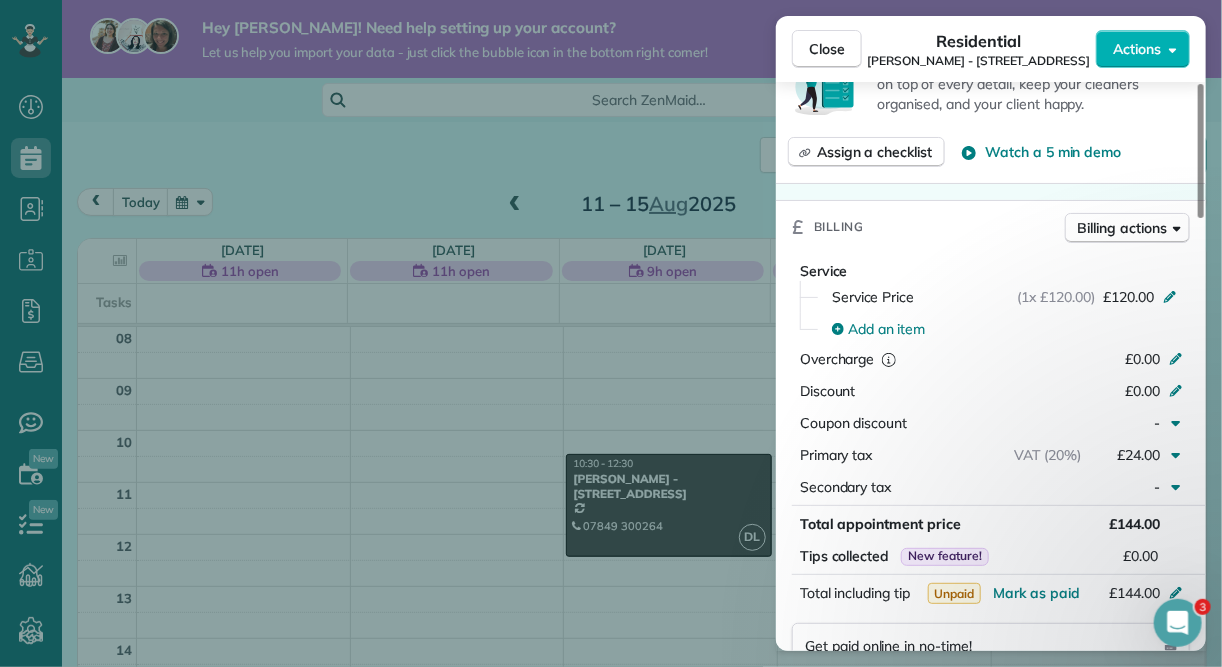scroll, scrollTop: 800, scrollLeft: 0, axis: vertical 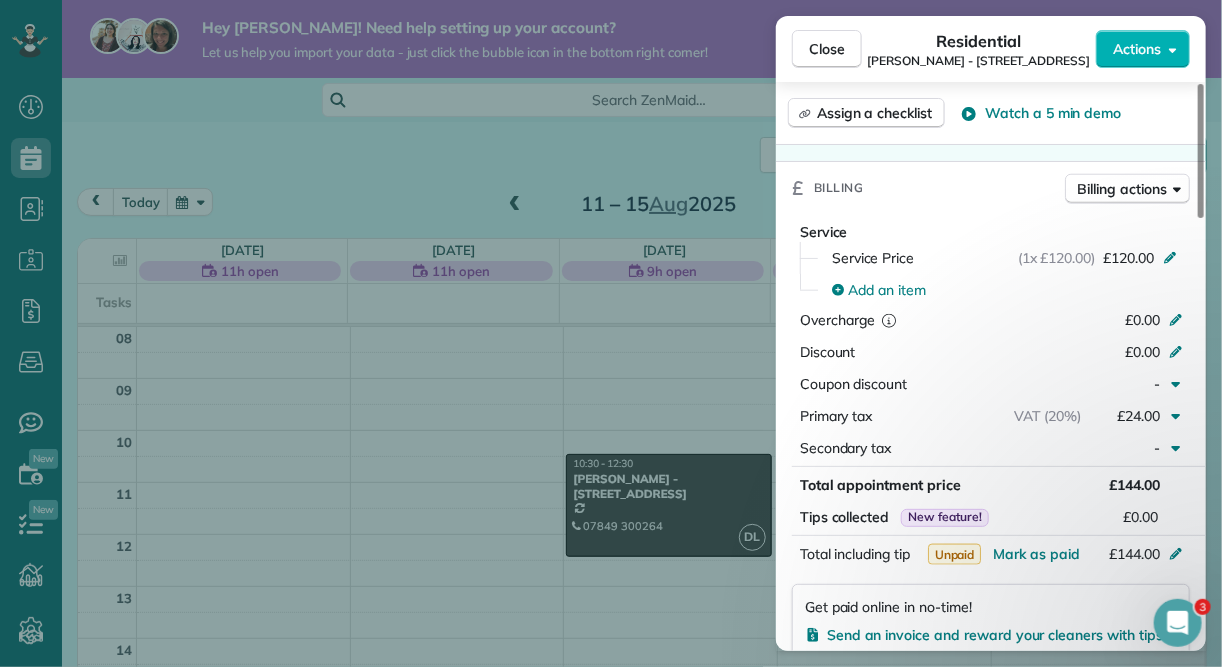 click on "Close Residential [PERSON_NAME] - [STREET_ADDRESS] Actions Status Active [PERSON_NAME] - [STREET_ADDRESS] · Open profile OTHER 07849 300264 Copy [EMAIL_ADDRESS][DOMAIN_NAME] Copy View Details Residential [DATE] 10:30 12:30 2 hours and 0 minutes Repeats every 2 weeks Edit recurring service Next ([DATE]) [STREET_ADDRESS][PERSON_NAME] Open access information Service was not rated yet Setup ratings Cleaners Time in and out Assign Invite Cleaners [PERSON_NAME] 10:30 12:30 Checklist Try Now Keep this appointment up to your standards. Stay on top of every detail, keep your cleaners organised, and your client happy. Assign a checklist Watch a 5 min demo Billing Billing actions Service Service Price (1x £120.00) £120.00 Add an item Overcharge £0.00 Discount £0.00 Coupon discount - Primary tax VAT (20%) £24.00 Secondary tax - Total appointment price £144.00 Tips collected New feature! £0.00 Unpaid [PERSON_NAME] as paid Total including tip £144.00 Reason for Skip - -" at bounding box center (611, 333) 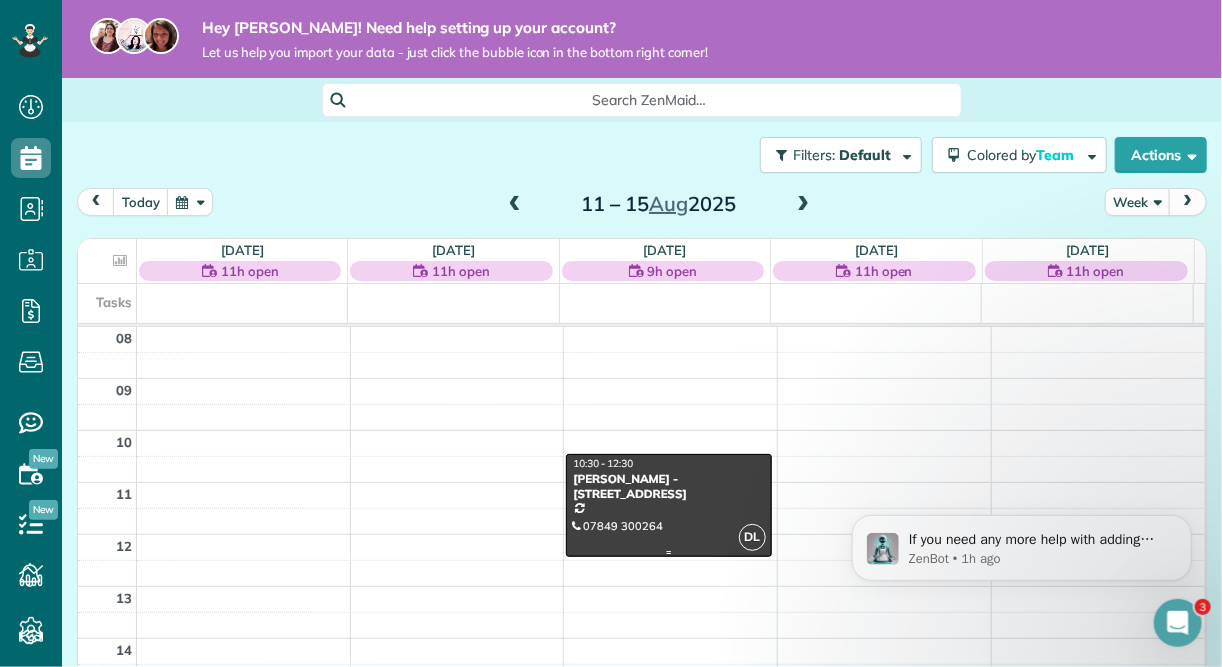click at bounding box center (668, 505) 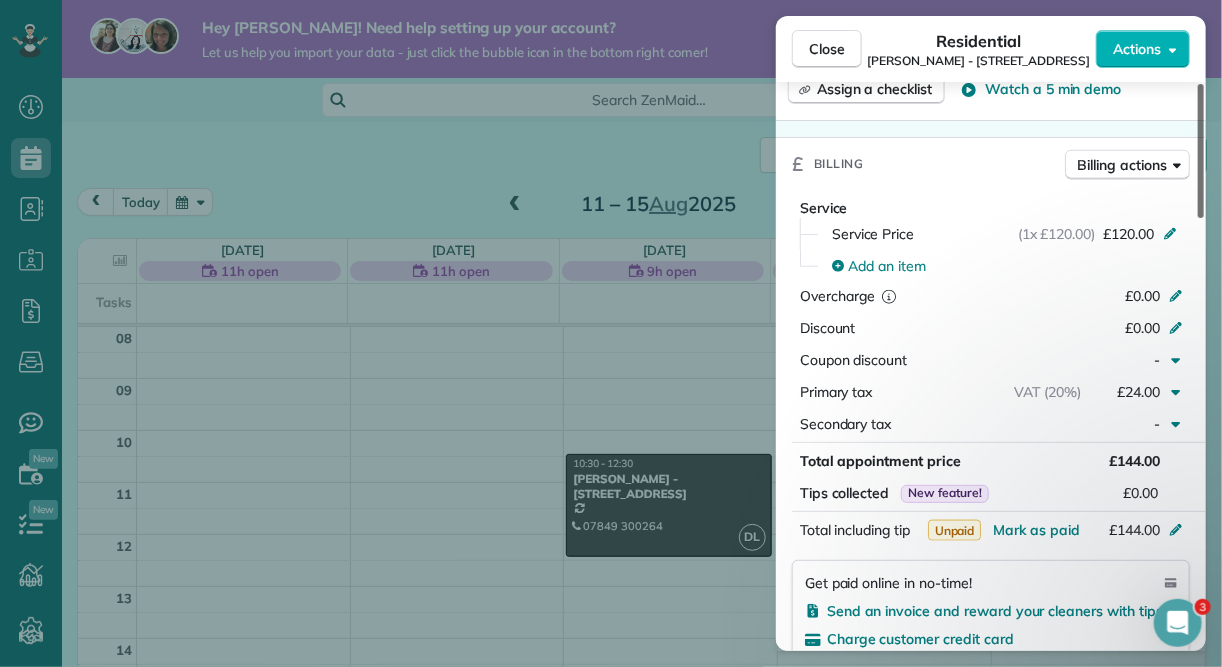 scroll, scrollTop: 827, scrollLeft: 0, axis: vertical 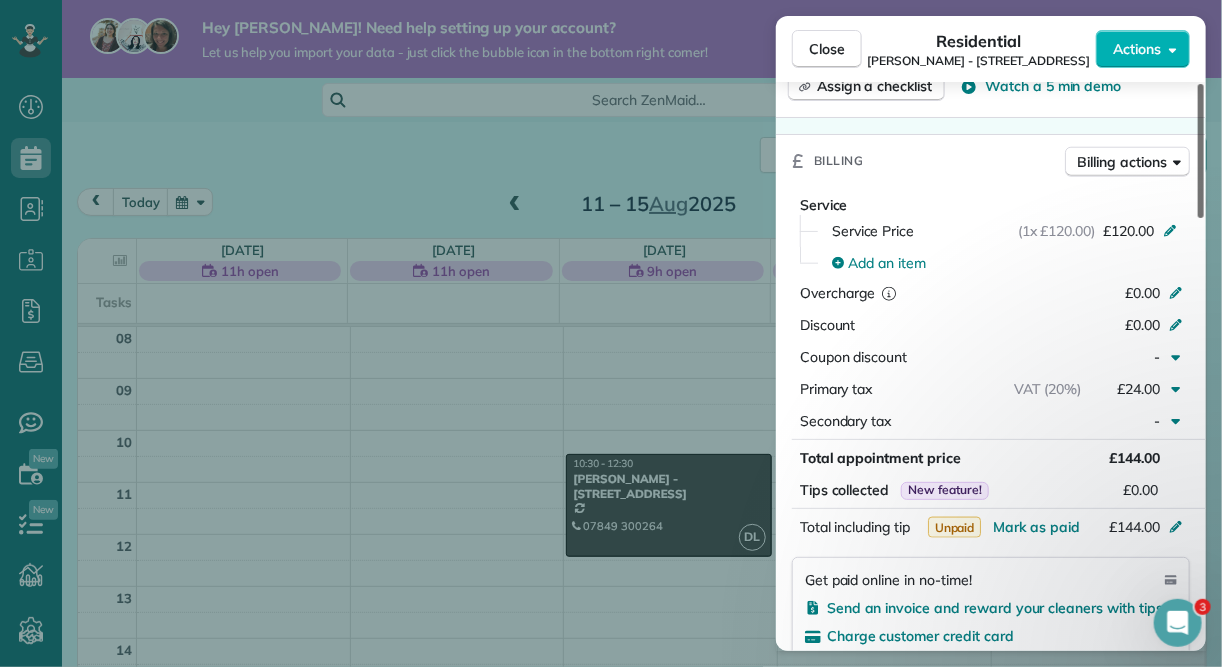 drag, startPoint x: 1200, startPoint y: 203, endPoint x: 1162, endPoint y: 397, distance: 197.68661 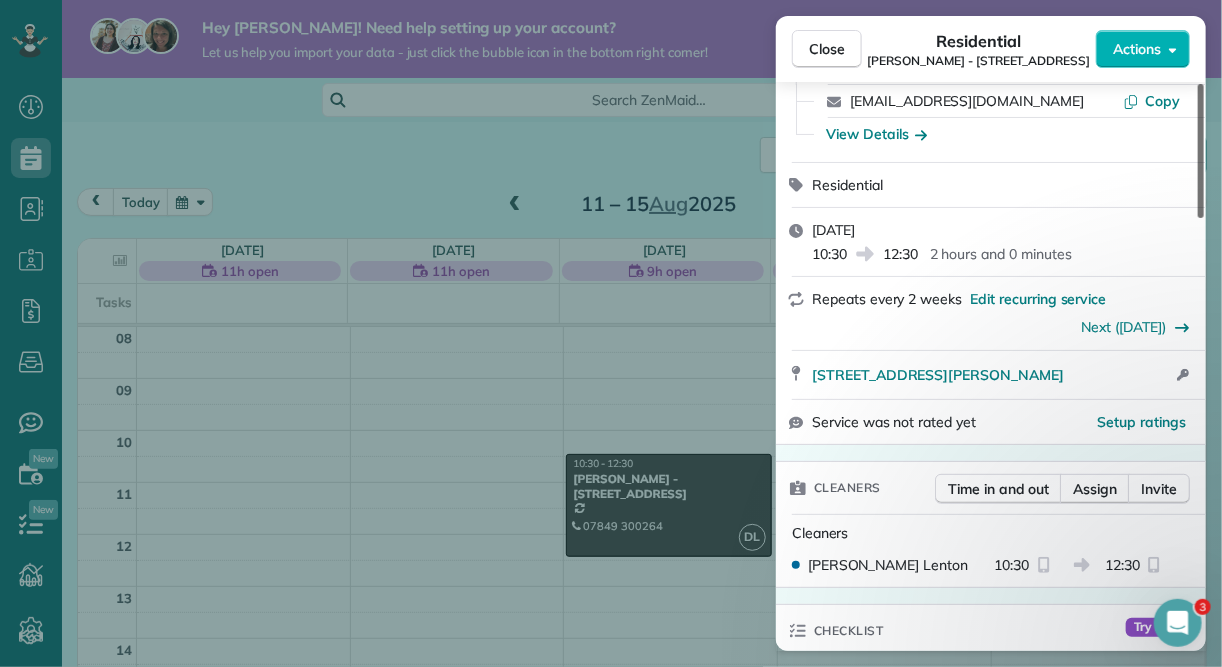 drag, startPoint x: 1200, startPoint y: 388, endPoint x: 1202, endPoint y: 201, distance: 187.0107 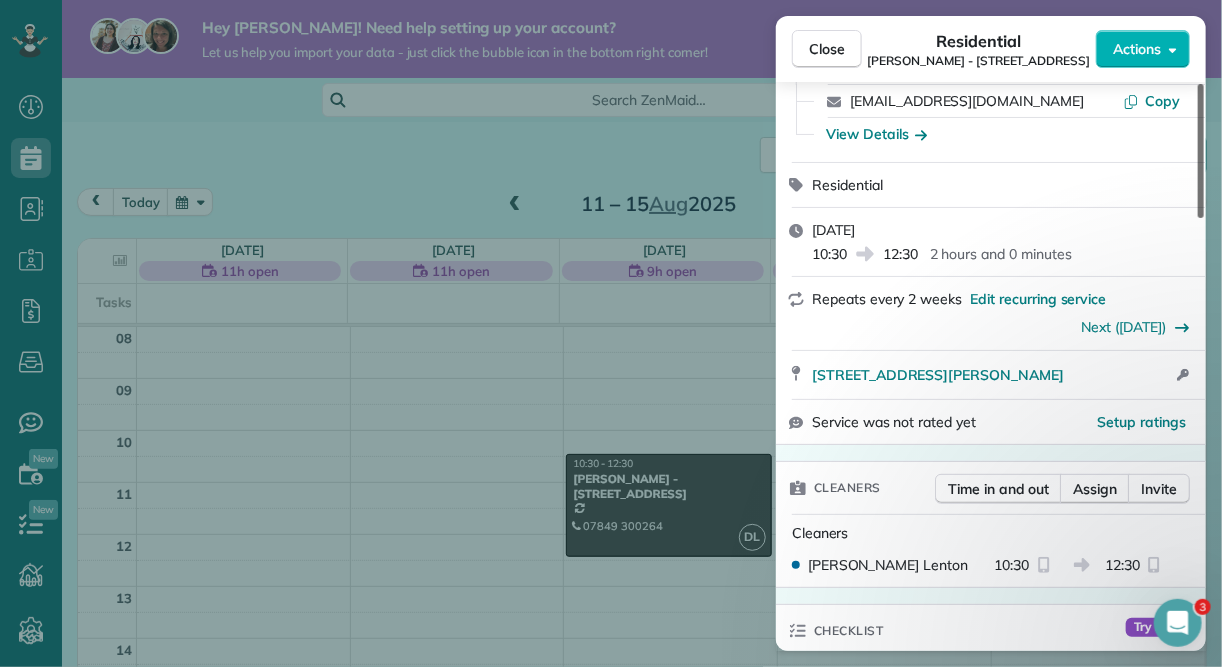 click at bounding box center (1201, 151) 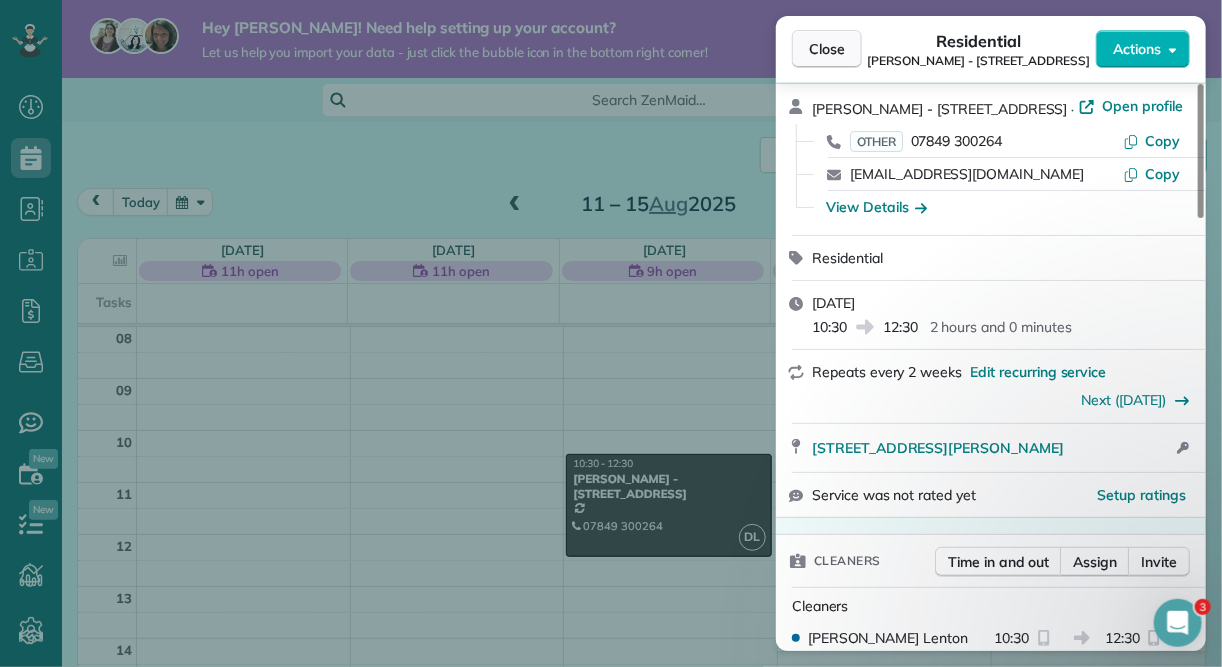 click on "Close" at bounding box center [827, 49] 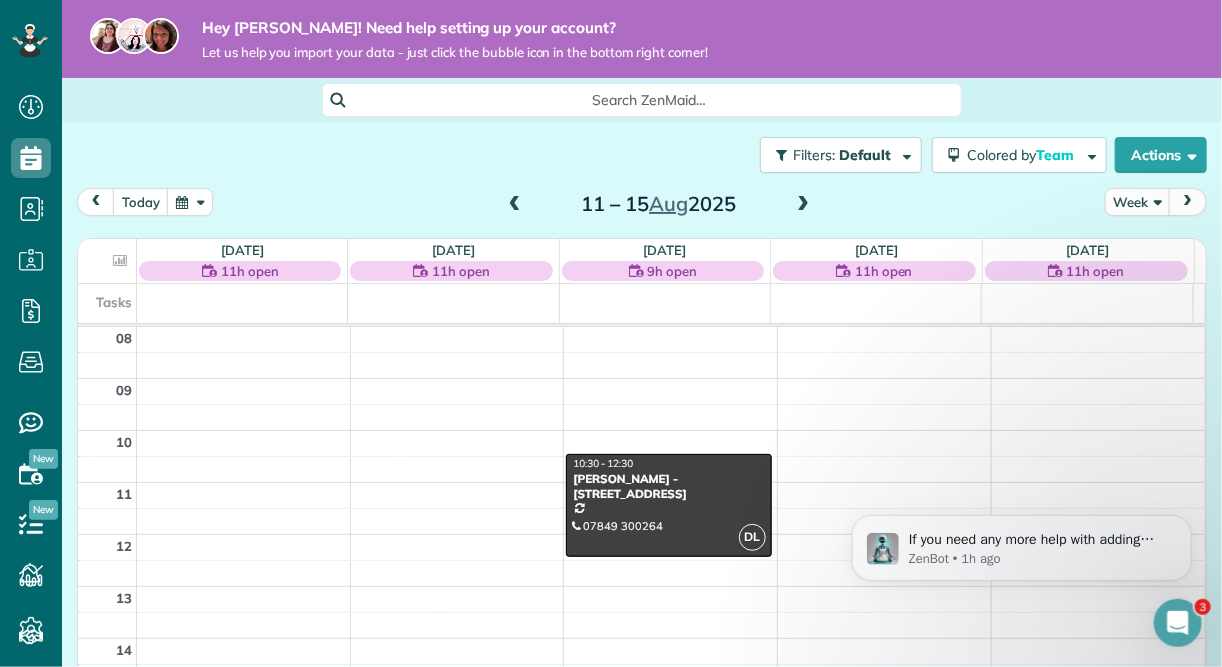 click at bounding box center (803, 205) 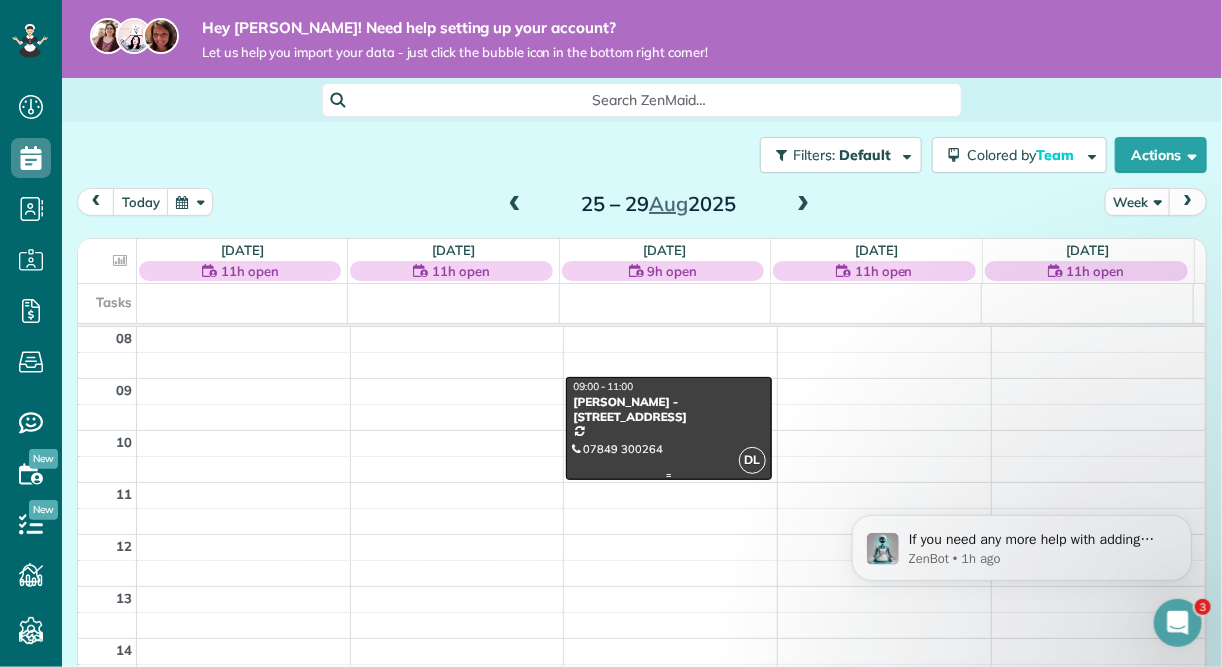 click at bounding box center (668, 428) 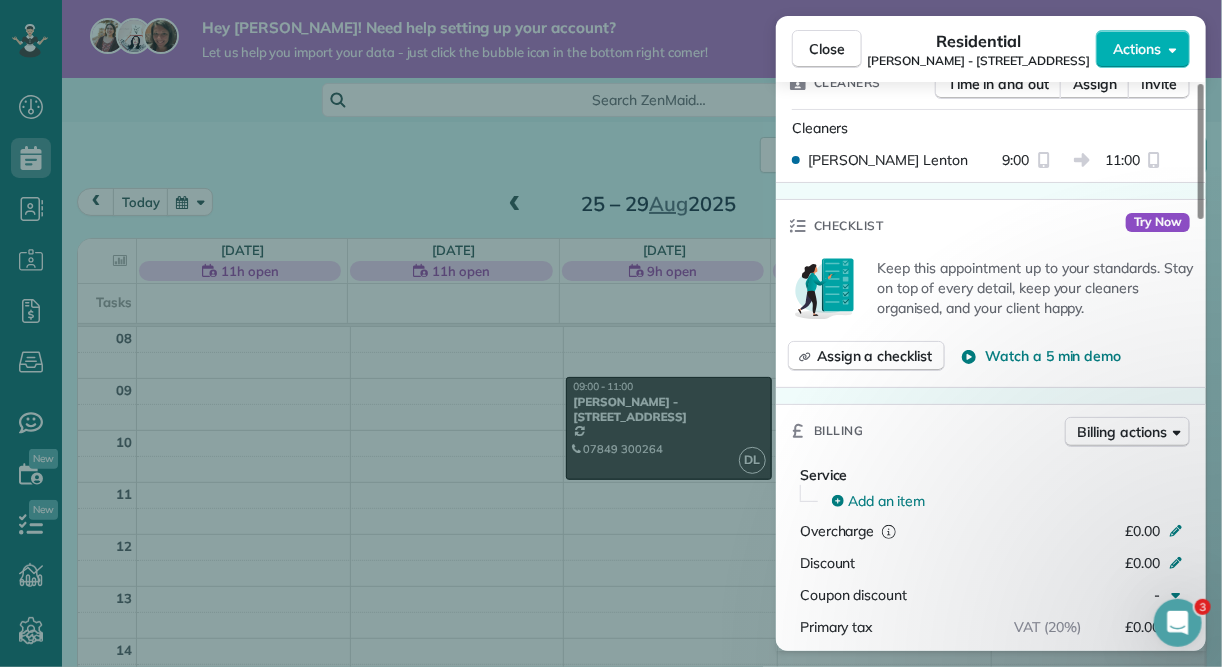 scroll, scrollTop: 800, scrollLeft: 0, axis: vertical 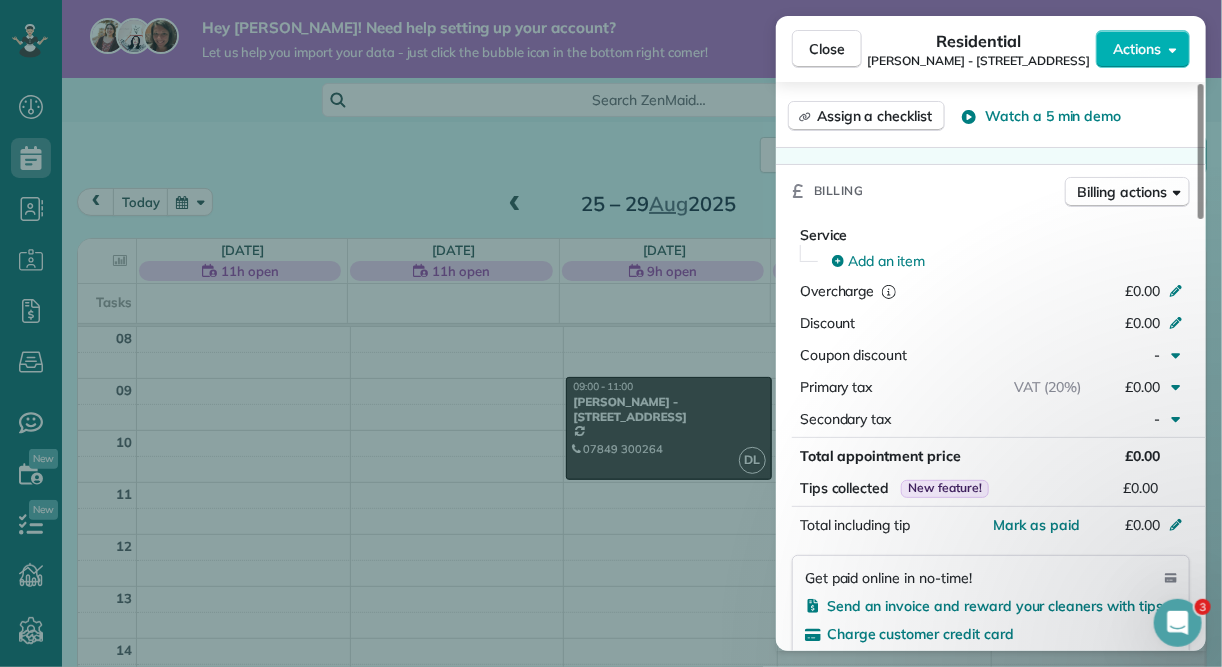 click on "Close Residential Hayley Murphy - 28 Common Road - SO53 1HP Actions Status Active Hayley Murphy - 28 Common Road - SO53 1HP · Open profile OTHER 07849 300264 Copy hayleymurphy@gmail.com Copy View Details Residential Wednesday, 27 August, 2025 9:00 11:00 2 hours and 0 minutes Repeats every 2 weeks Edit recurring service Previous (13 Aug) Next (10 Sept) 28 Common Road Chandler's Ford England SO53 1HP Open access information Service was not rated yet Setup ratings Cleaners Time in and out Assign Invite Cleaners Danielle   Lenton 9:00 11:00 Checklist Try Now Keep this appointment up to your standards. Stay on top of every detail, keep your cleaners organised, and your client happy. Assign a checklist Watch a 5 min demo Billing Billing actions Service Add an item Overcharge £0.00 Discount £0.00 Coupon discount - Primary tax VAT (20%) £0.00 Secondary tax - Total appointment price £0.00 Tips collected New feature! £0.00 Mark as paid Total including tip £0.00 Get paid online in no-time! Reason for Skip - - 0 1" at bounding box center [611, 333] 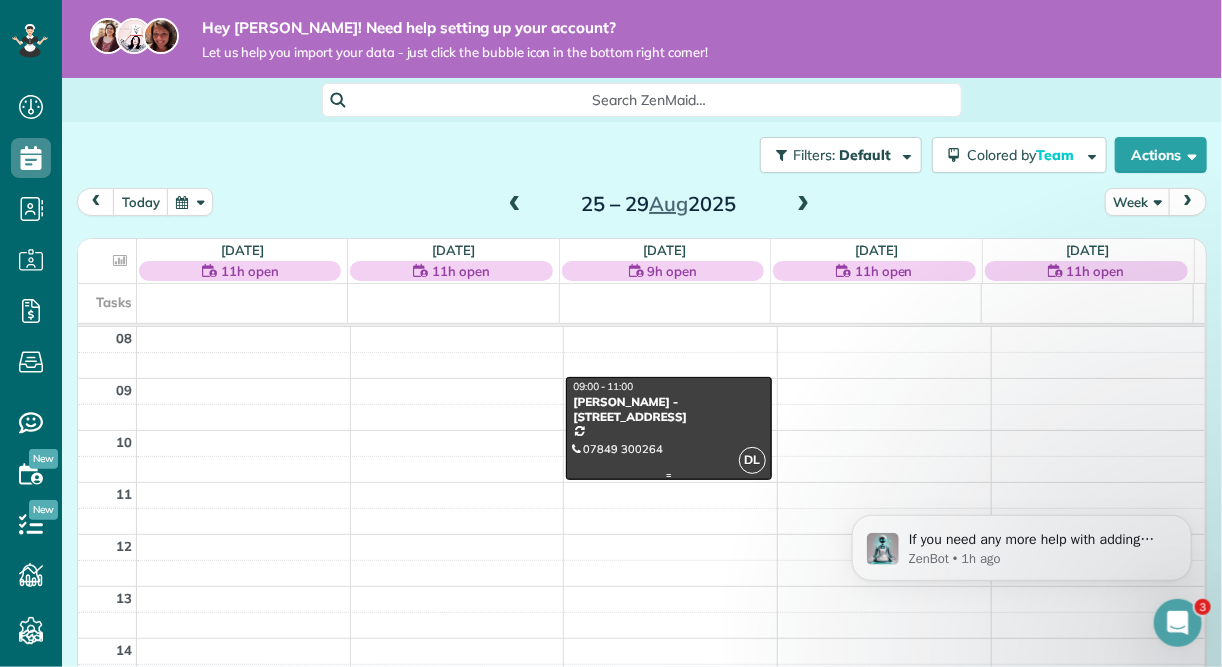 click at bounding box center (668, 428) 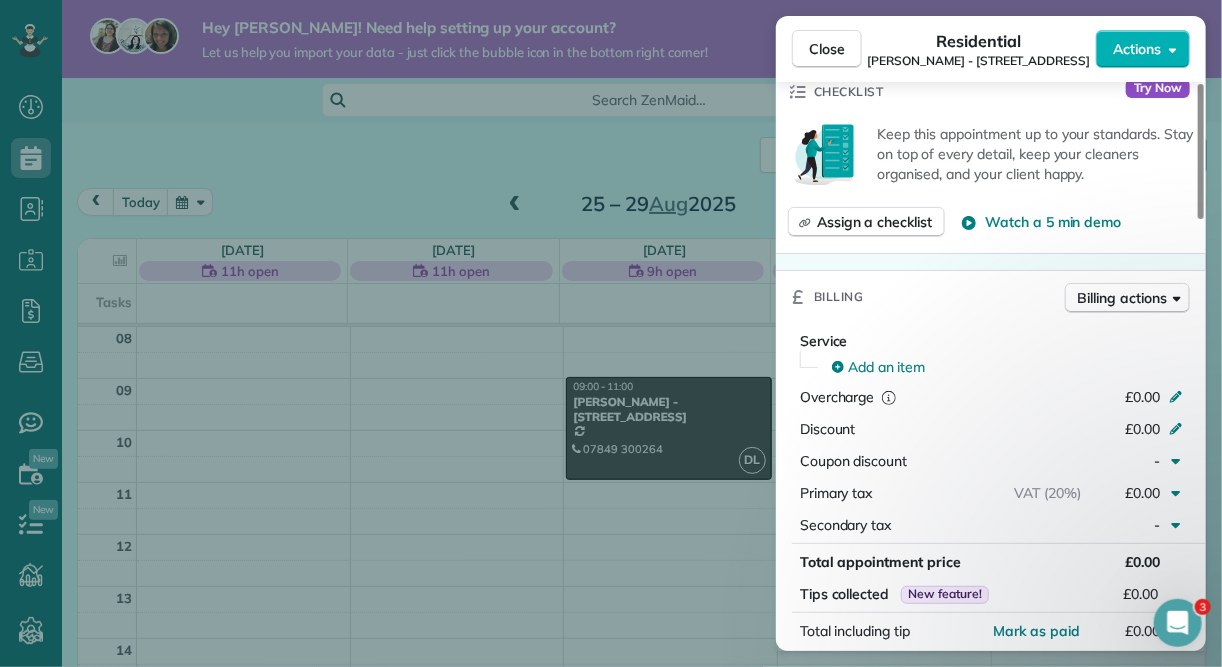 scroll, scrollTop: 720, scrollLeft: 0, axis: vertical 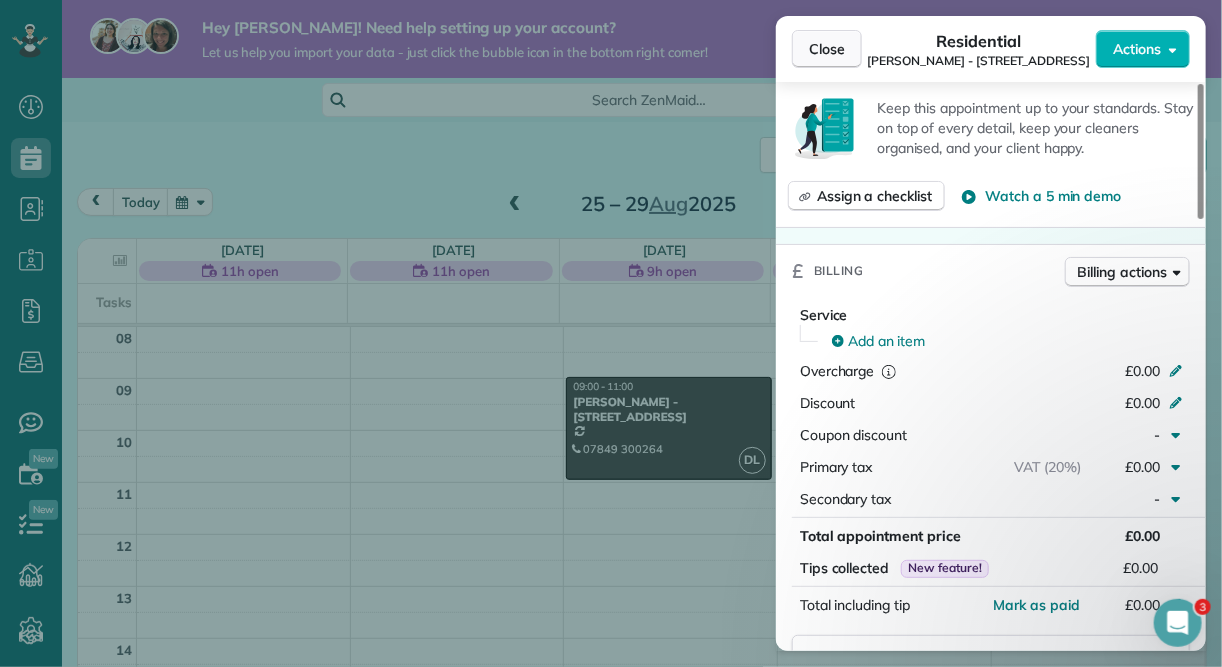 click on "Close" at bounding box center (827, 49) 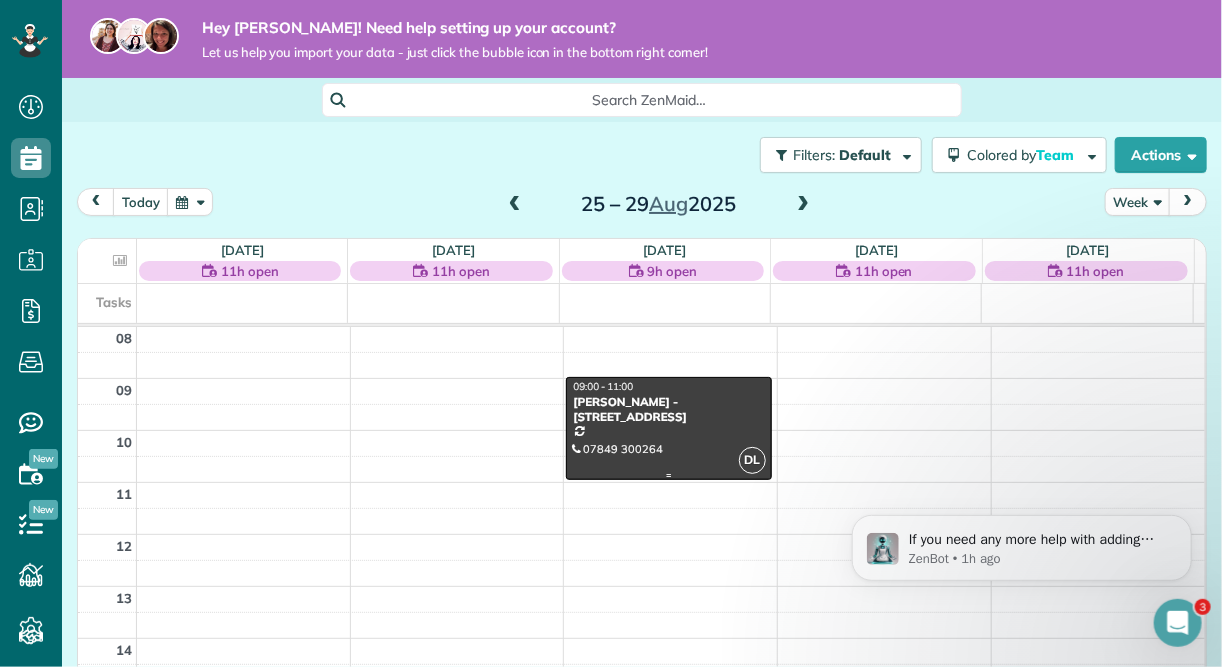 click at bounding box center (668, 428) 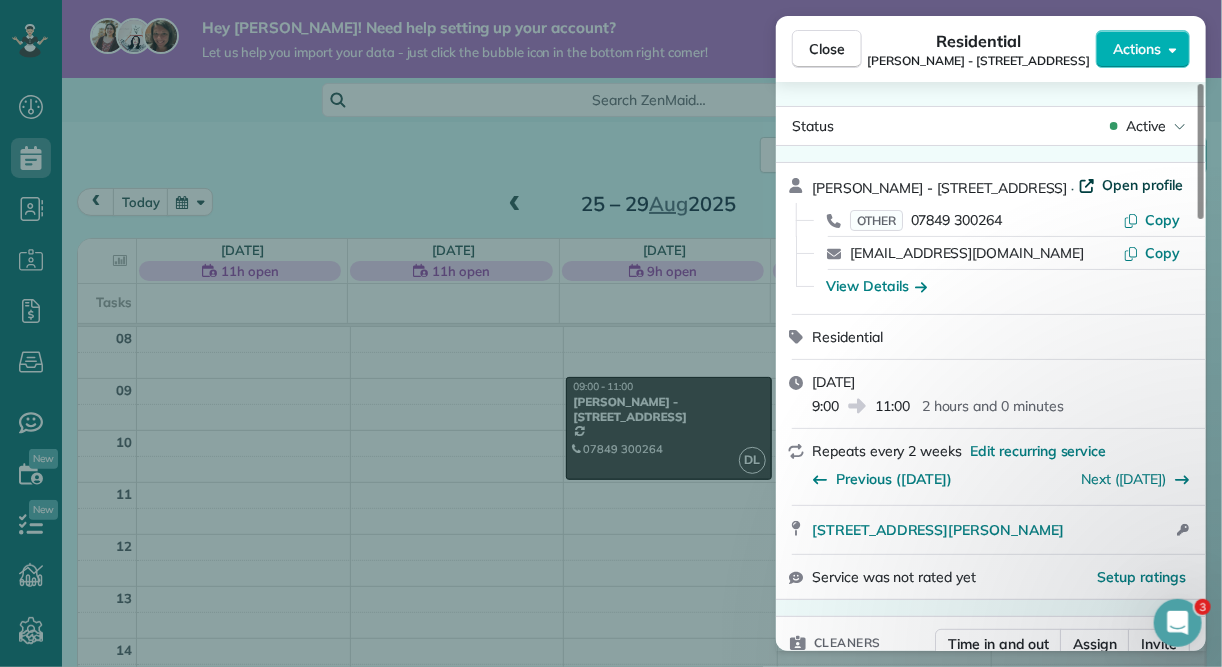 click on "Open profile" at bounding box center (1143, 185) 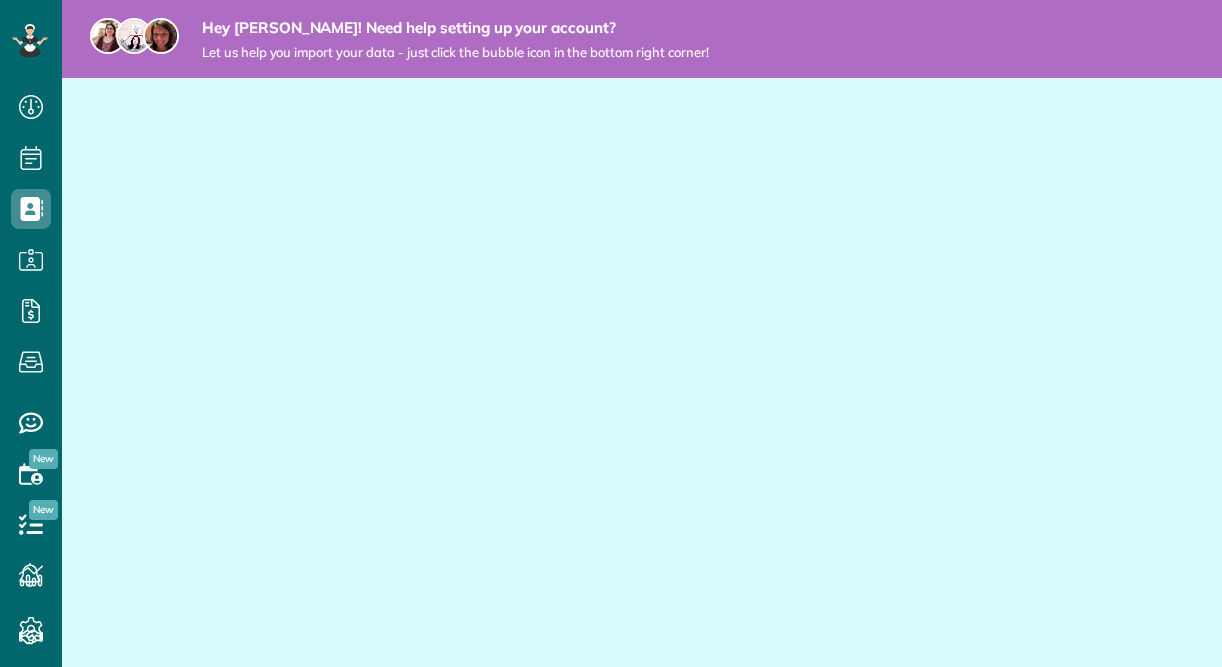 scroll, scrollTop: 0, scrollLeft: 0, axis: both 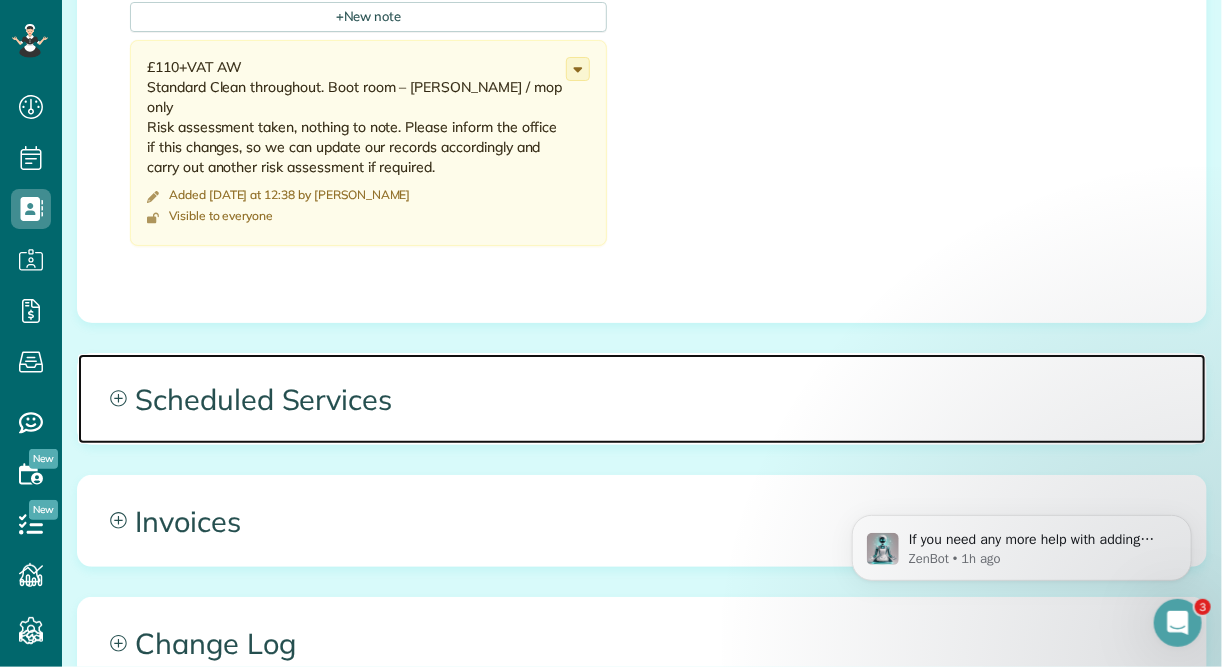 click 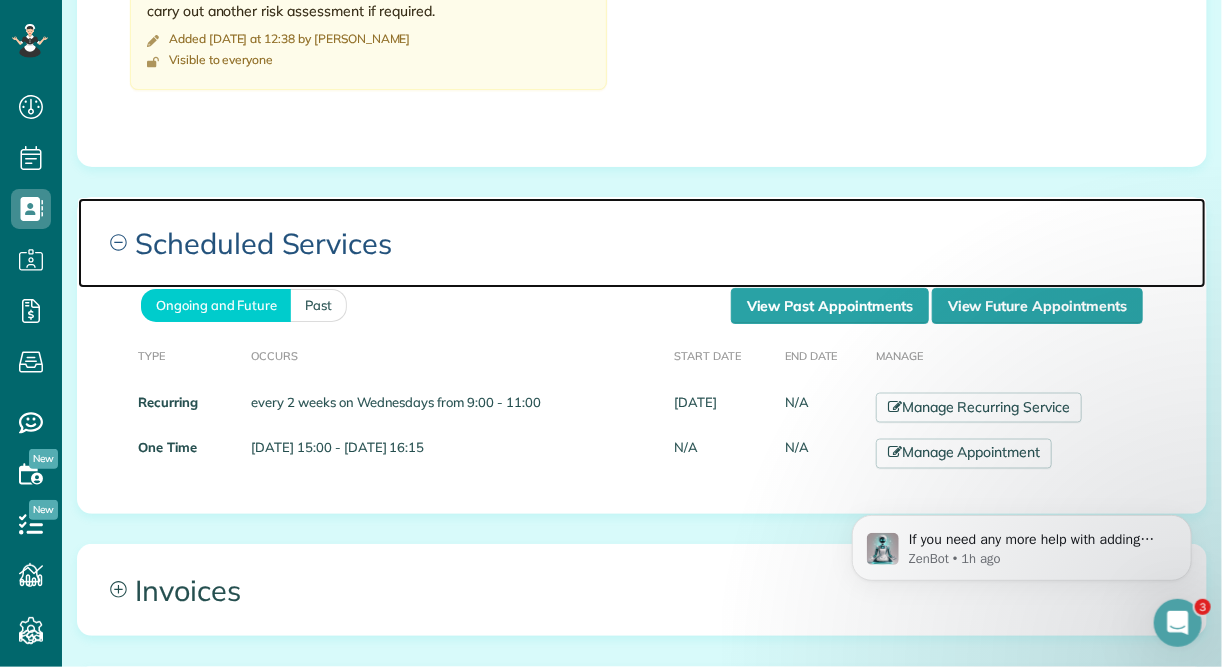 scroll, scrollTop: 1120, scrollLeft: 0, axis: vertical 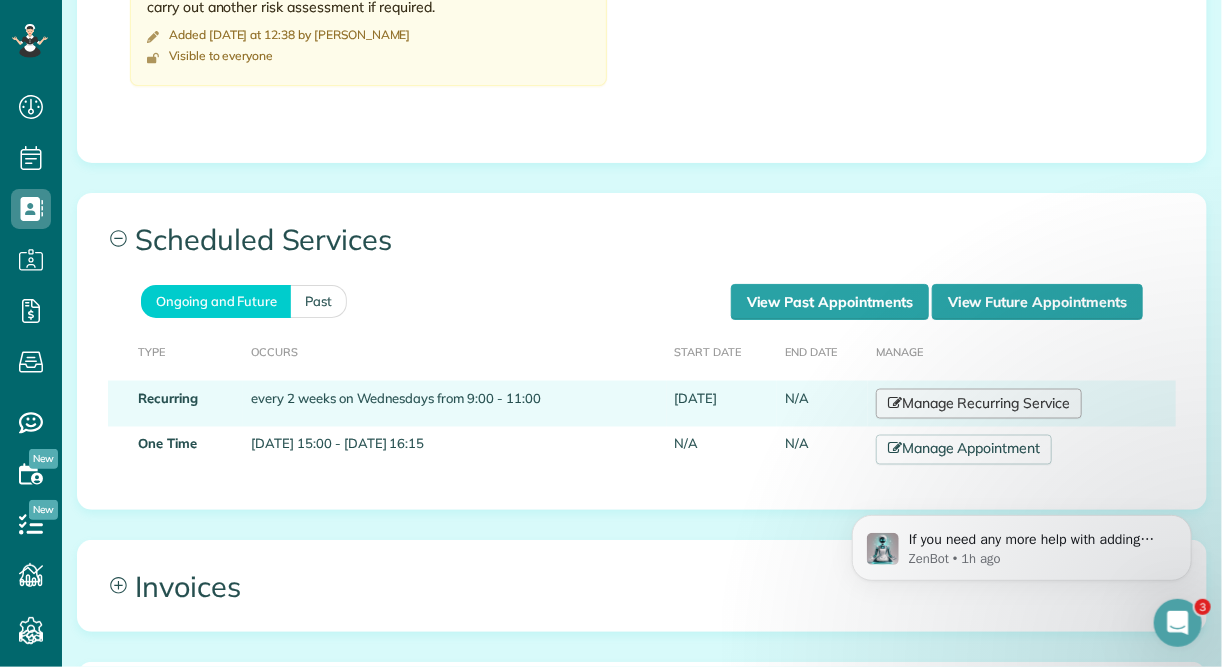 click on "Manage Recurring Service" at bounding box center (979, 404) 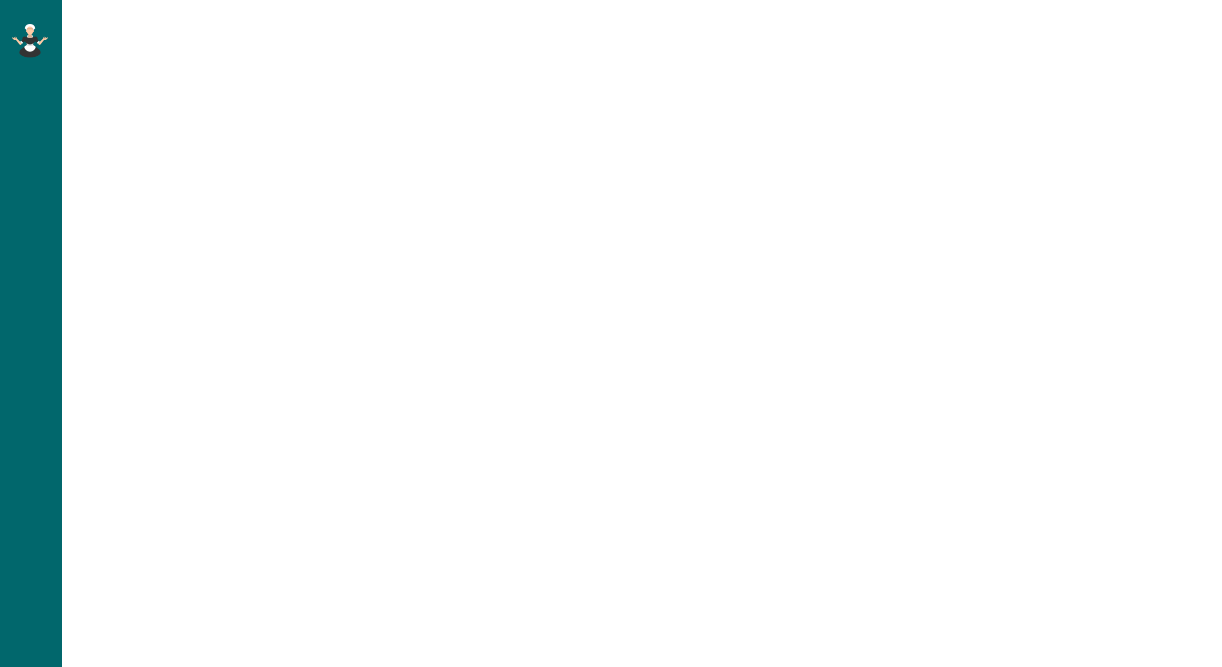 scroll, scrollTop: 0, scrollLeft: 0, axis: both 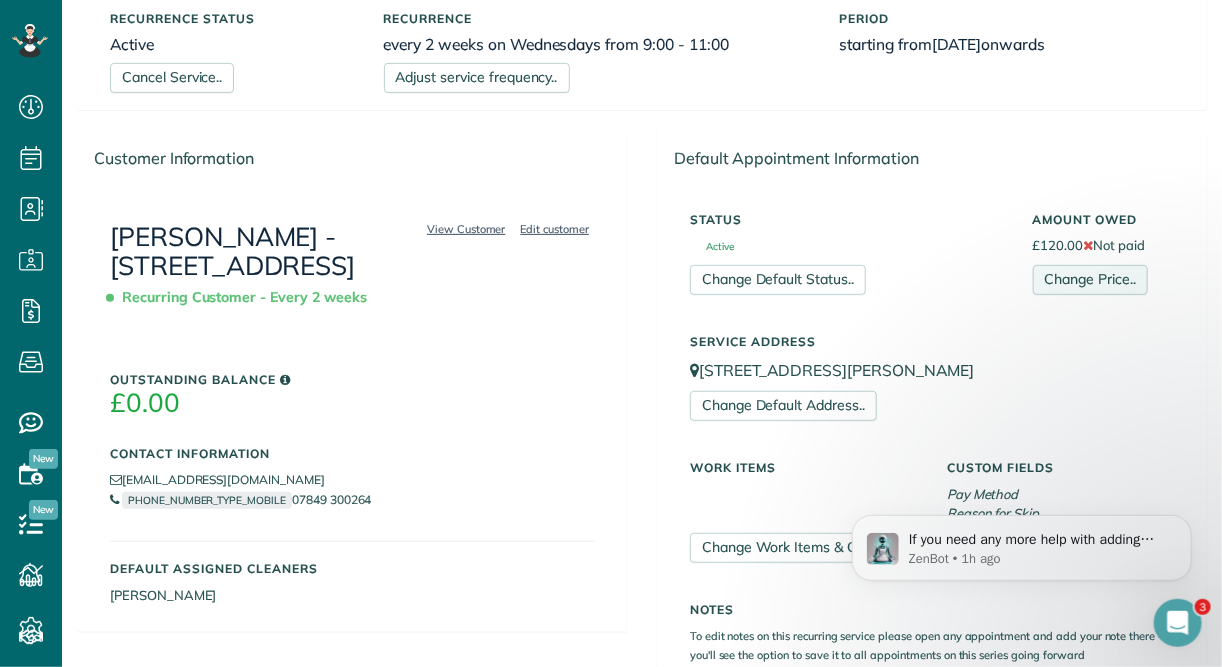 click on "Change Price.." at bounding box center (1090, 280) 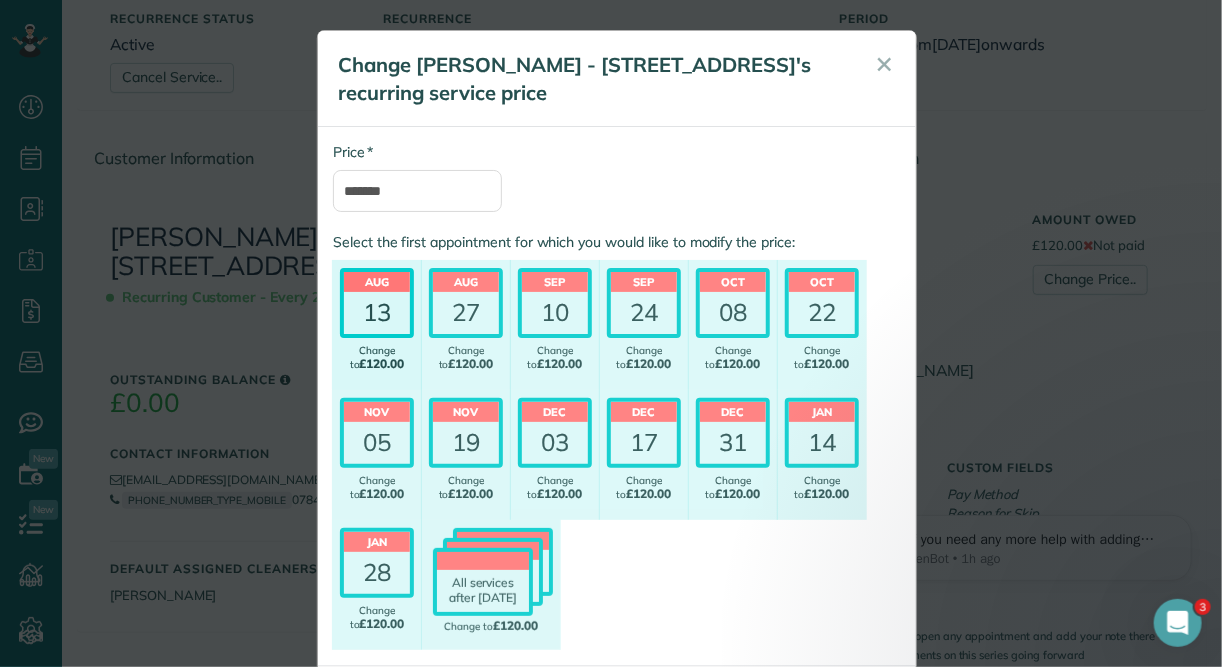 click on "13" at bounding box center [377, 313] 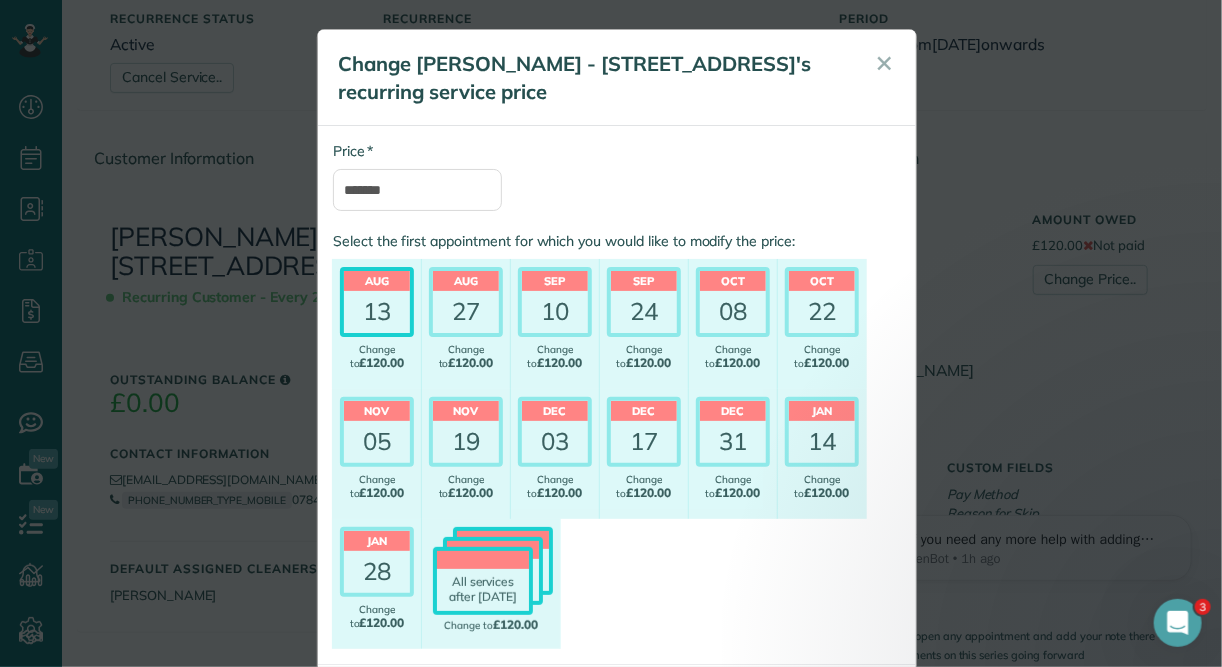 scroll, scrollTop: 0, scrollLeft: 0, axis: both 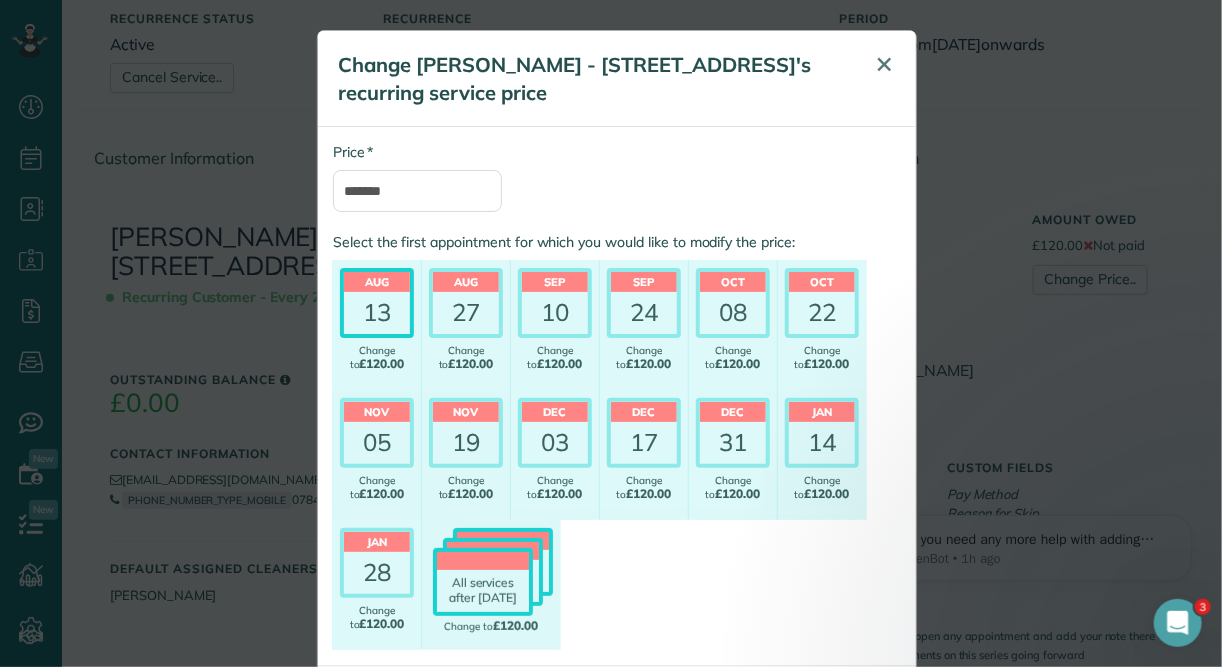 click on "✕" at bounding box center (884, 64) 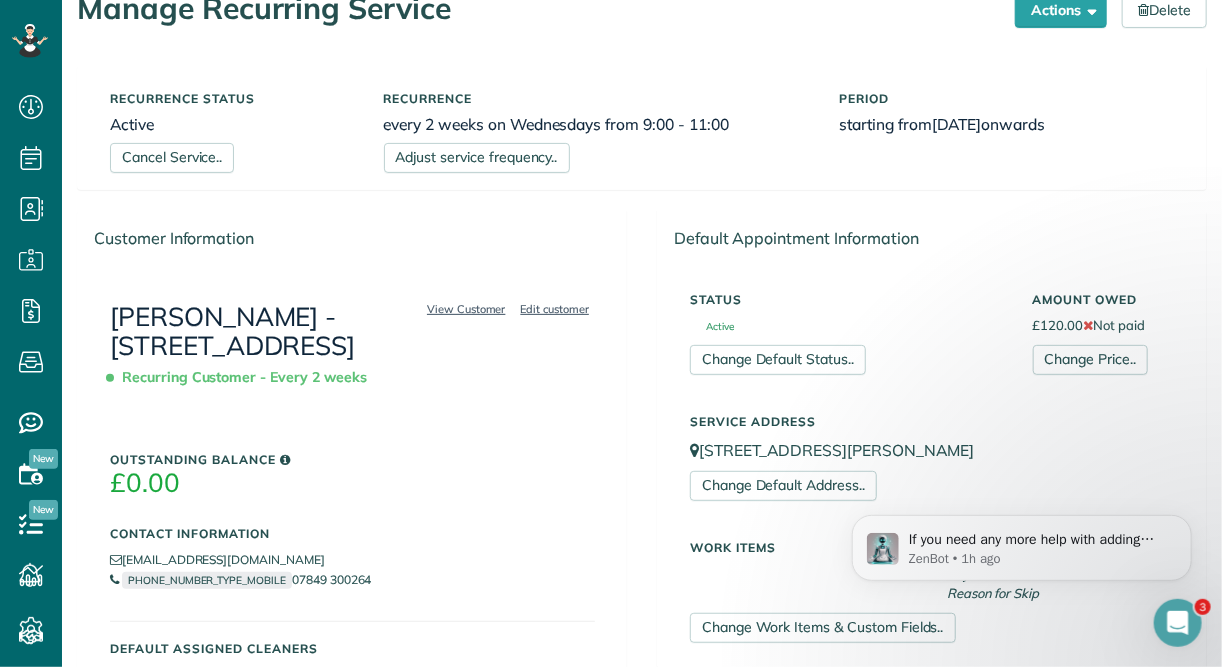 scroll, scrollTop: 80, scrollLeft: 0, axis: vertical 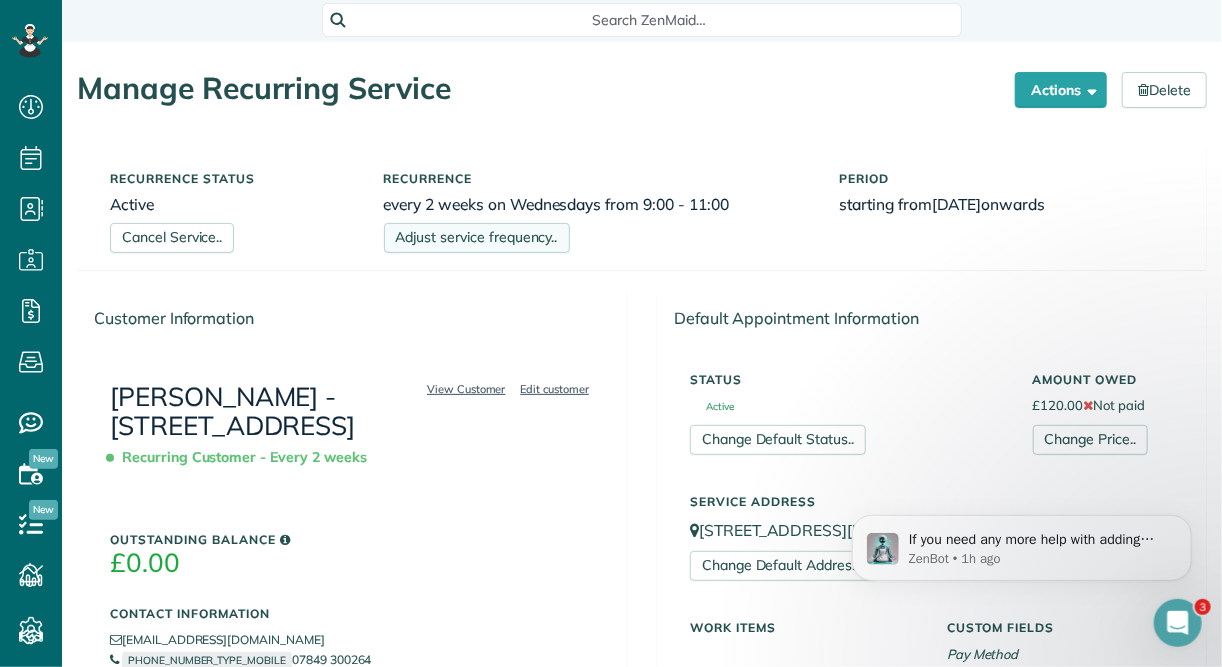 click on "Adjust service frequency.." at bounding box center (477, 238) 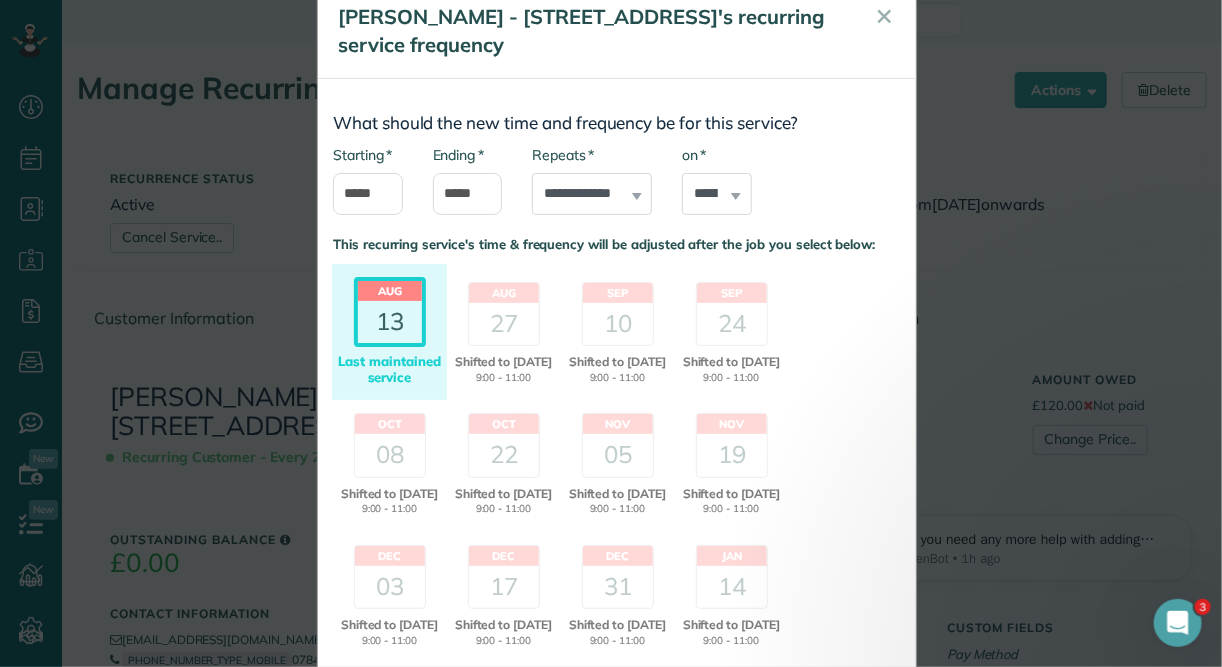scroll, scrollTop: 44, scrollLeft: 0, axis: vertical 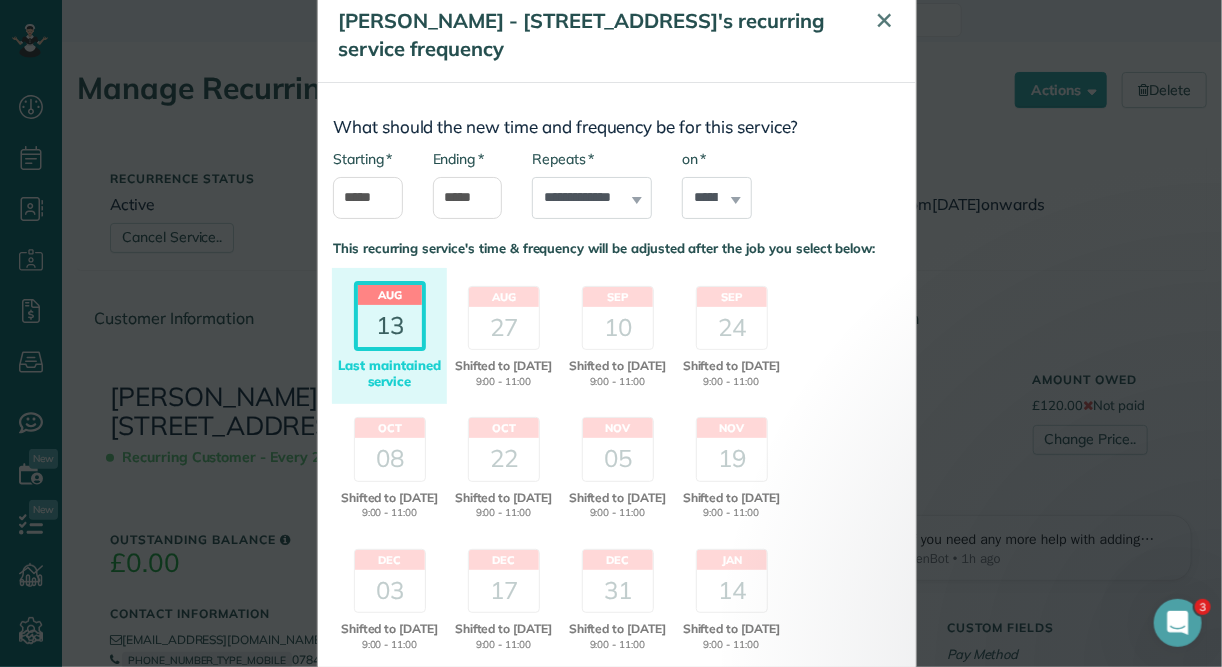 click on "✕" at bounding box center (884, 20) 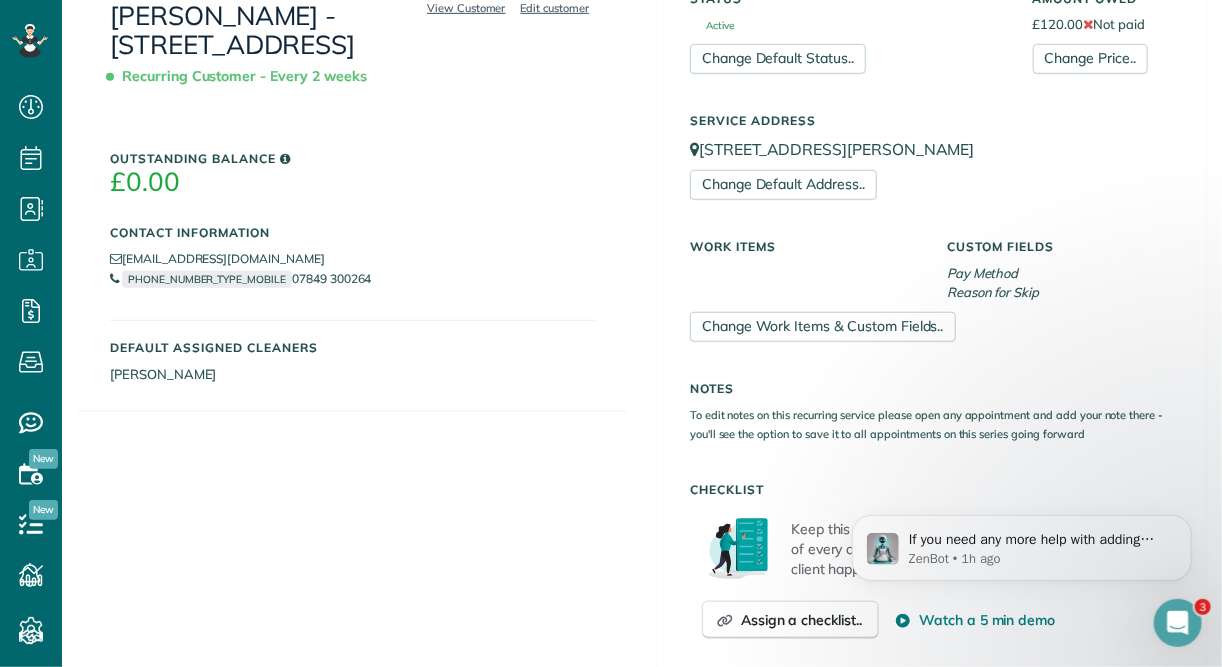 scroll, scrollTop: 560, scrollLeft: 0, axis: vertical 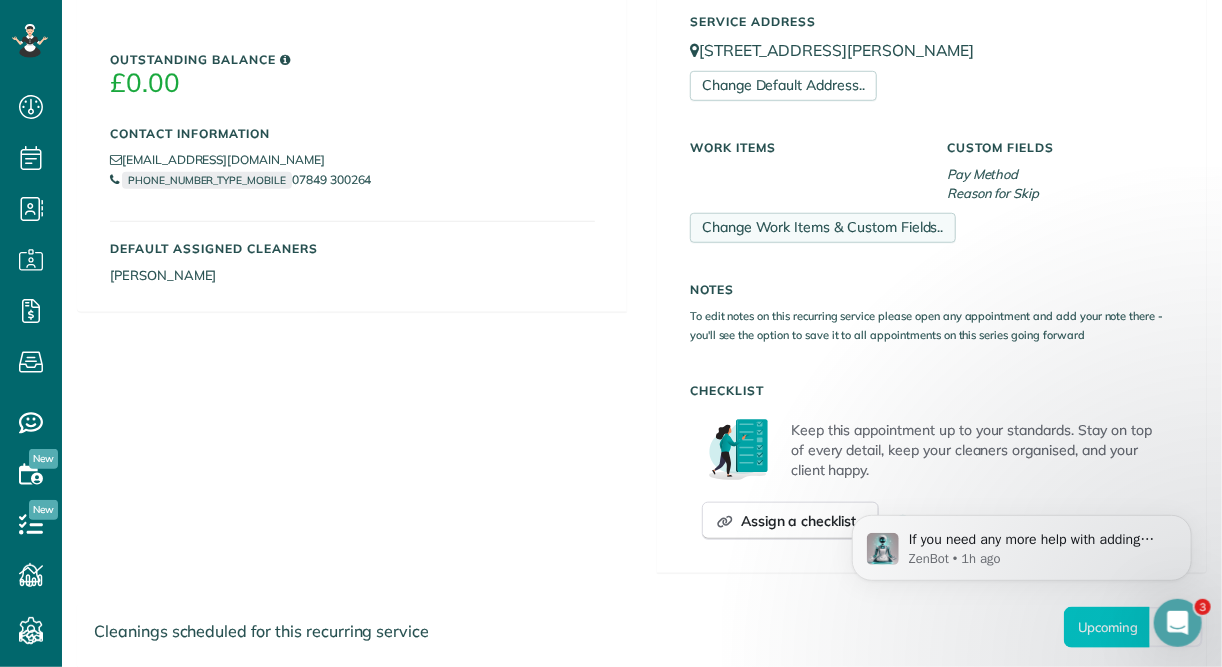 click on "Change Work Items & Custom Fields.." at bounding box center (823, 228) 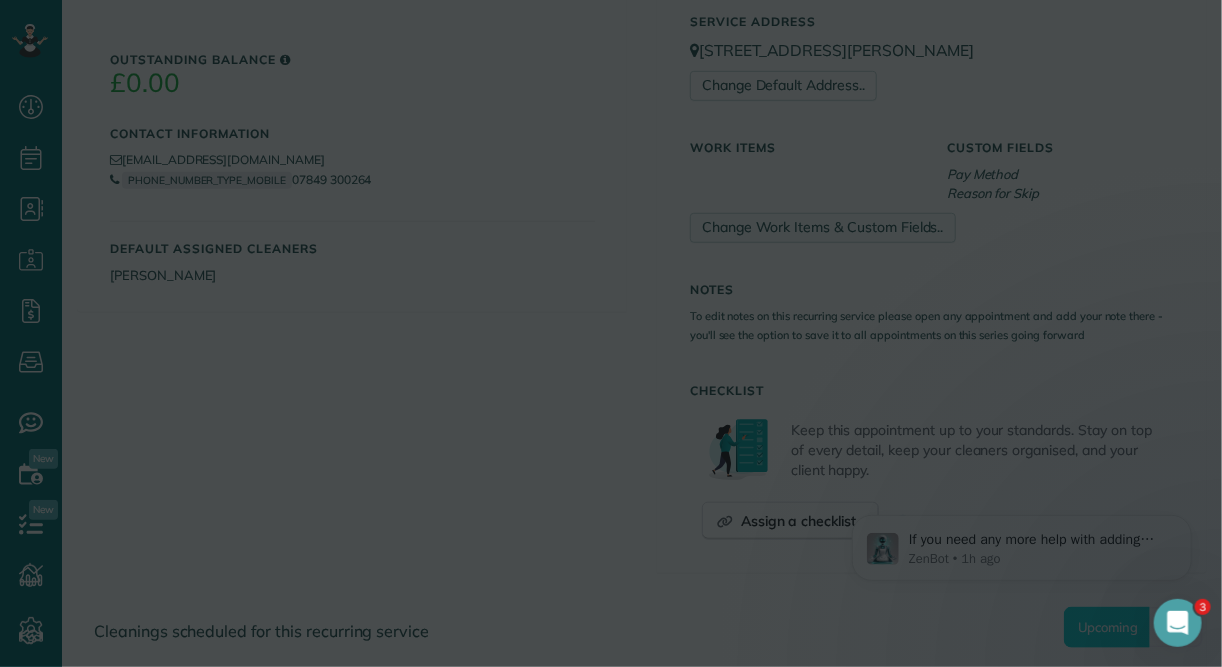 scroll, scrollTop: 0, scrollLeft: 0, axis: both 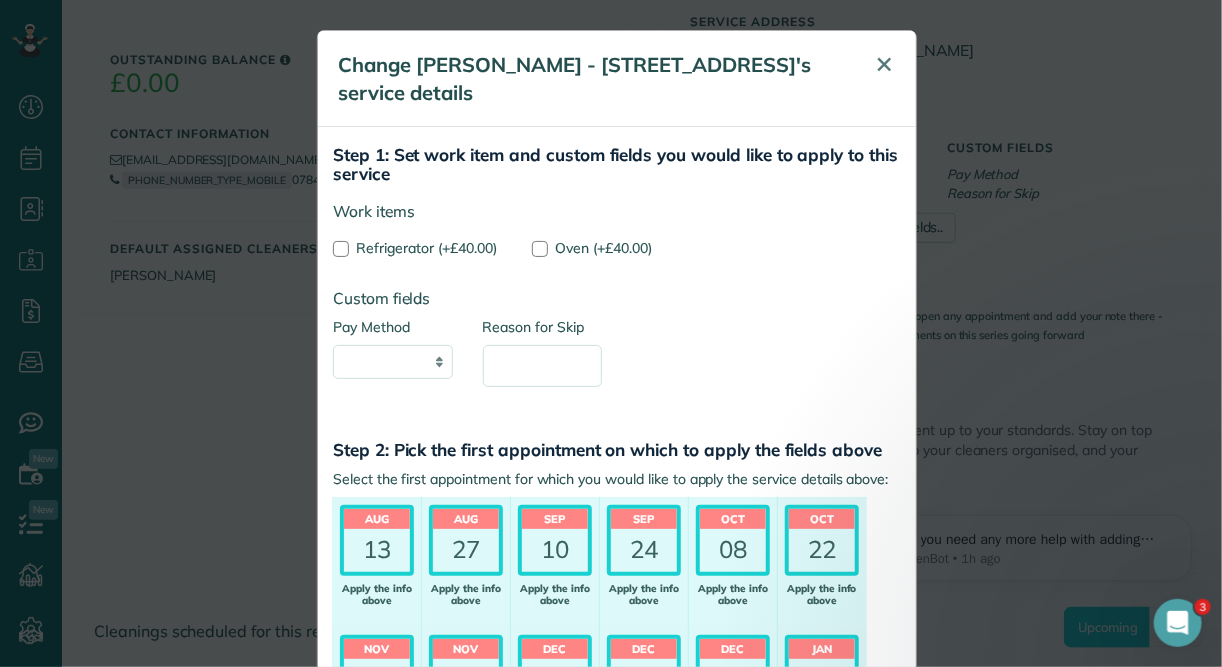 click on "✕" at bounding box center [884, 64] 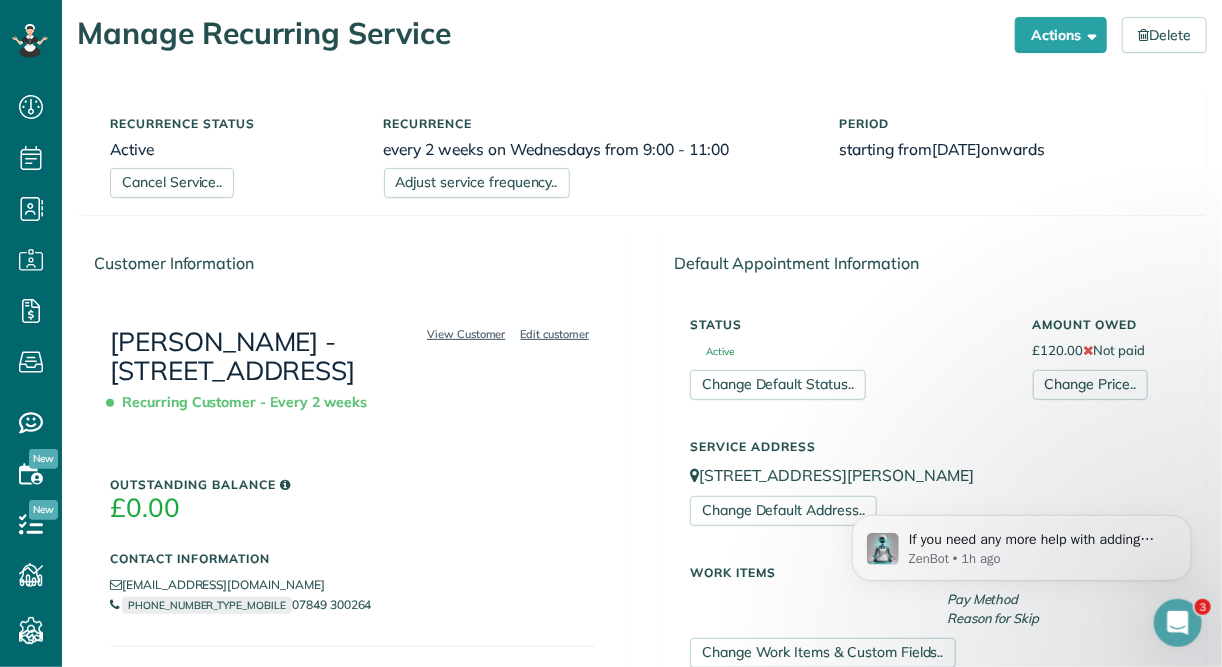 scroll, scrollTop: 160, scrollLeft: 0, axis: vertical 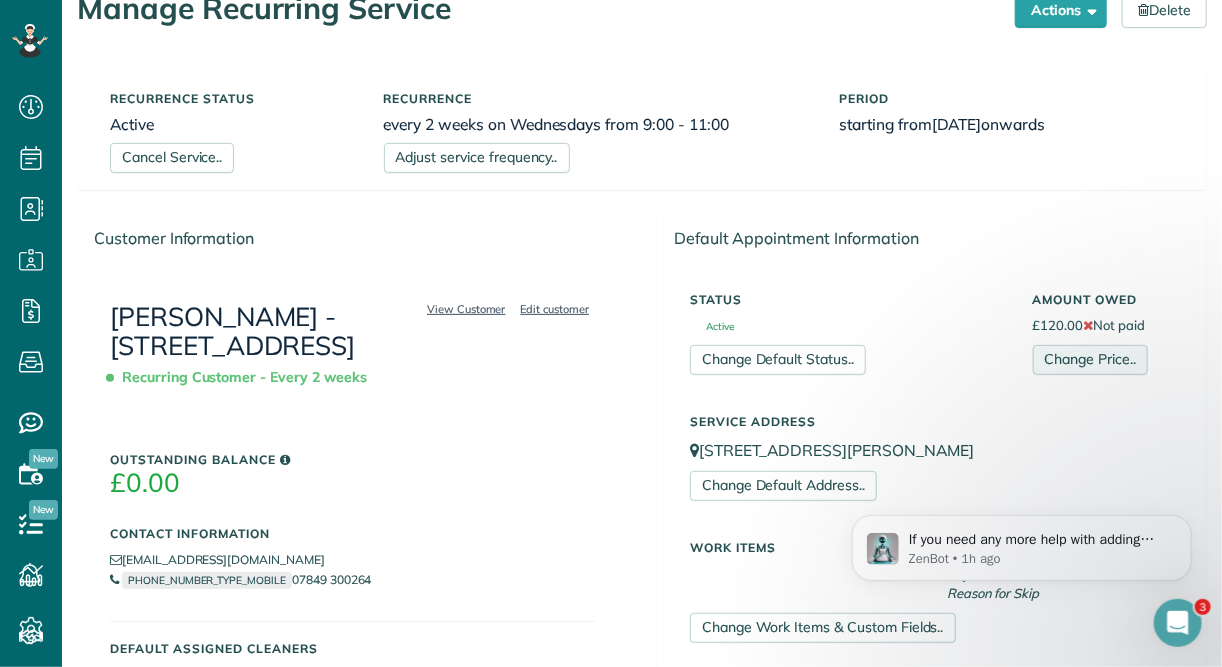 click on "Change Price.." at bounding box center (1090, 360) 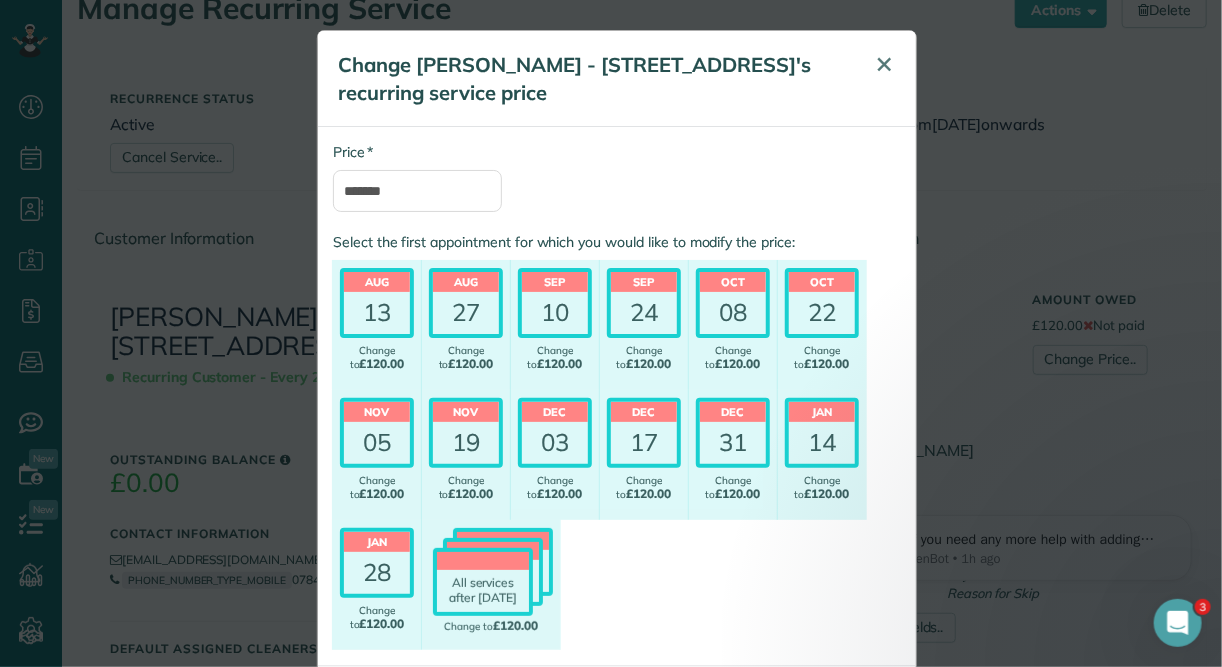 click on "✕" at bounding box center [884, 64] 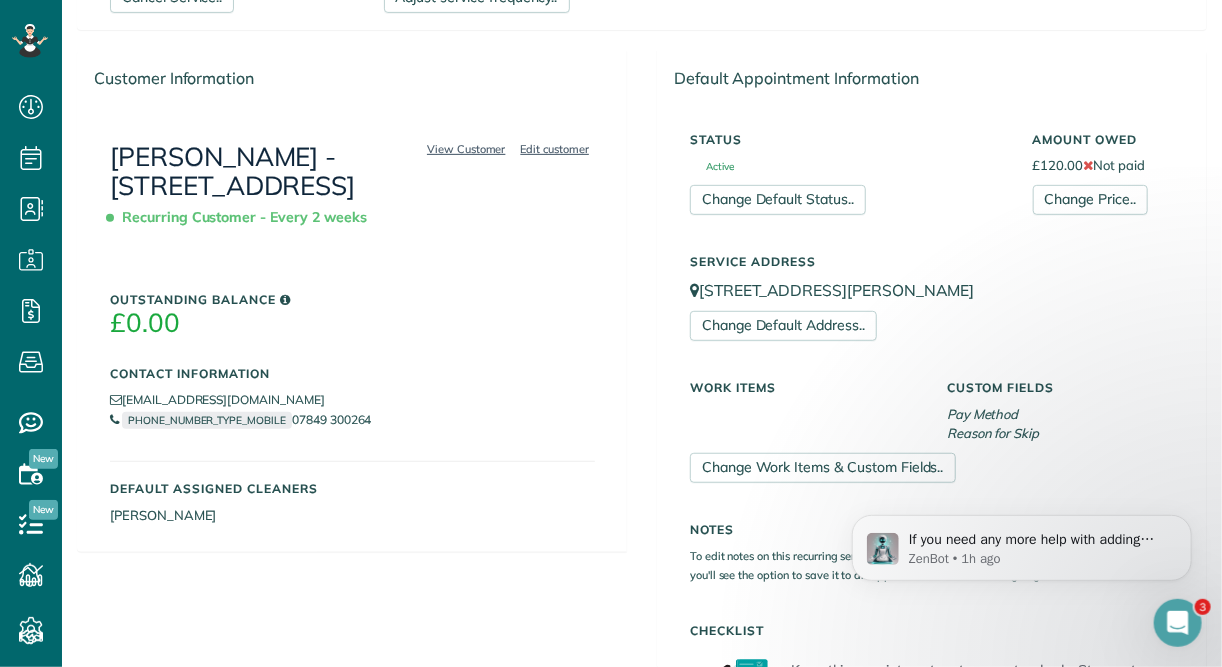 scroll, scrollTop: 400, scrollLeft: 0, axis: vertical 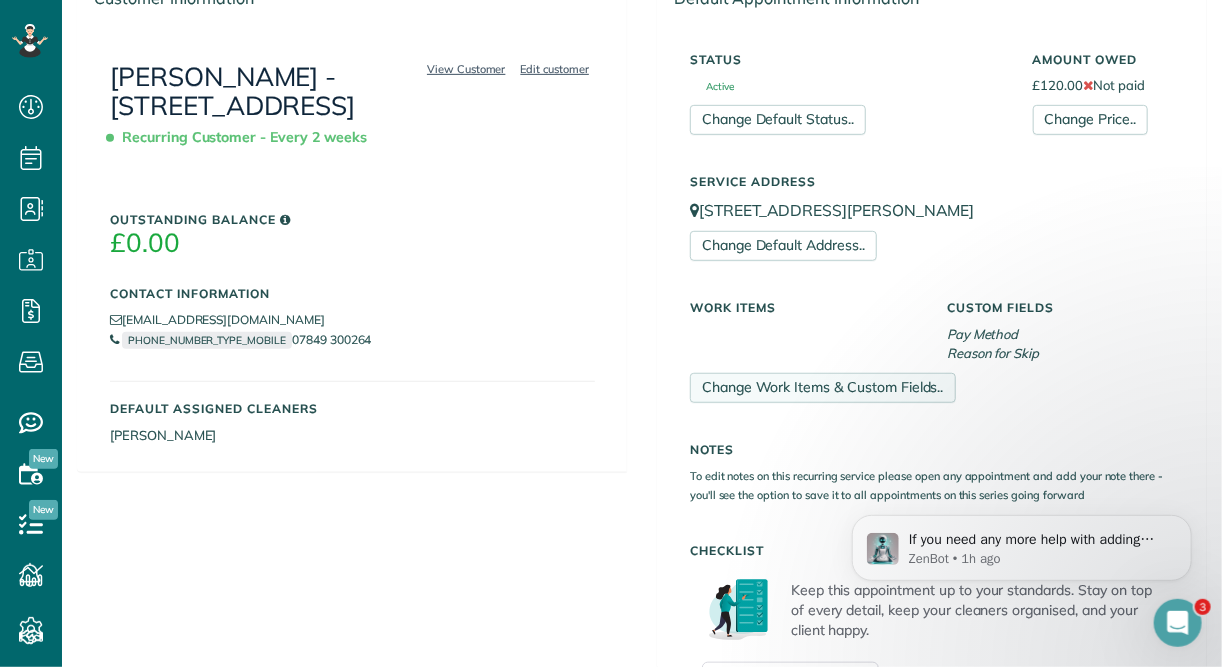click on "Change Work Items & Custom Fields.." at bounding box center (823, 388) 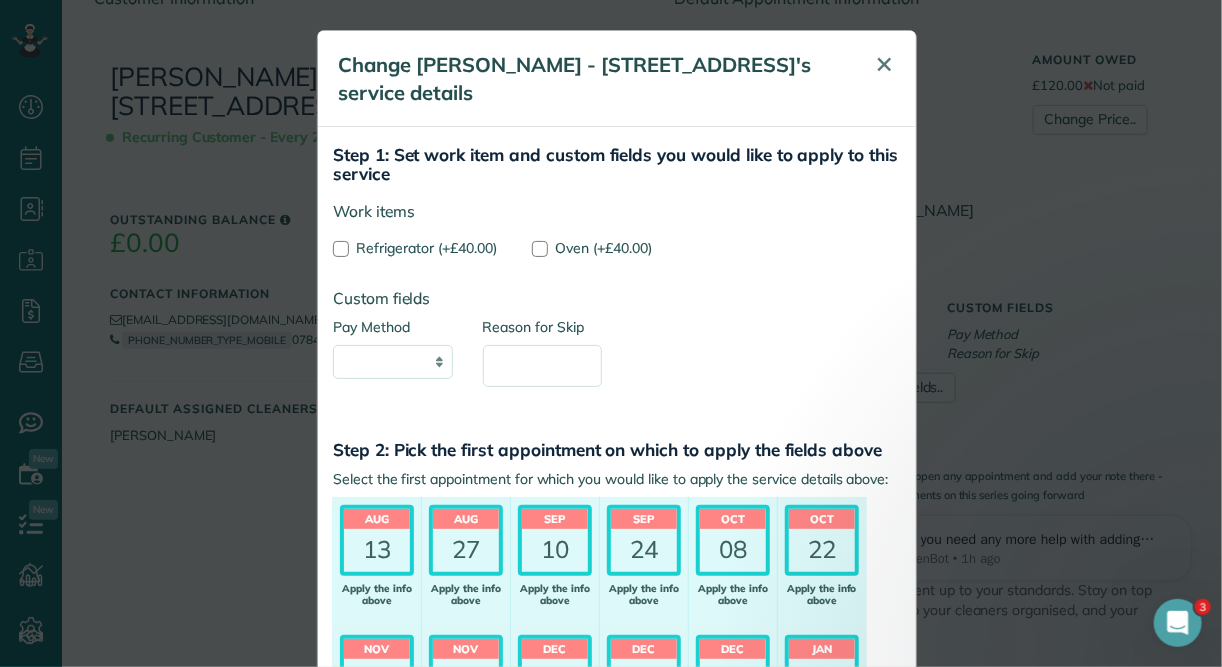click on "✕" at bounding box center (884, 64) 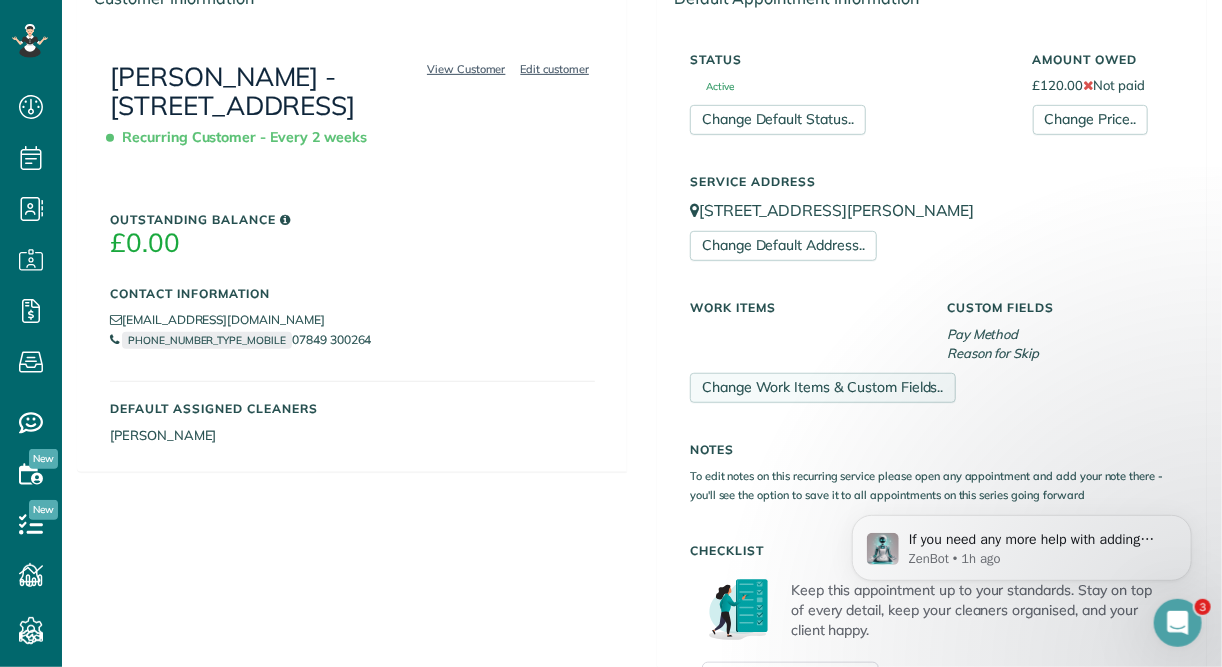 click on "Change Work Items & Custom Fields.." at bounding box center [823, 388] 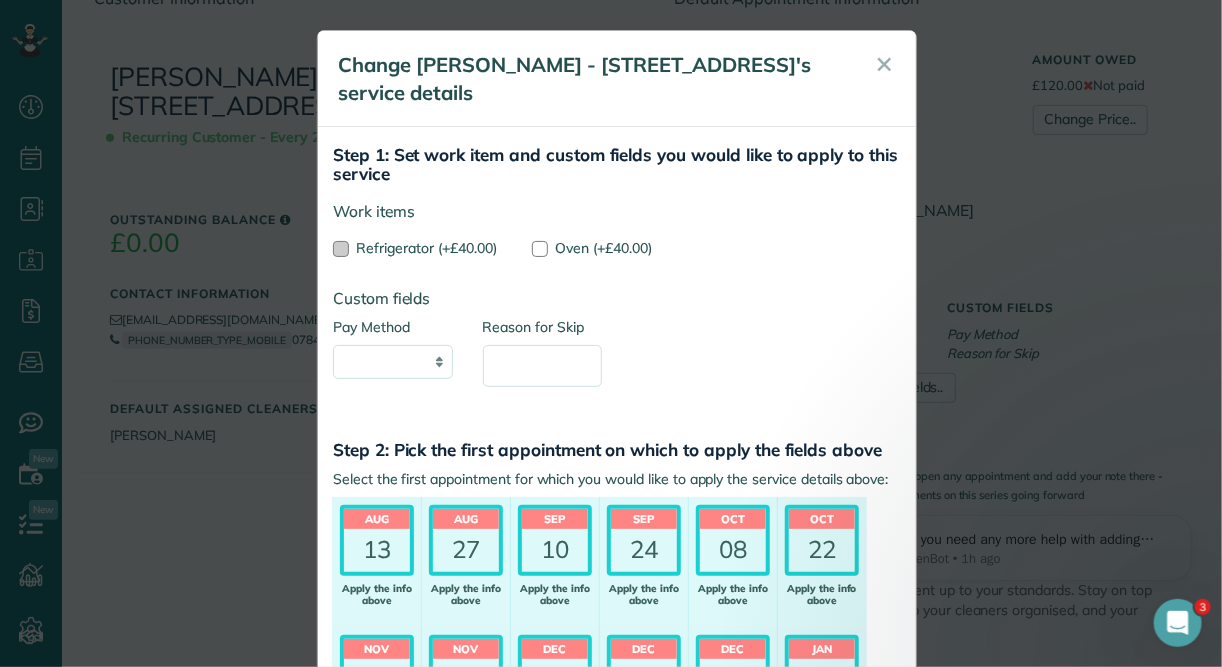 click on "Refrigerator (+£40.00)" at bounding box center (417, 248) 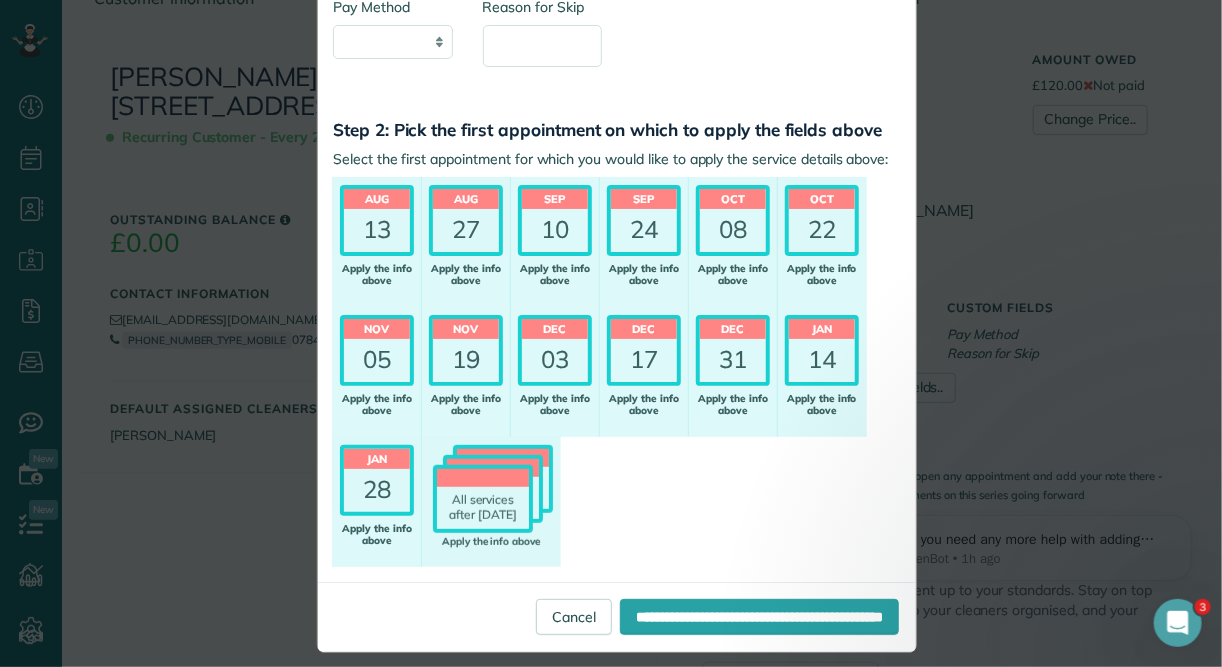 scroll, scrollTop: 335, scrollLeft: 0, axis: vertical 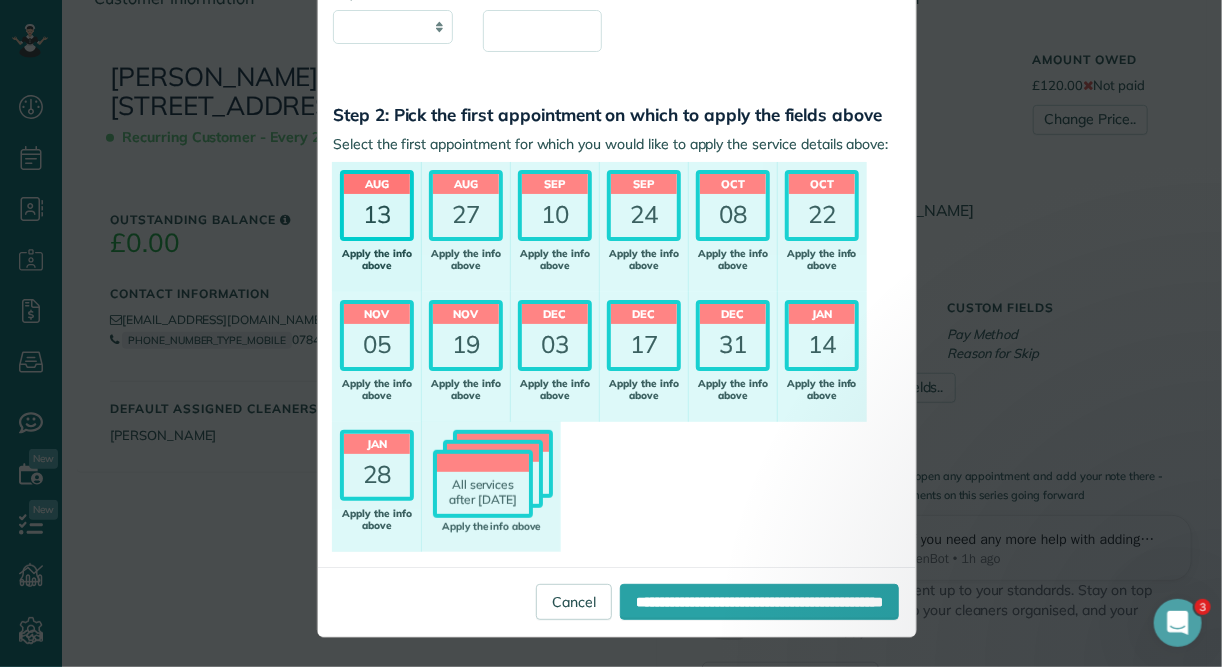 click on "Aug" at bounding box center (377, 184) 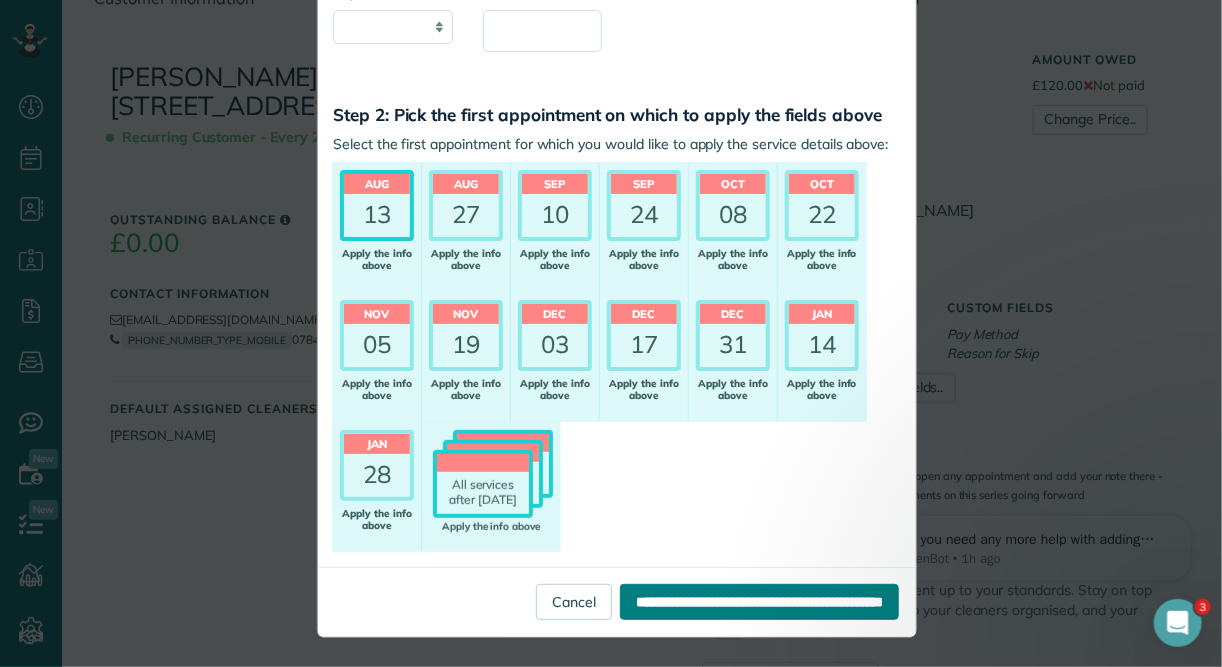 click on "**********" at bounding box center [759, 602] 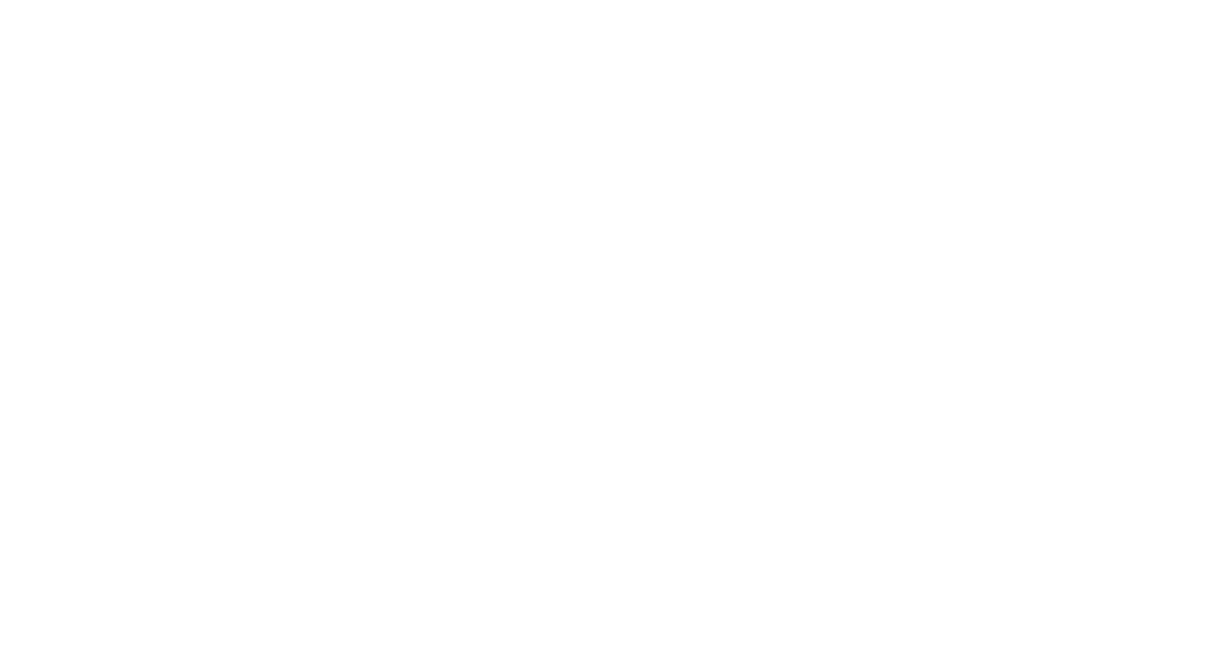 scroll, scrollTop: 0, scrollLeft: 0, axis: both 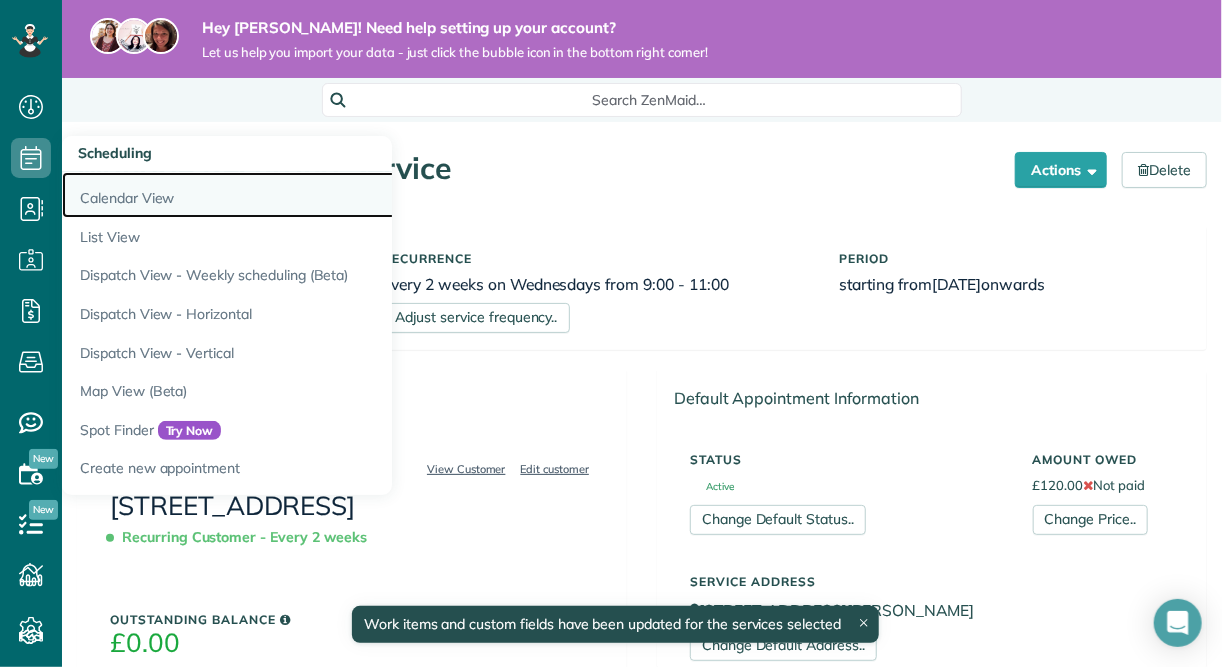 click on "Calendar View" at bounding box center (312, 195) 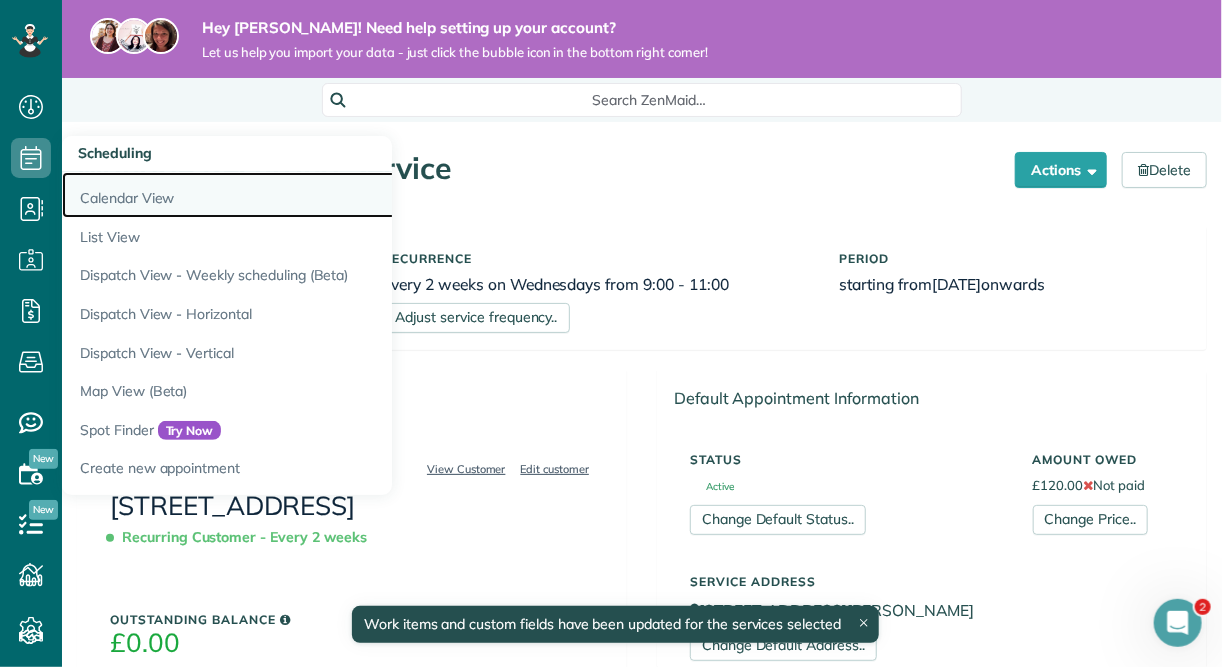 scroll, scrollTop: 0, scrollLeft: 0, axis: both 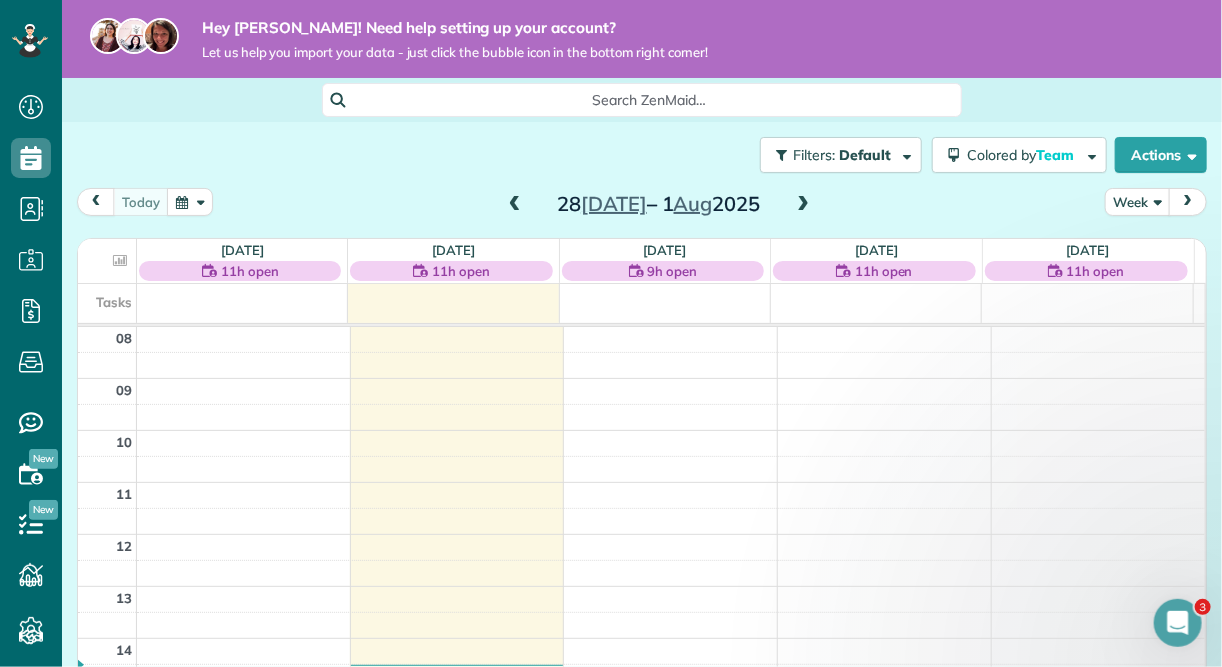 click at bounding box center [803, 205] 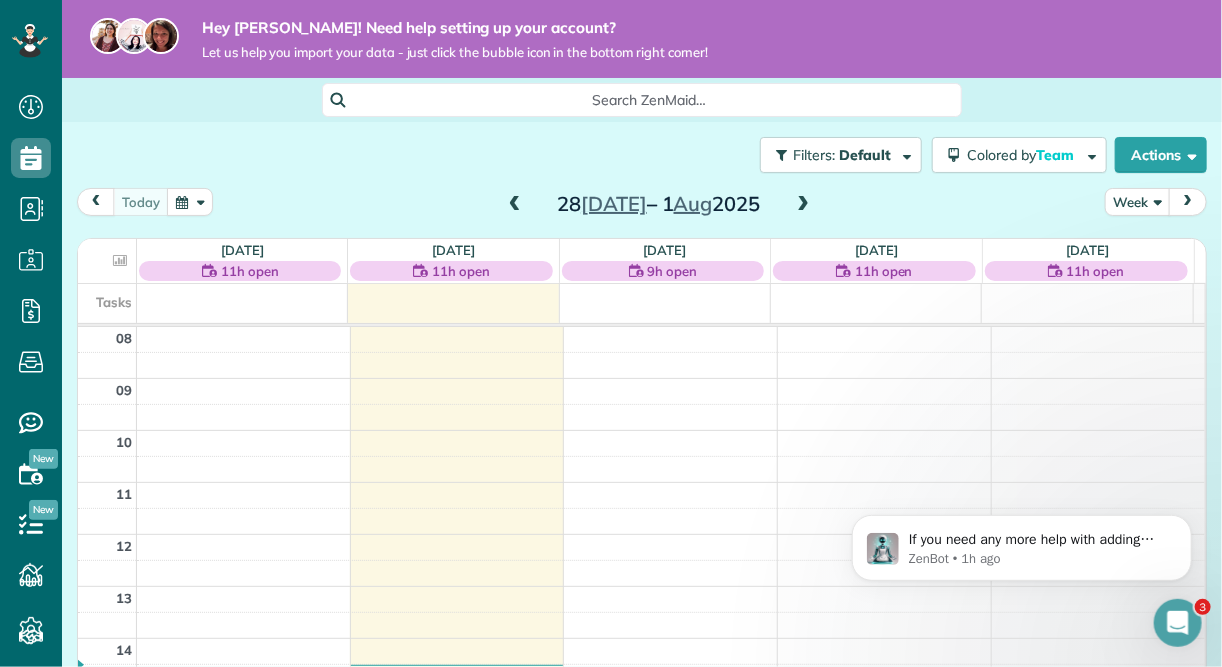 scroll, scrollTop: 0, scrollLeft: 0, axis: both 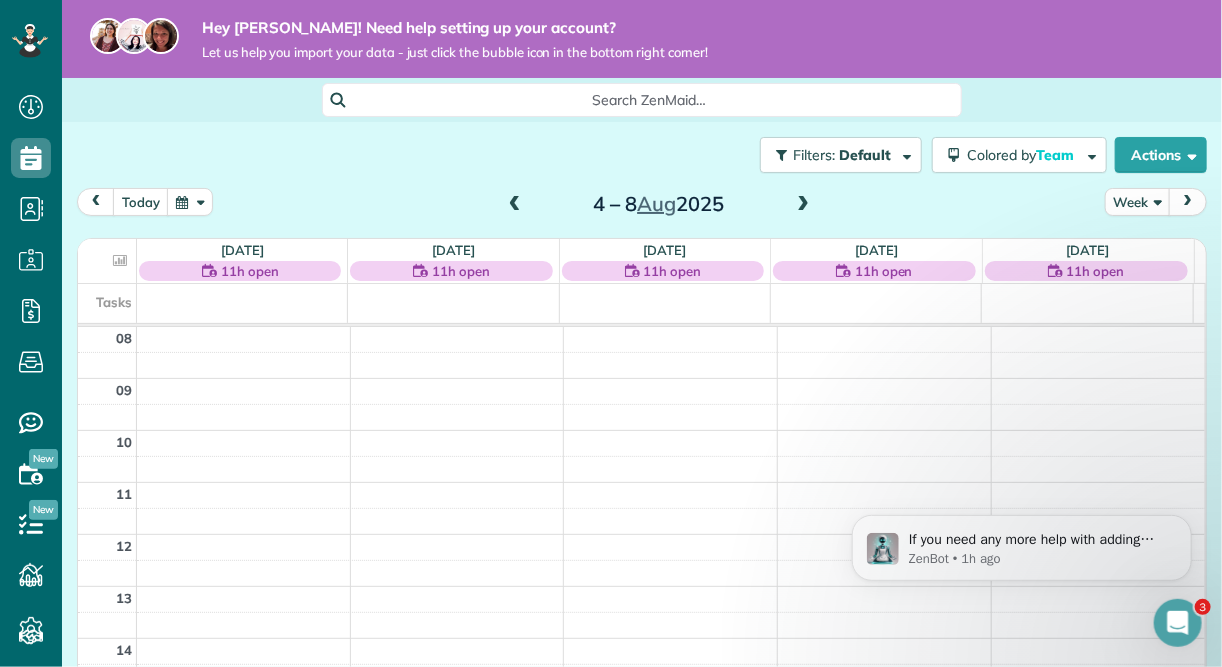 click at bounding box center [803, 205] 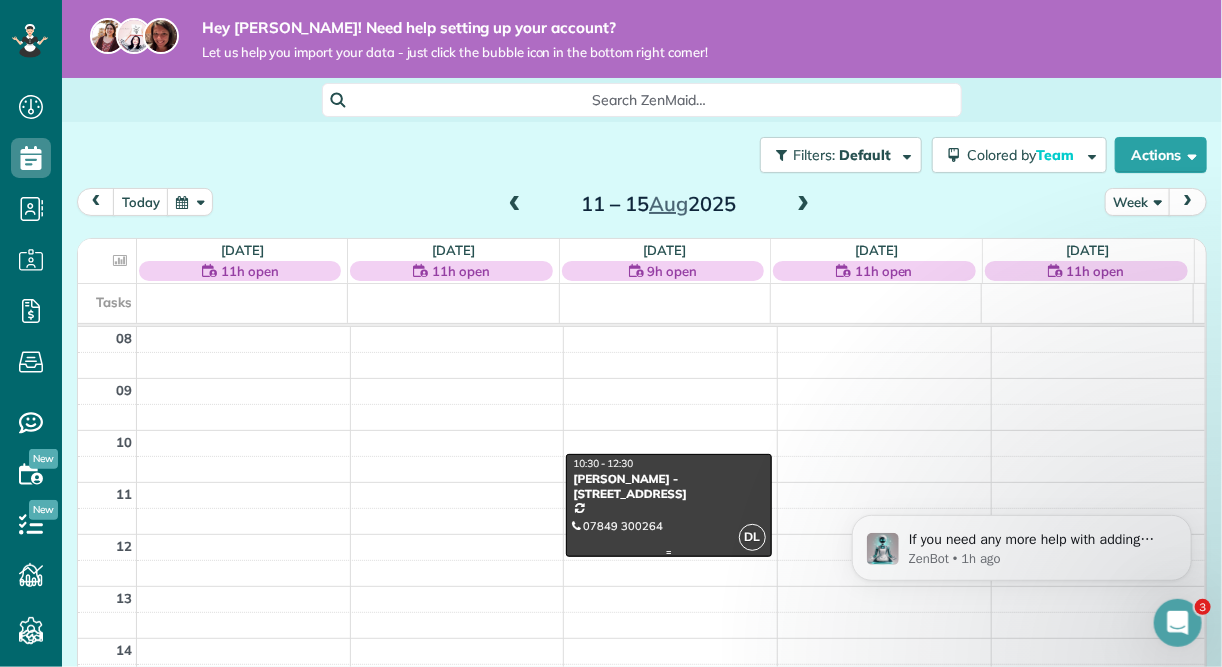 click on "[PERSON_NAME] - [STREET_ADDRESS]" at bounding box center (668, 486) 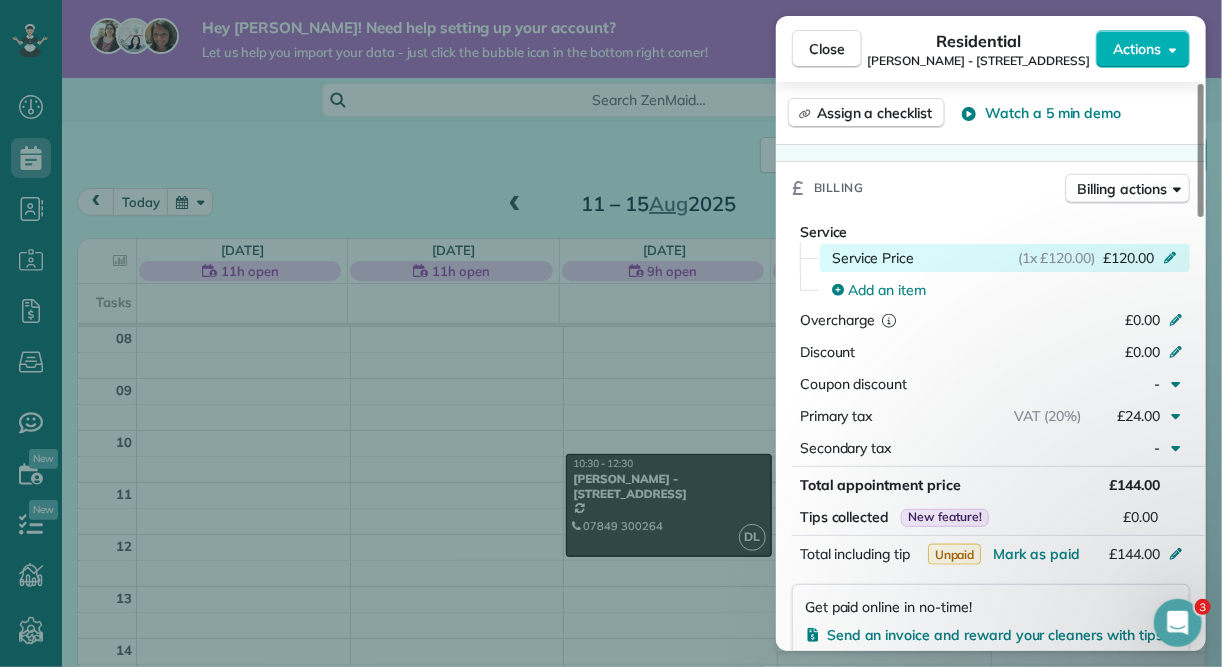 scroll, scrollTop: 960, scrollLeft: 0, axis: vertical 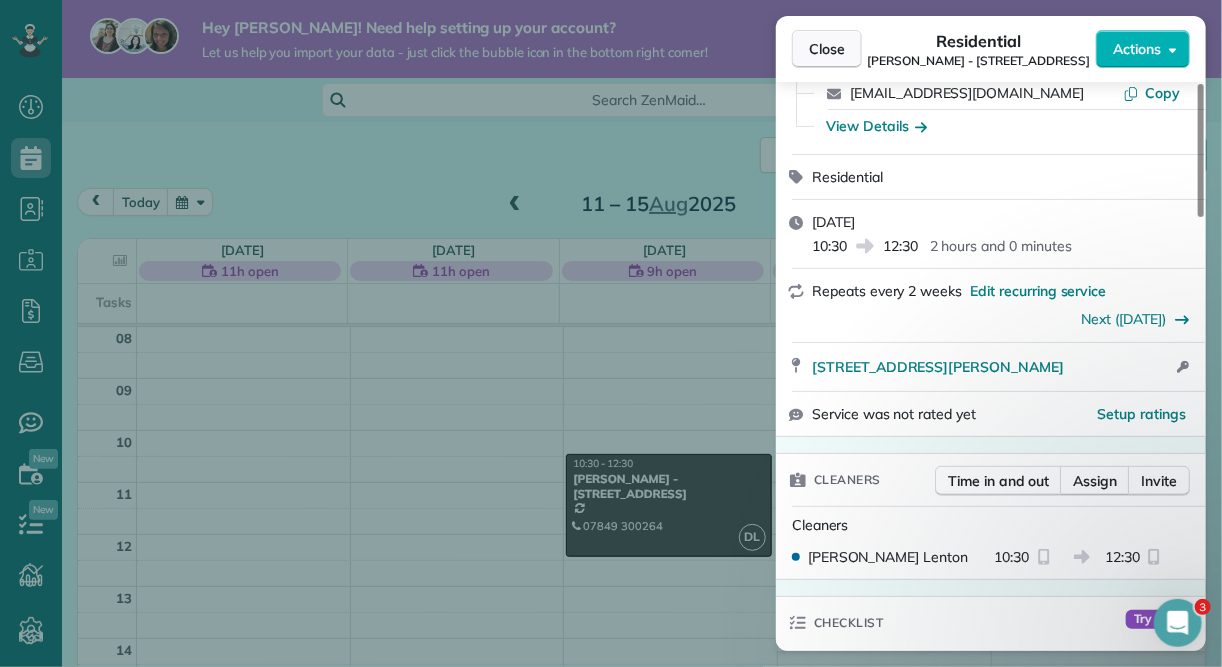 click on "Close" at bounding box center [827, 49] 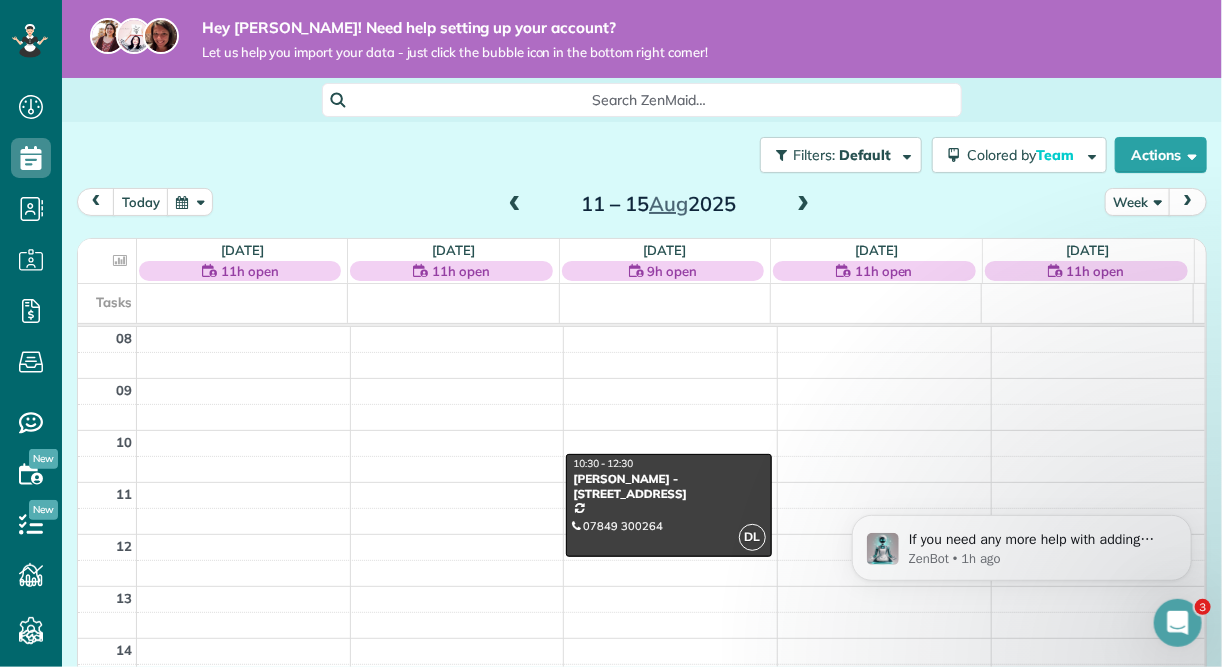 click at bounding box center (803, 205) 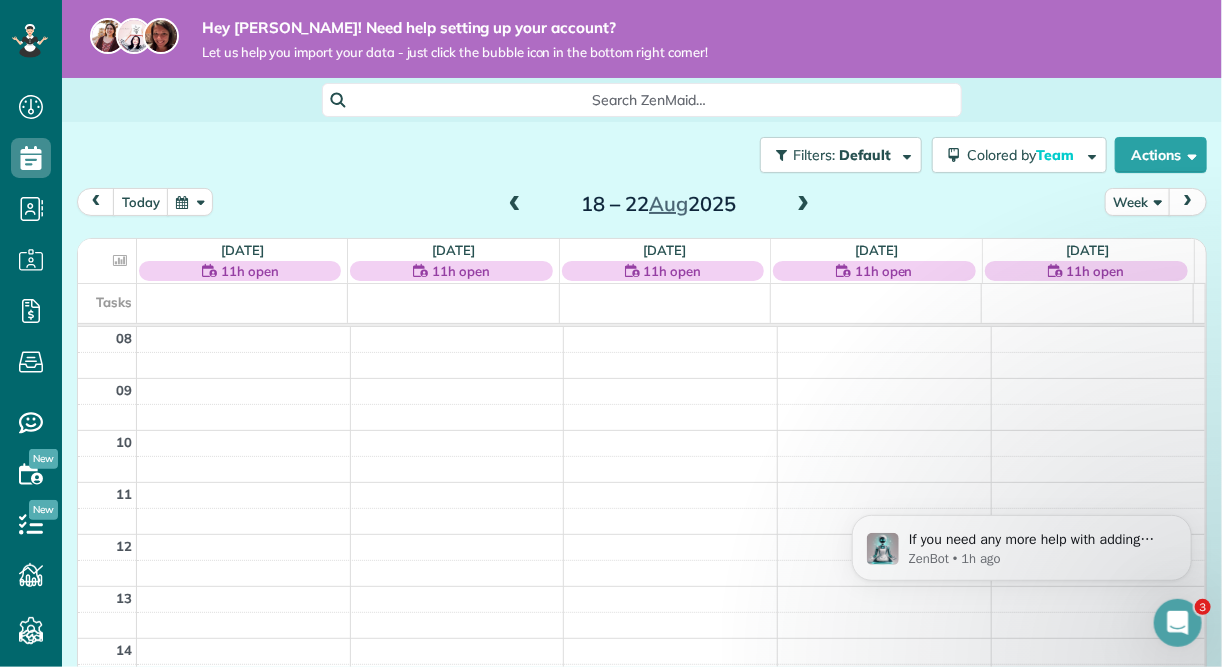 click at bounding box center (803, 205) 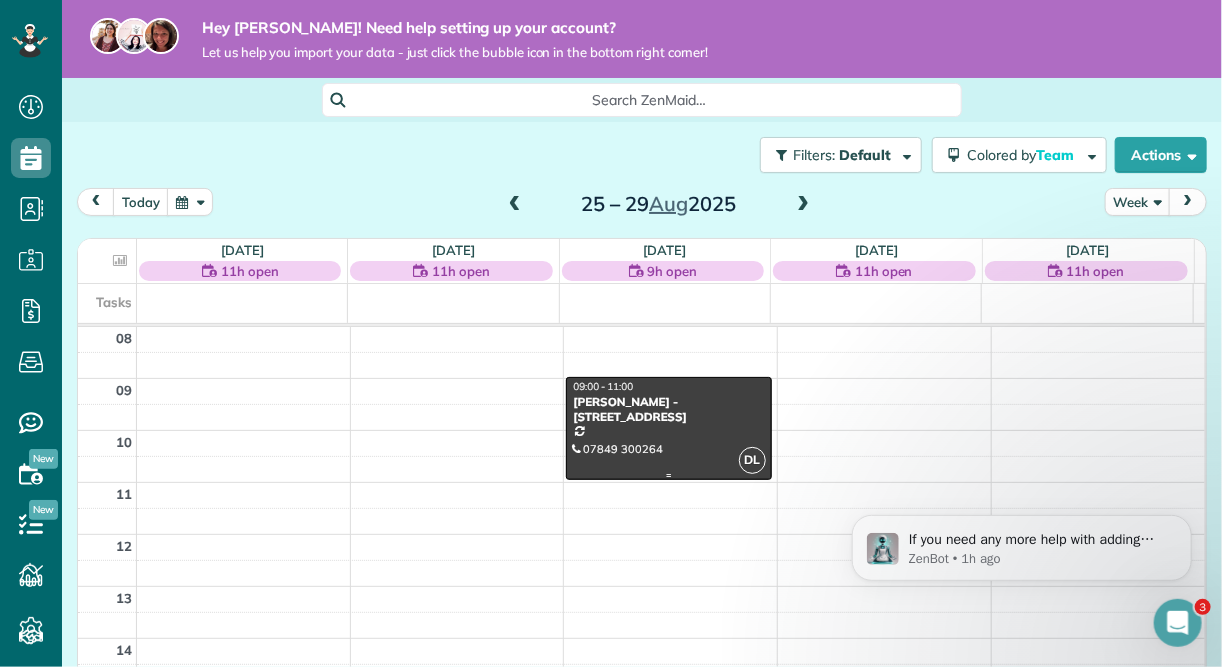 click on "[PERSON_NAME] - [STREET_ADDRESS]" at bounding box center [668, 409] 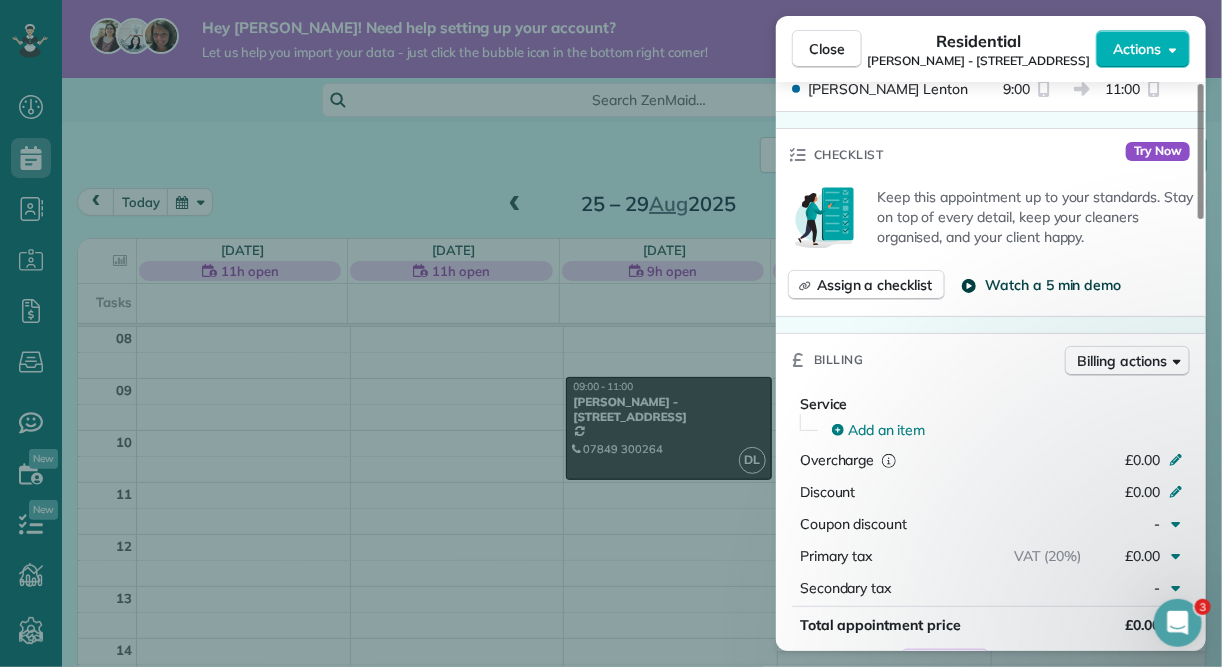 scroll, scrollTop: 560, scrollLeft: 0, axis: vertical 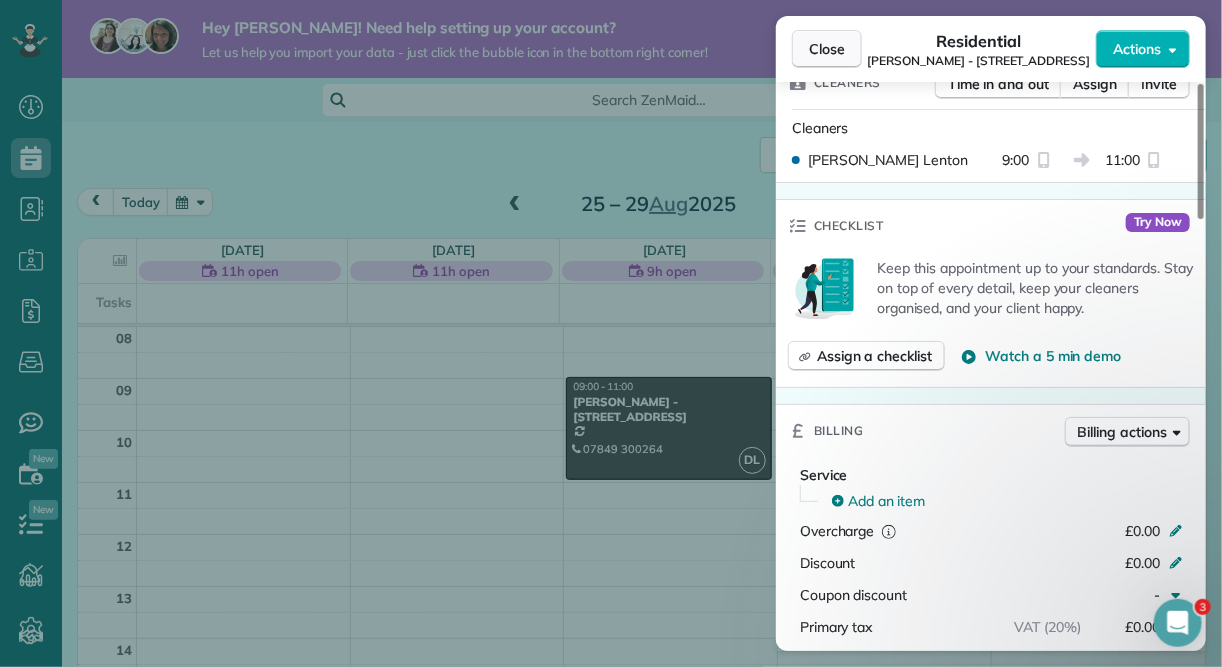 click on "Close" at bounding box center [827, 49] 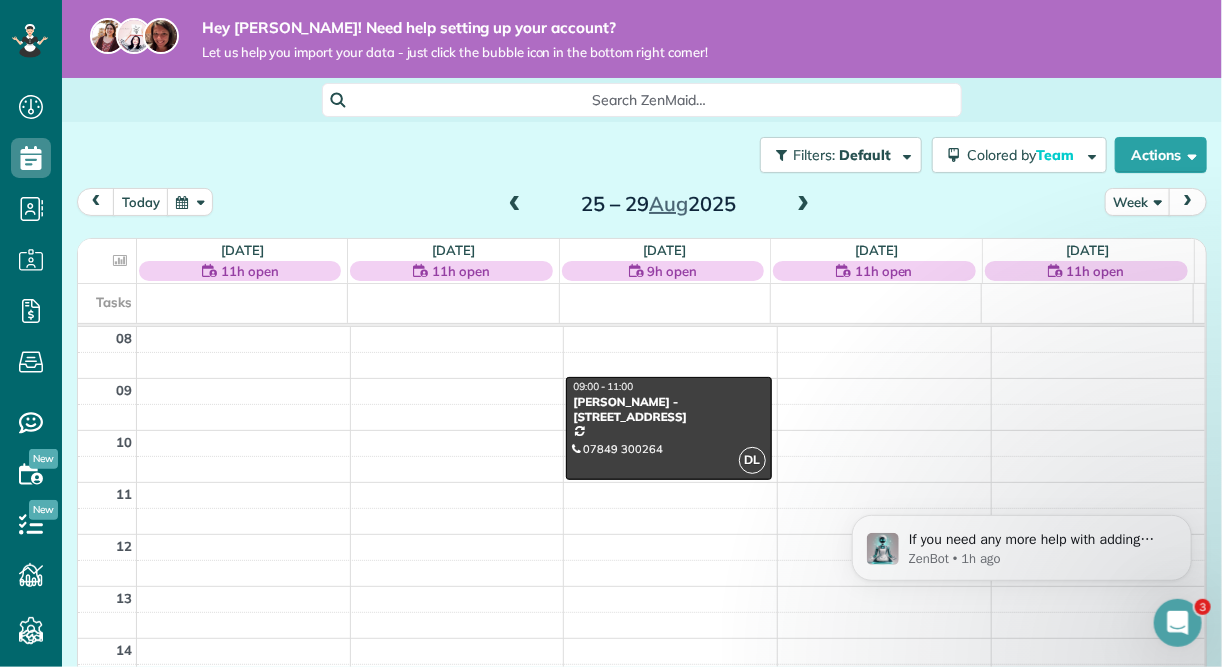 click at bounding box center (515, 205) 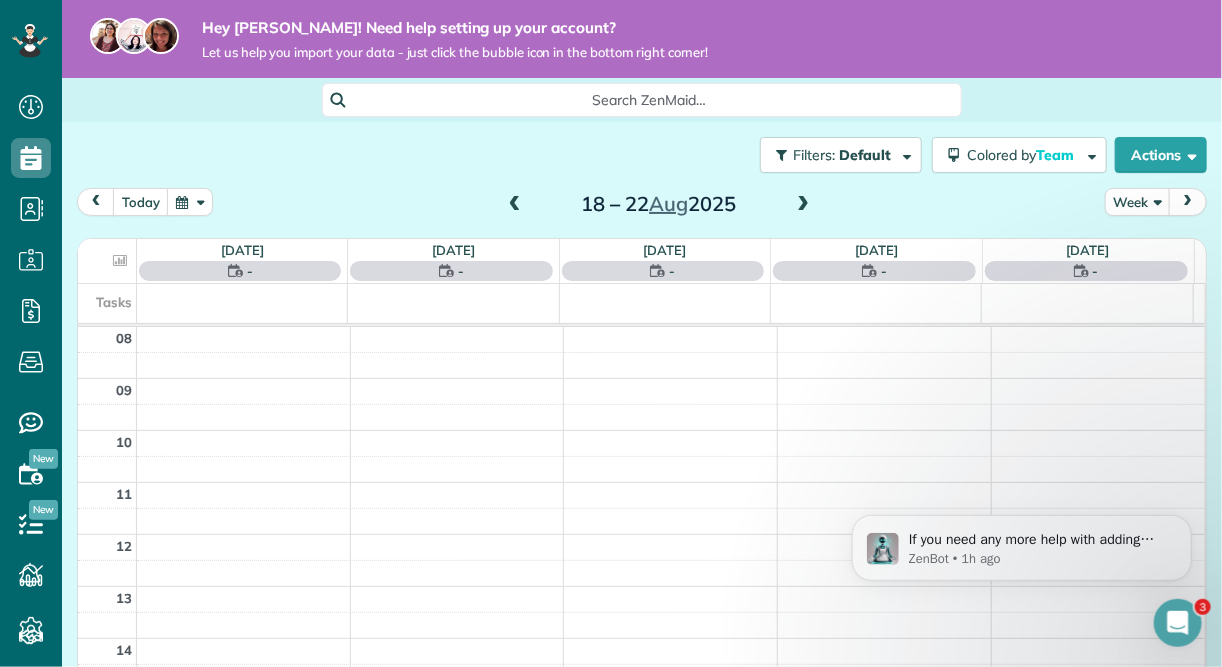 click at bounding box center [515, 205] 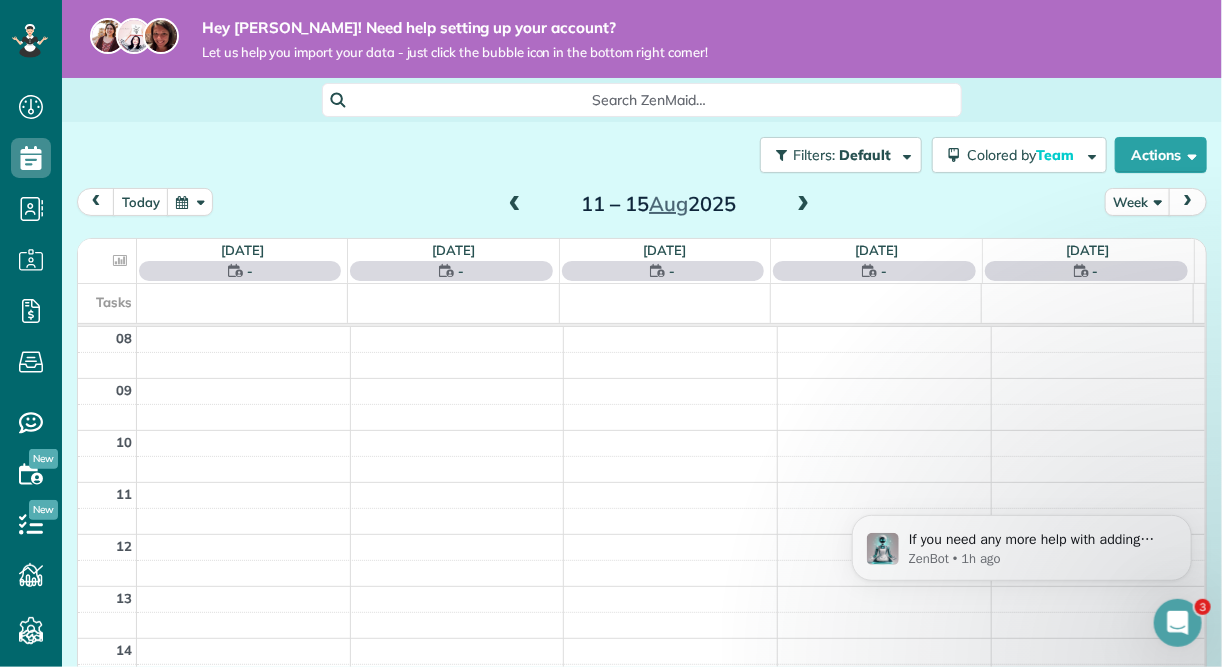 click at bounding box center (515, 205) 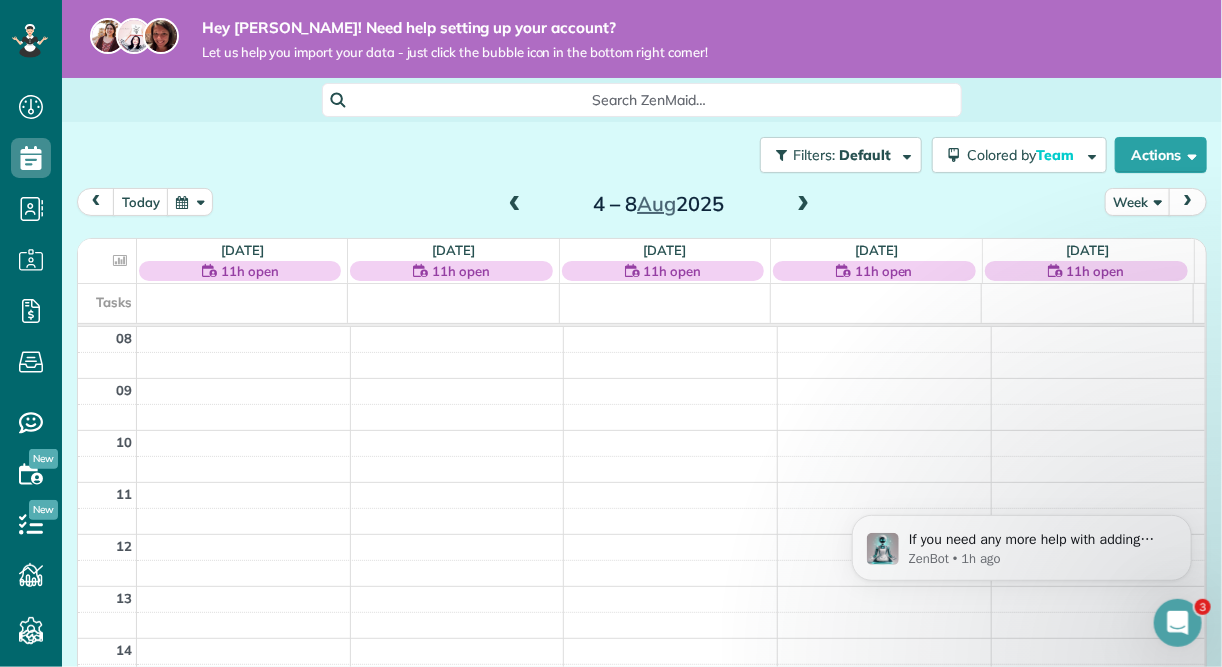 click at bounding box center (803, 205) 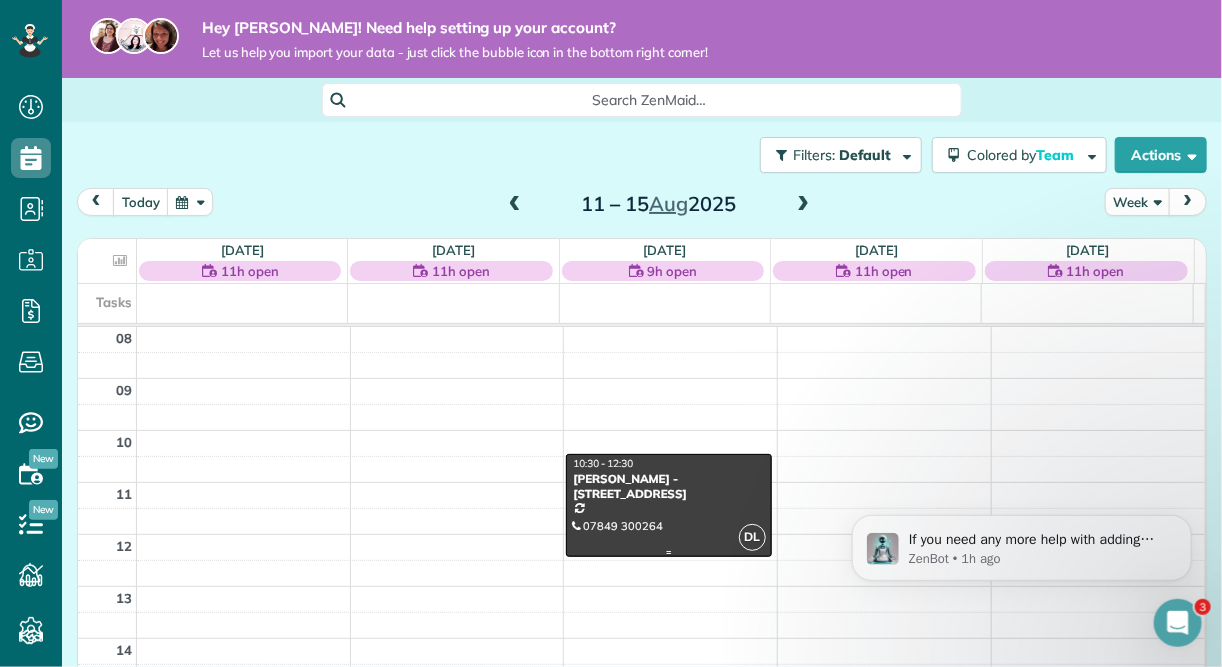 click on "[PERSON_NAME] - [STREET_ADDRESS]" at bounding box center [668, 486] 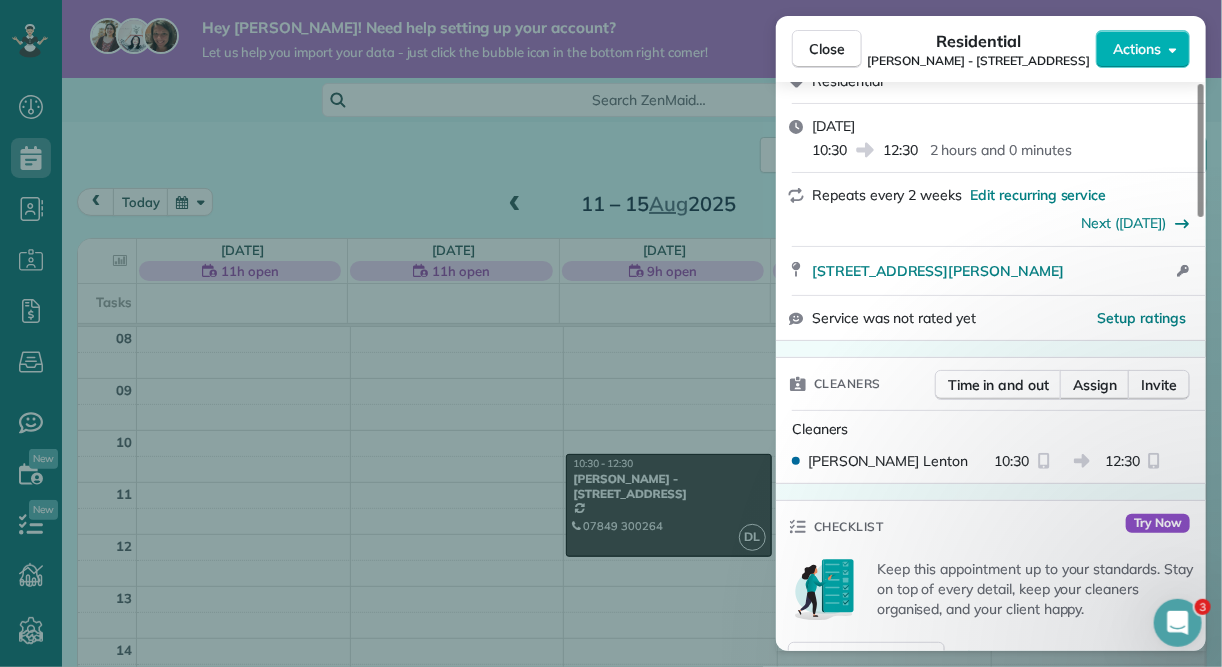 scroll, scrollTop: 0, scrollLeft: 0, axis: both 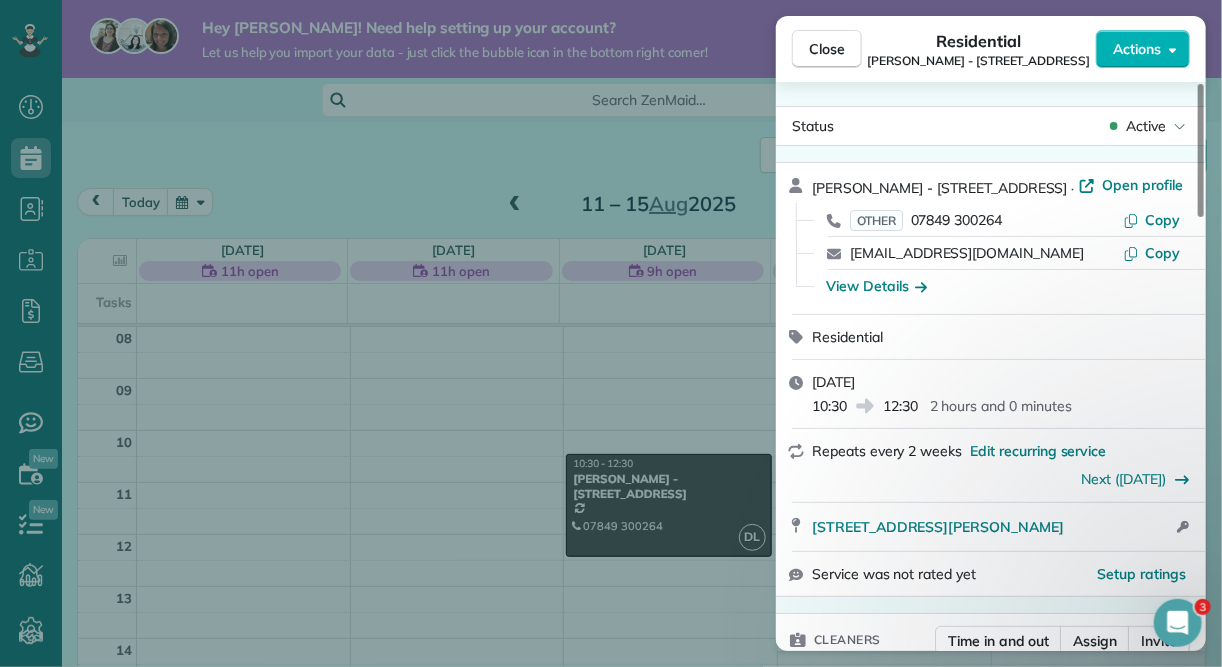 click on "Close Residential Hayley Murphy - 28 Common Road - SO53 1HP Actions Status Active Hayley Murphy - 28 Common Road - SO53 1HP · Open profile OTHER 07849 300264 Copy hayleymurphy@gmail.com Copy View Details Residential Wednesday, 13 August, 2025 10:30 12:30 2 hours and 0 minutes Repeats every 2 weeks Edit recurring service Next (27 Aug) 28 Common Road Chandler's Ford England SO53 1HP Open access information Service was not rated yet Setup ratings Cleaners Time in and out Assign Invite Cleaners Danielle   Lenton 10:30 12:30 Checklist Try Now Keep this appointment up to your standards. Stay on top of every detail, keep your cleaners organised, and your client happy. Assign a checklist Watch a 5 min demo Billing Billing actions Service Service Price (1x £120.00) £120.00 Add an item Overcharge £0.00 Discount £0.00 Coupon discount - Primary tax VAT (20%) £24.00 Secondary tax - Total appointment price £144.00 Tips collected New feature! £0.00 Unpaid Mark as paid Total including tip £144.00 Reason for Skip - -" at bounding box center [611, 333] 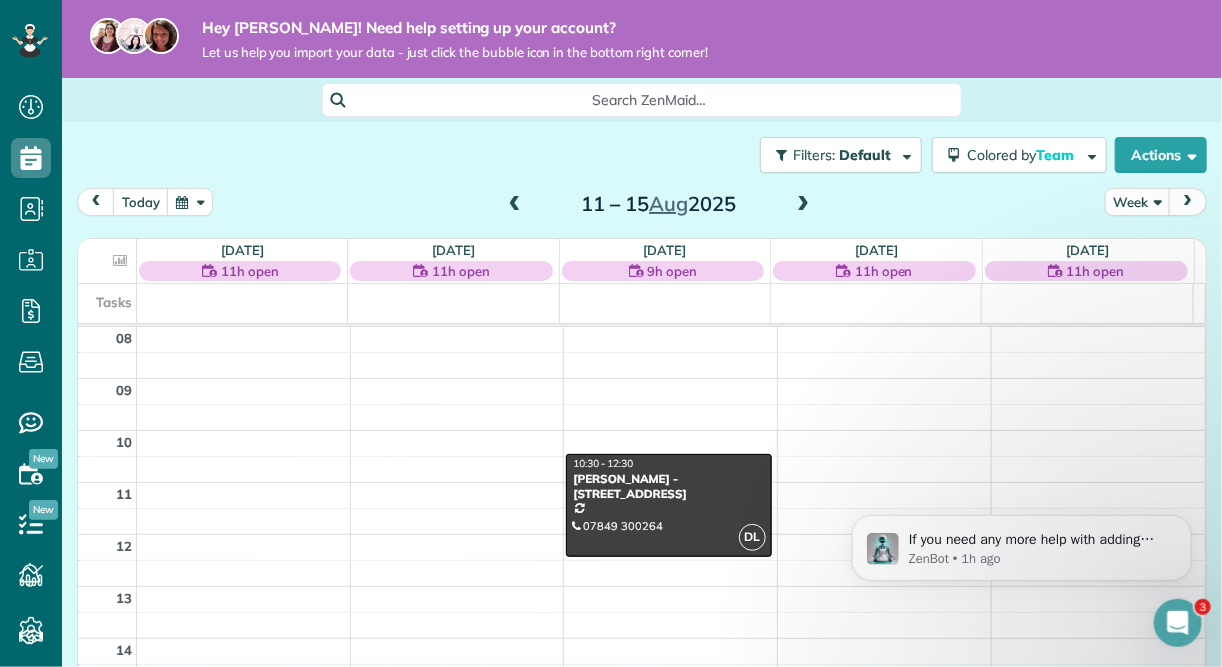 click at bounding box center (515, 205) 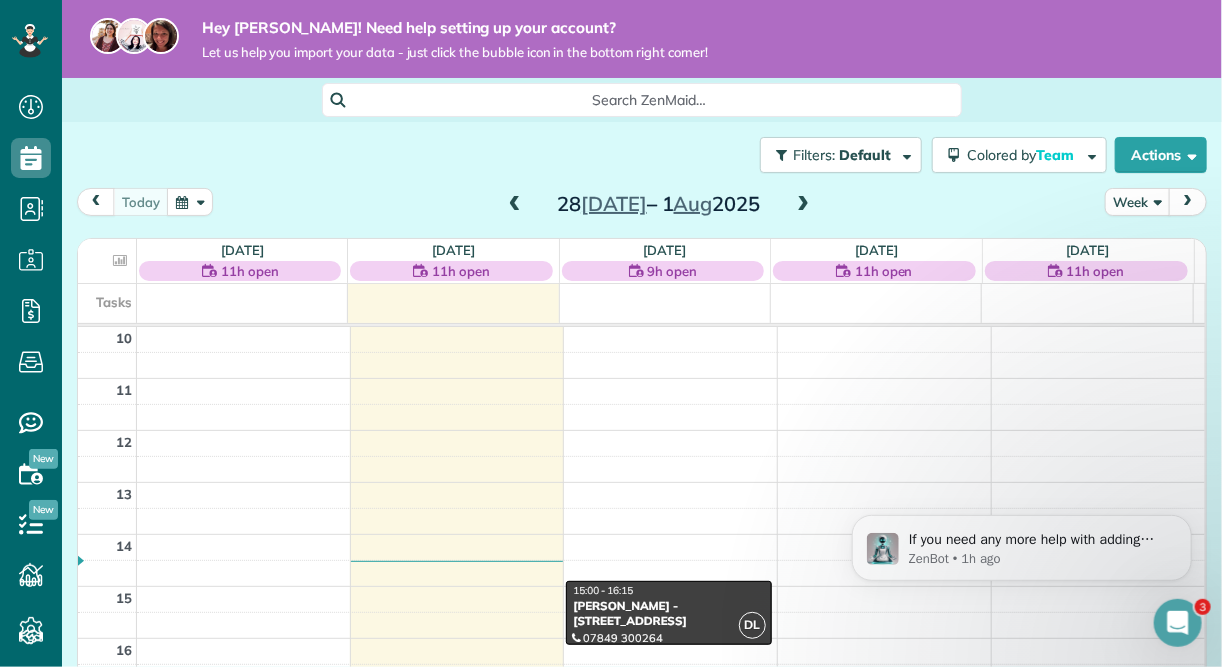scroll, scrollTop: 116, scrollLeft: 0, axis: vertical 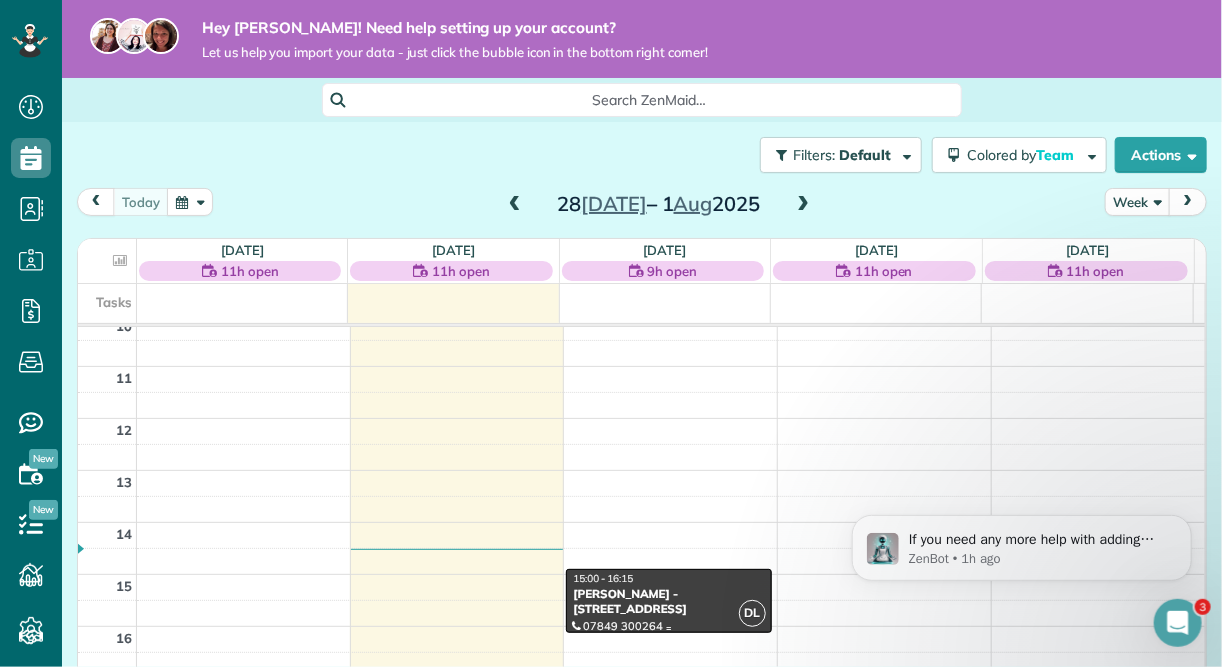 click on "[PERSON_NAME] - [STREET_ADDRESS]" at bounding box center [668, 601] 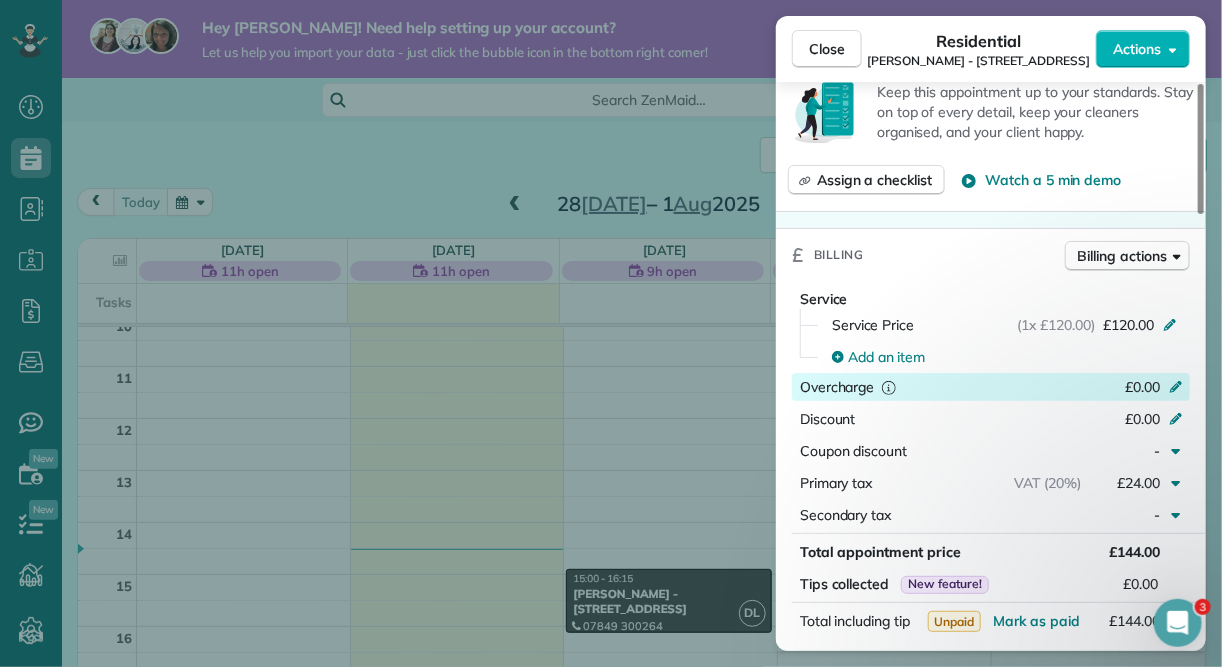 scroll, scrollTop: 720, scrollLeft: 0, axis: vertical 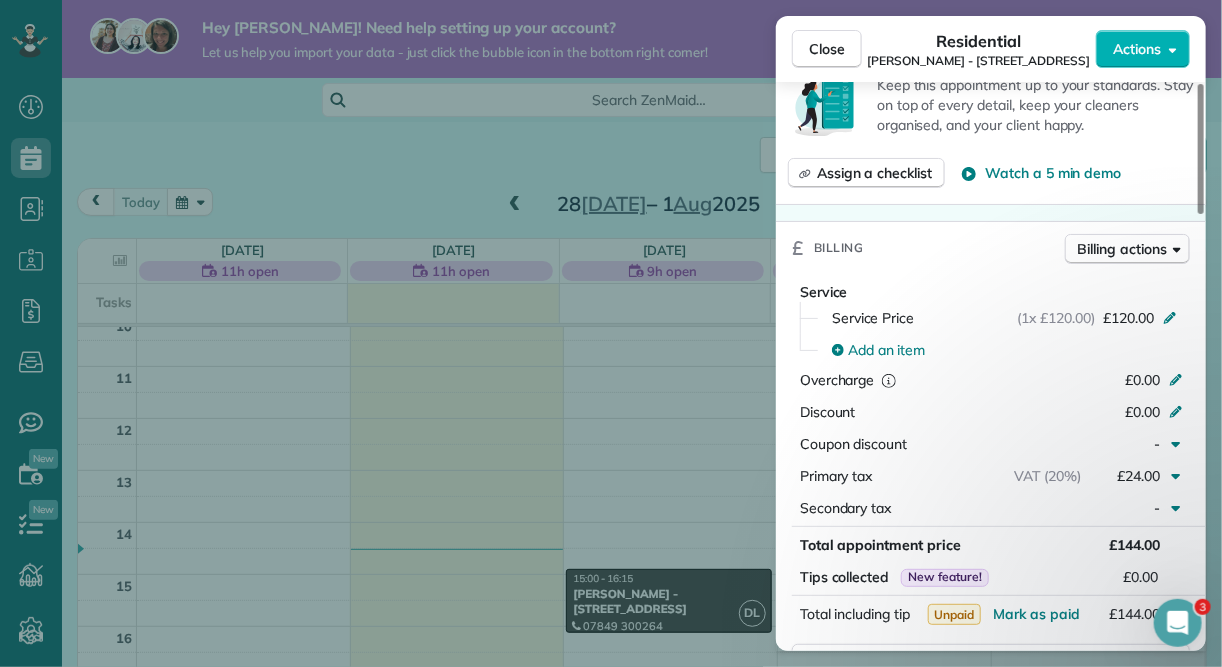 click on "[PERSON_NAME] - [STREET_ADDRESS]" at bounding box center (979, 61) 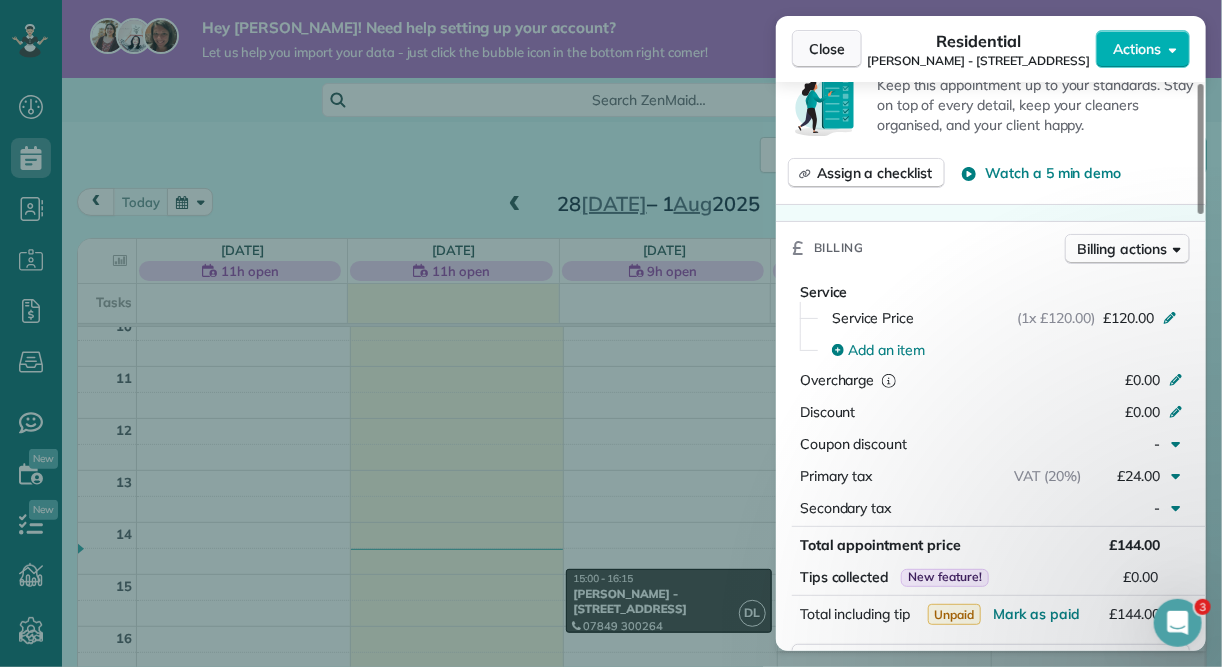 click on "Close" at bounding box center [827, 49] 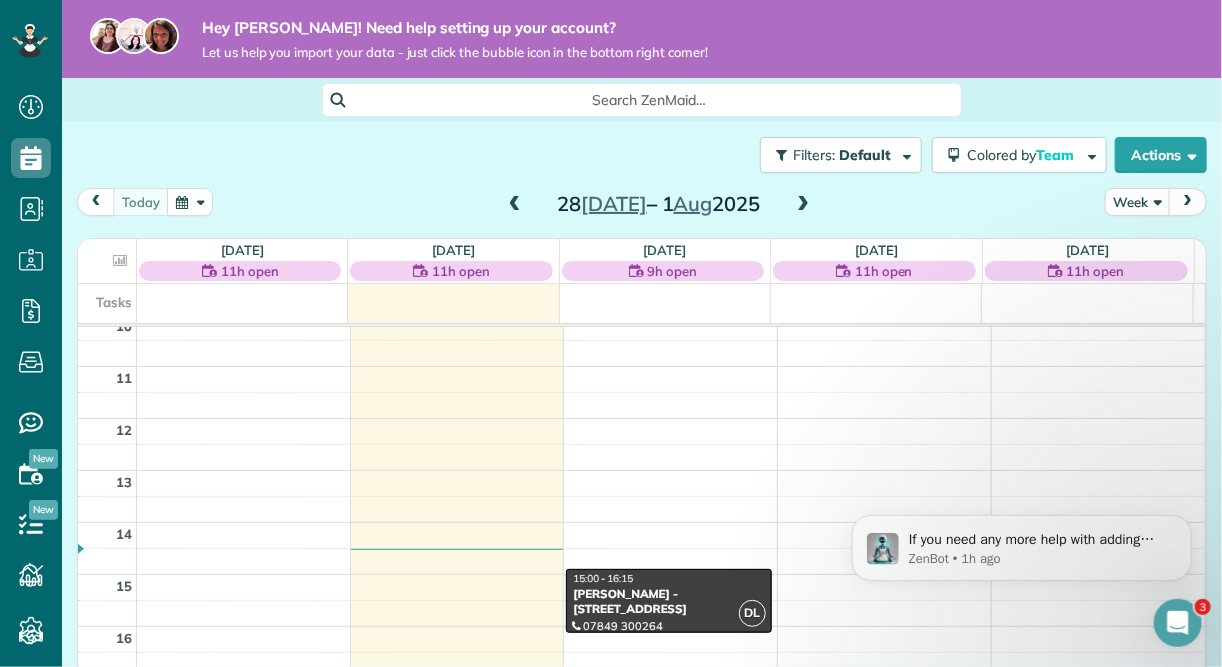 click at bounding box center [803, 205] 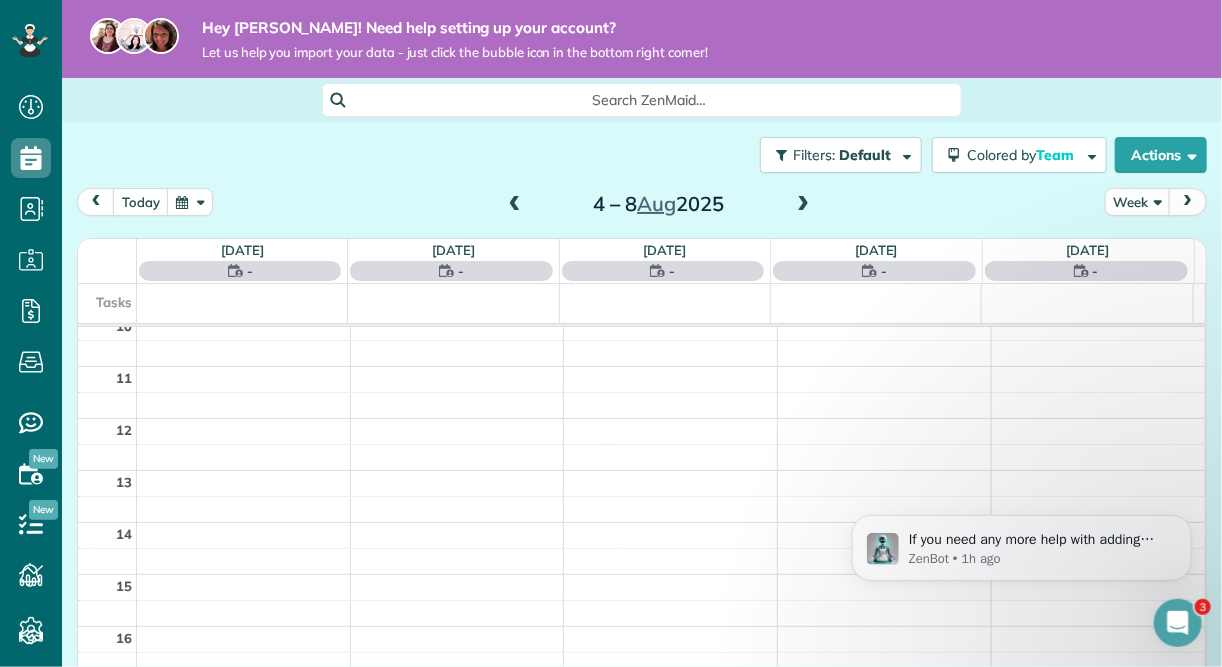 scroll, scrollTop: 0, scrollLeft: 0, axis: both 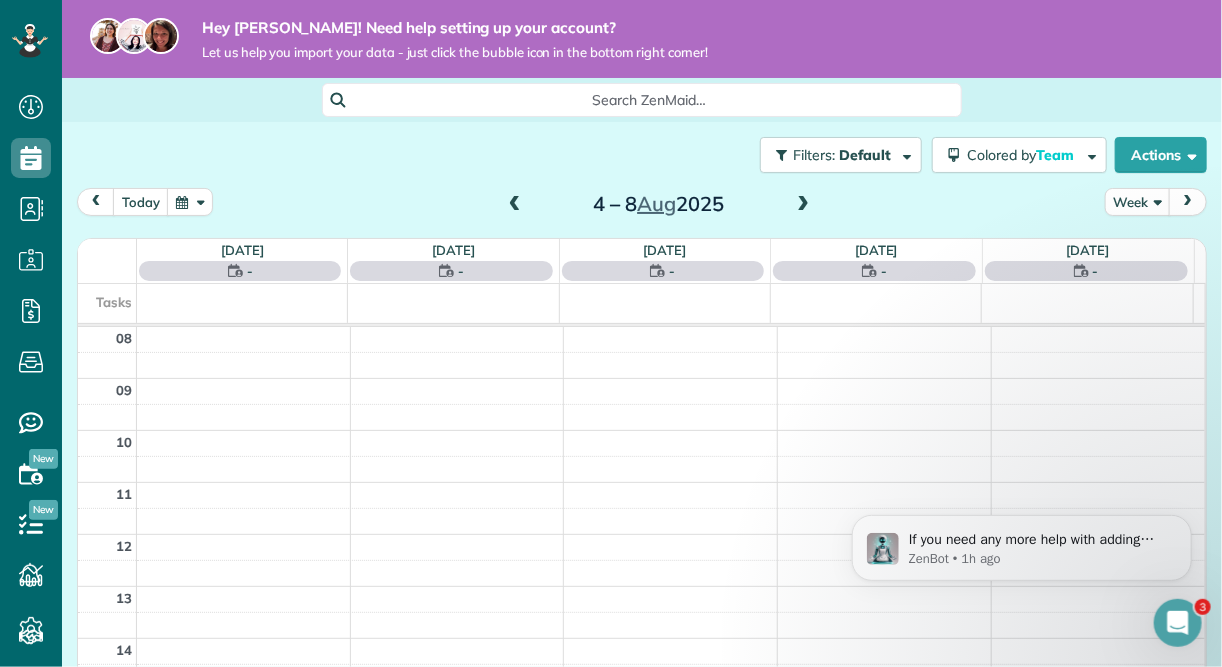 click at bounding box center [803, 205] 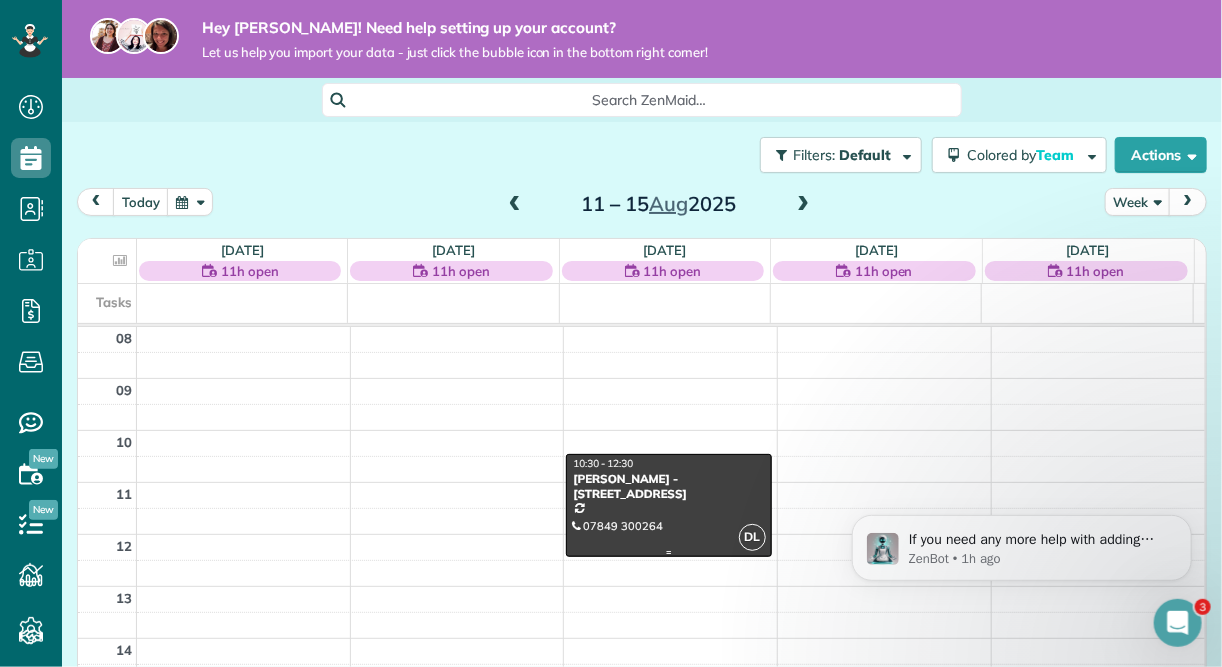 click on "[PERSON_NAME] - [STREET_ADDRESS]" at bounding box center (668, 486) 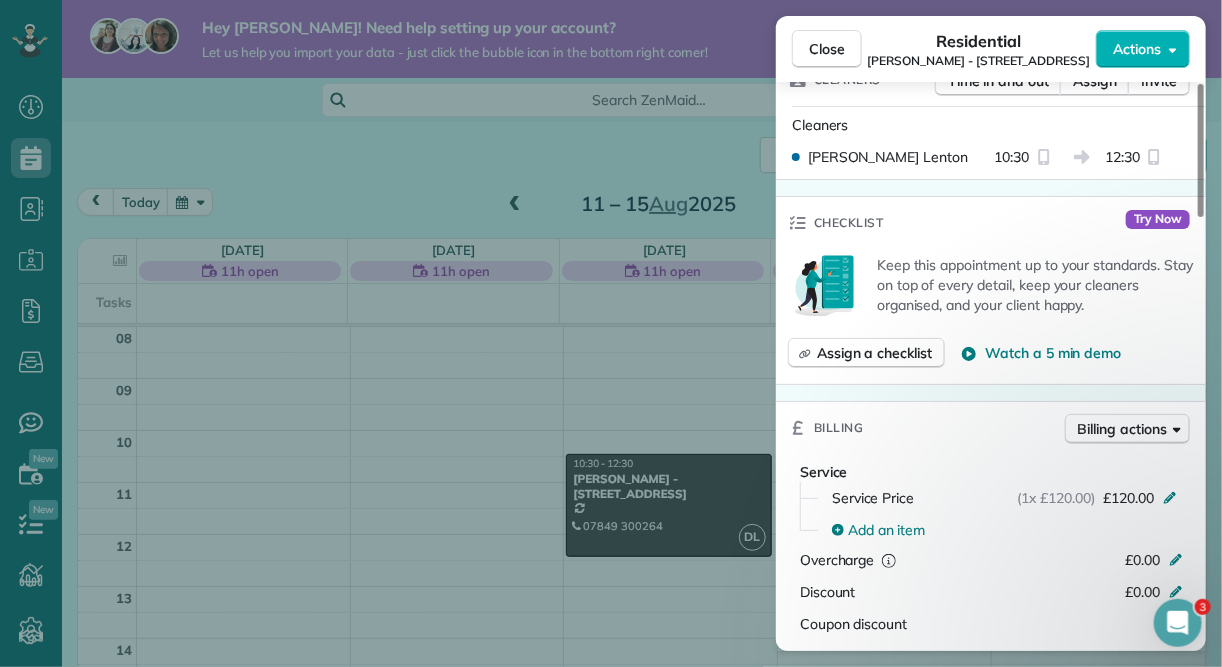 scroll, scrollTop: 720, scrollLeft: 0, axis: vertical 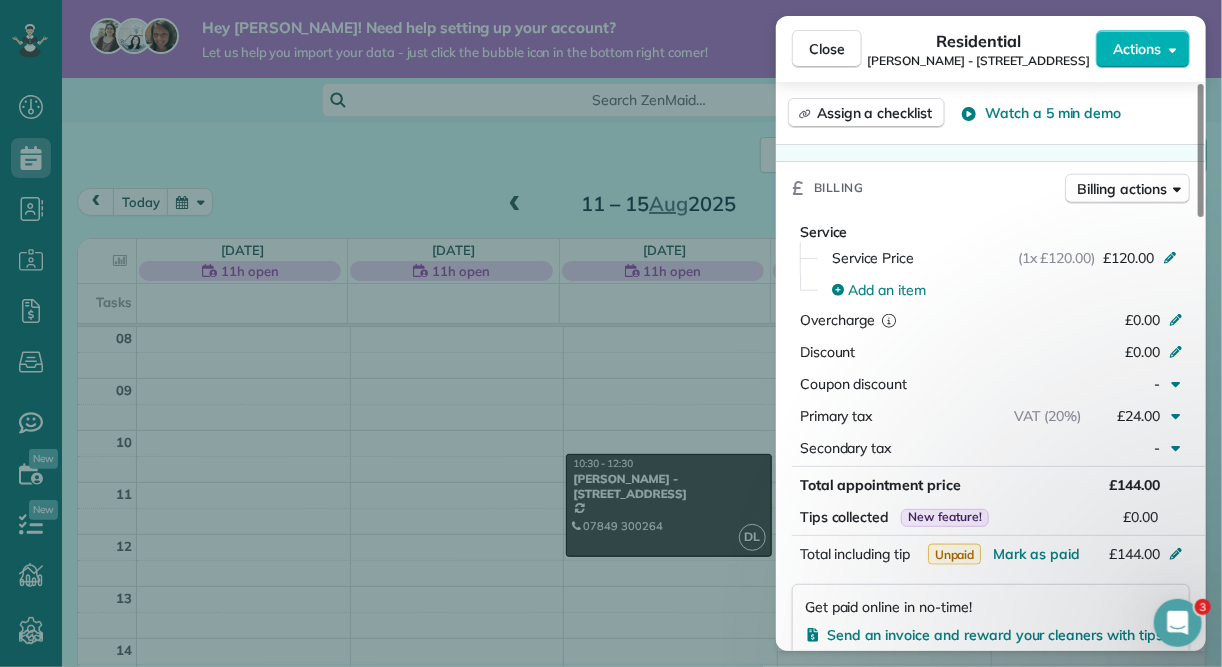 click on "[PERSON_NAME] - [STREET_ADDRESS]" at bounding box center (979, 61) 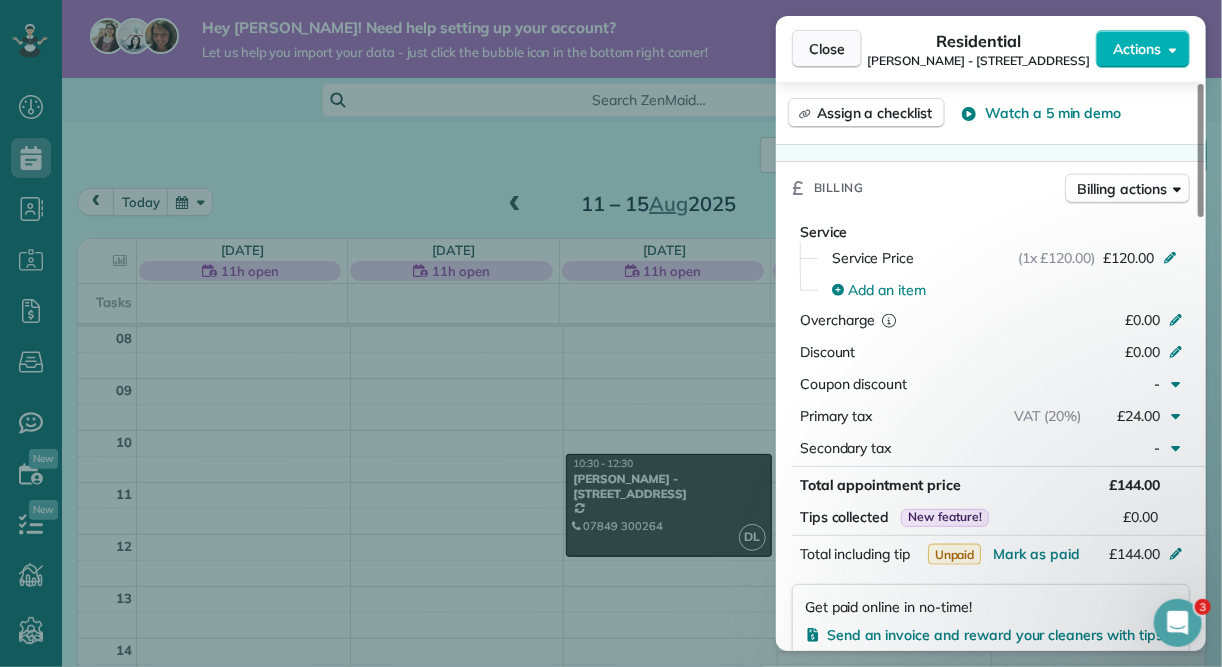 click on "Close" at bounding box center [827, 49] 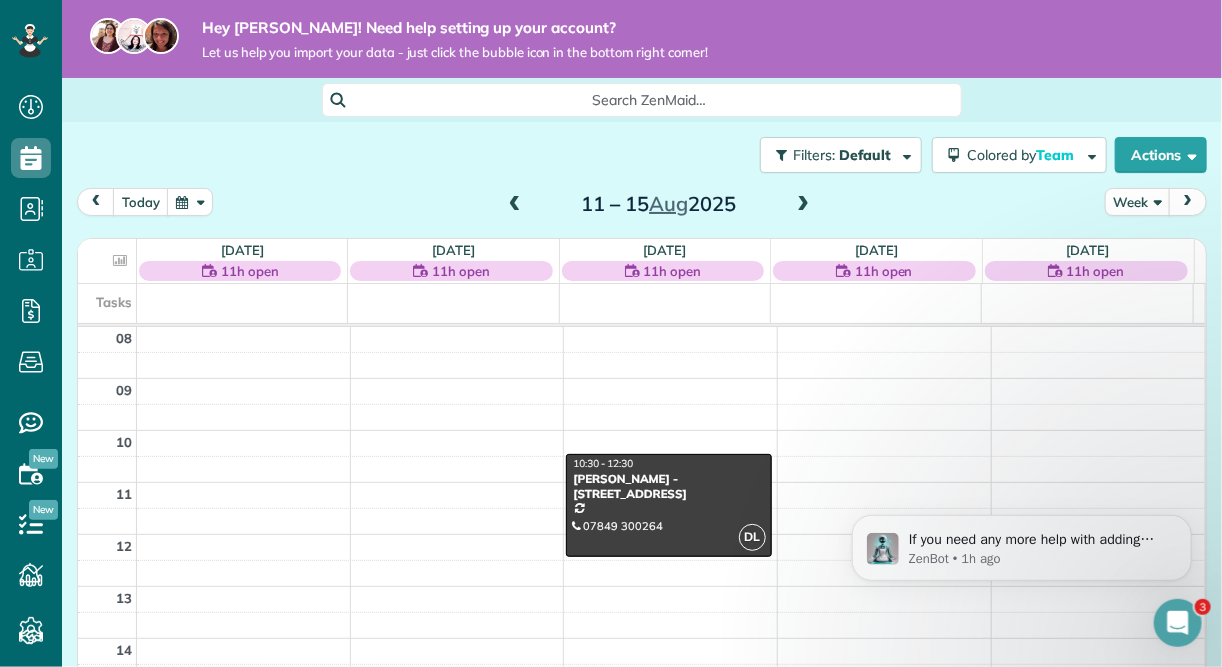 click at bounding box center (803, 205) 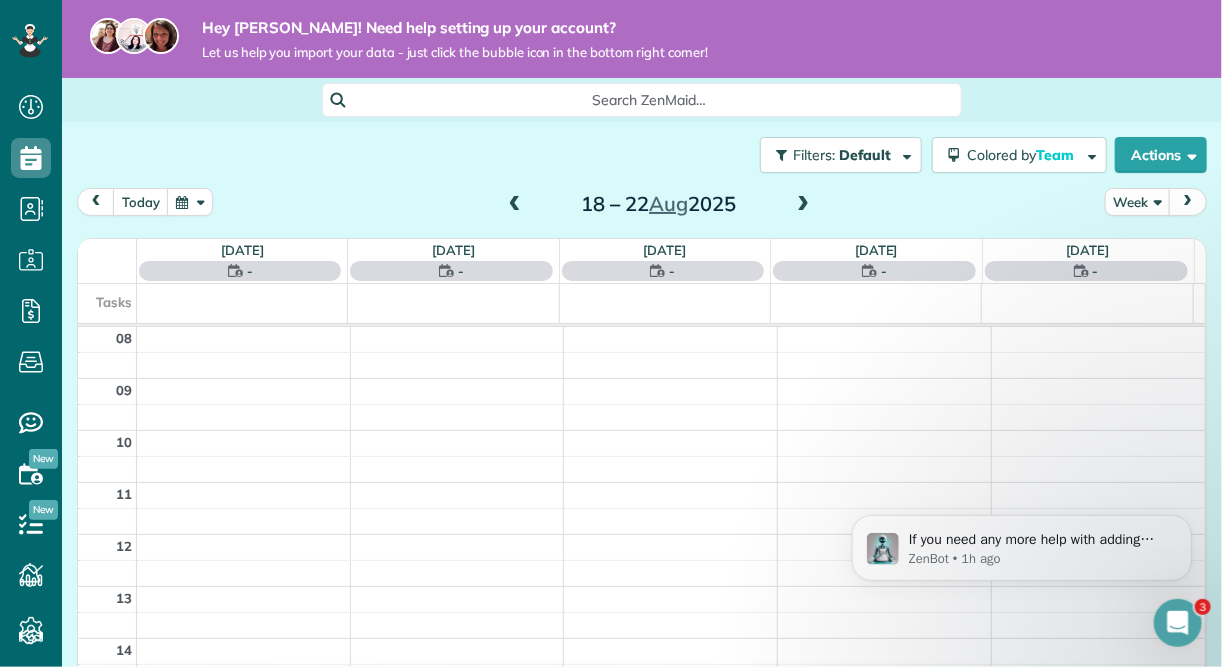 click at bounding box center [803, 205] 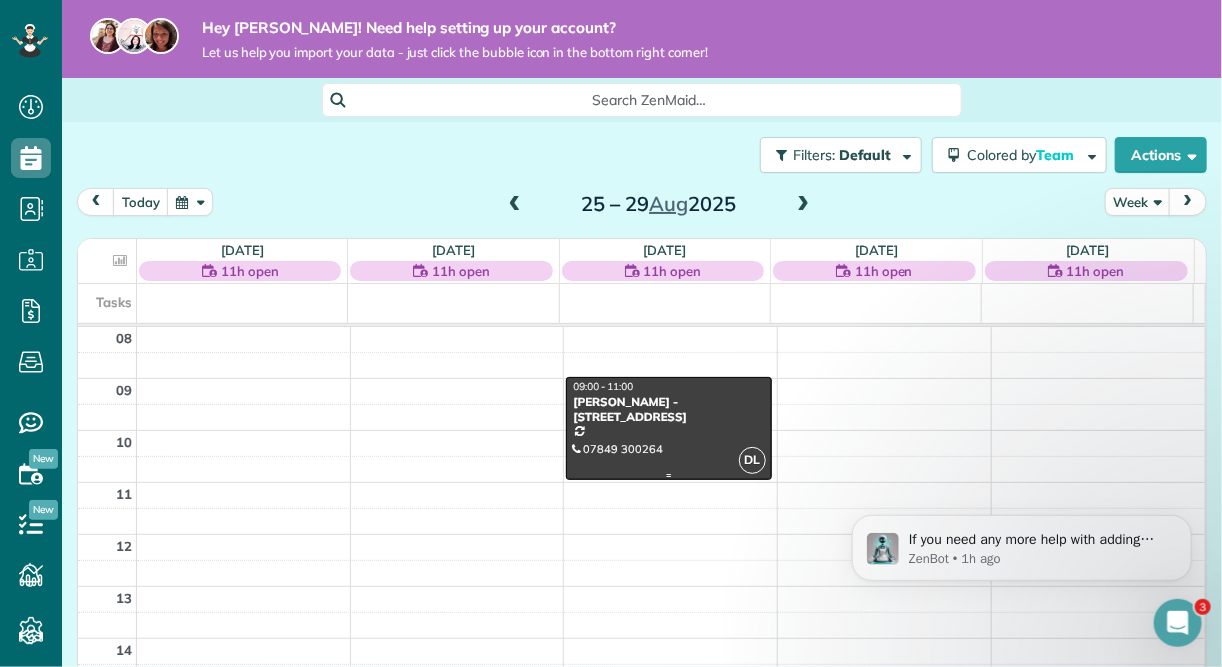 click at bounding box center [668, 428] 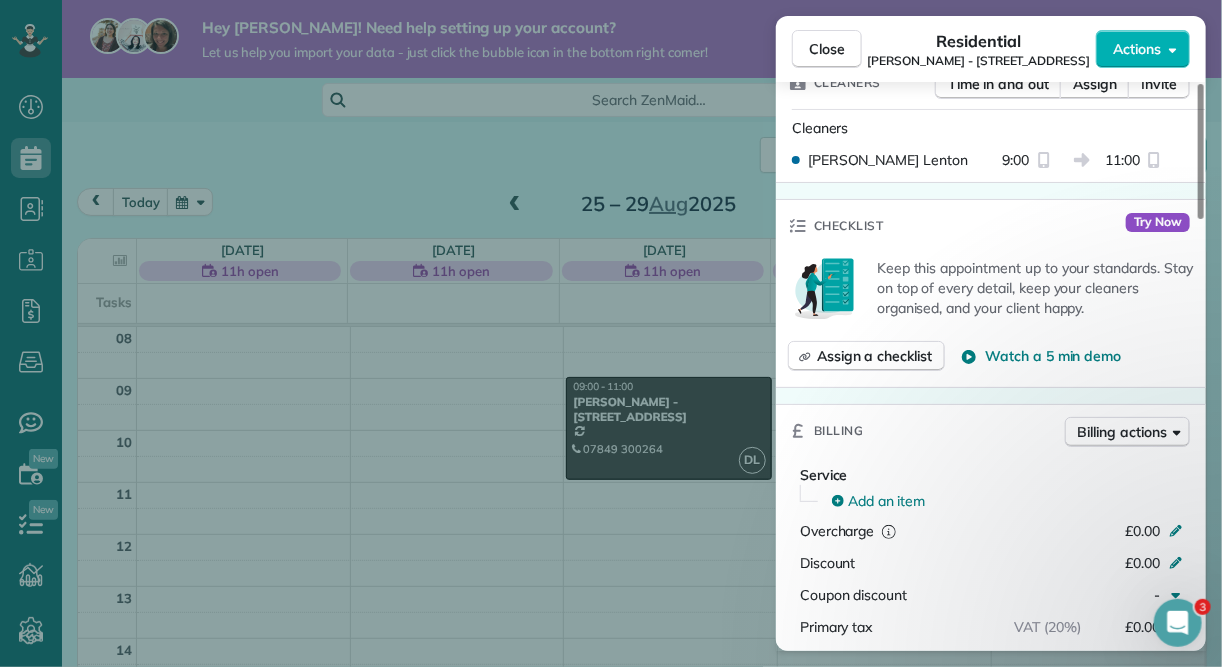 scroll, scrollTop: 720, scrollLeft: 0, axis: vertical 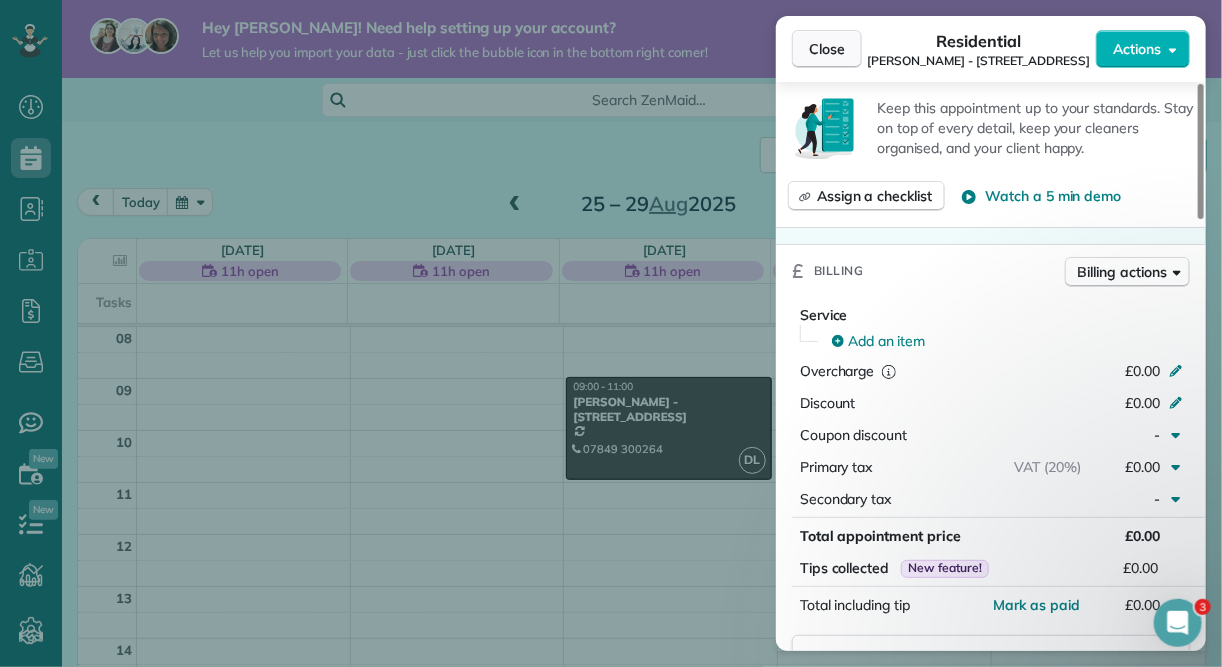 click on "Close" at bounding box center [827, 49] 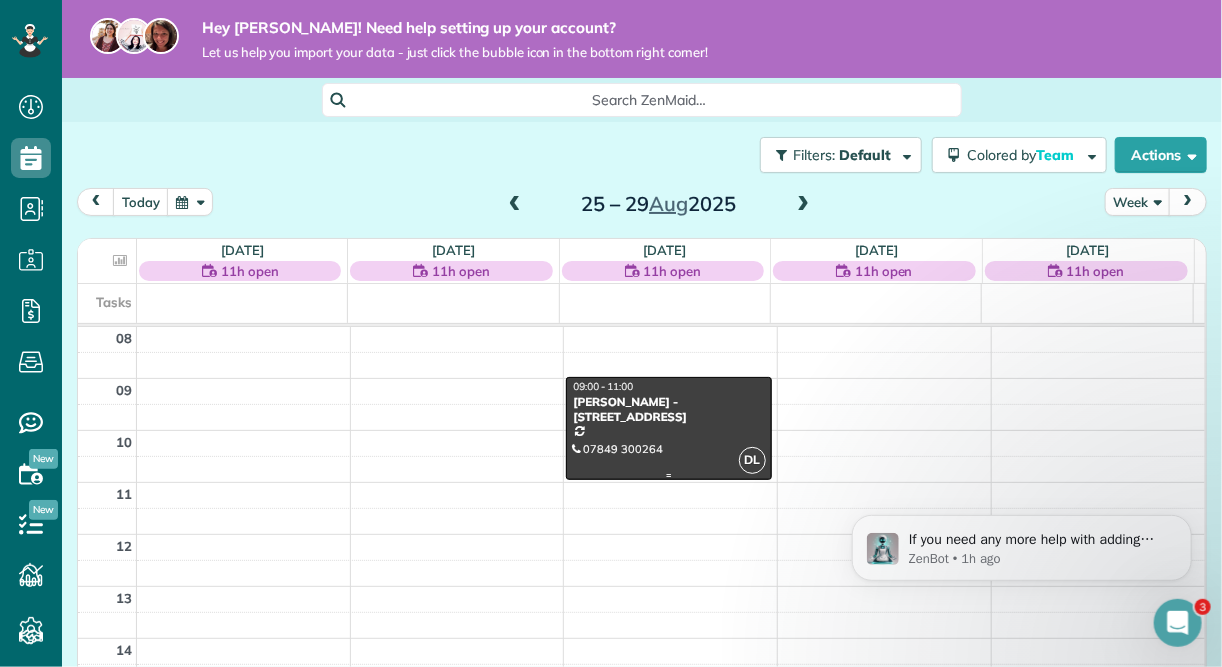 click on "[PERSON_NAME] - [STREET_ADDRESS]" at bounding box center (668, 409) 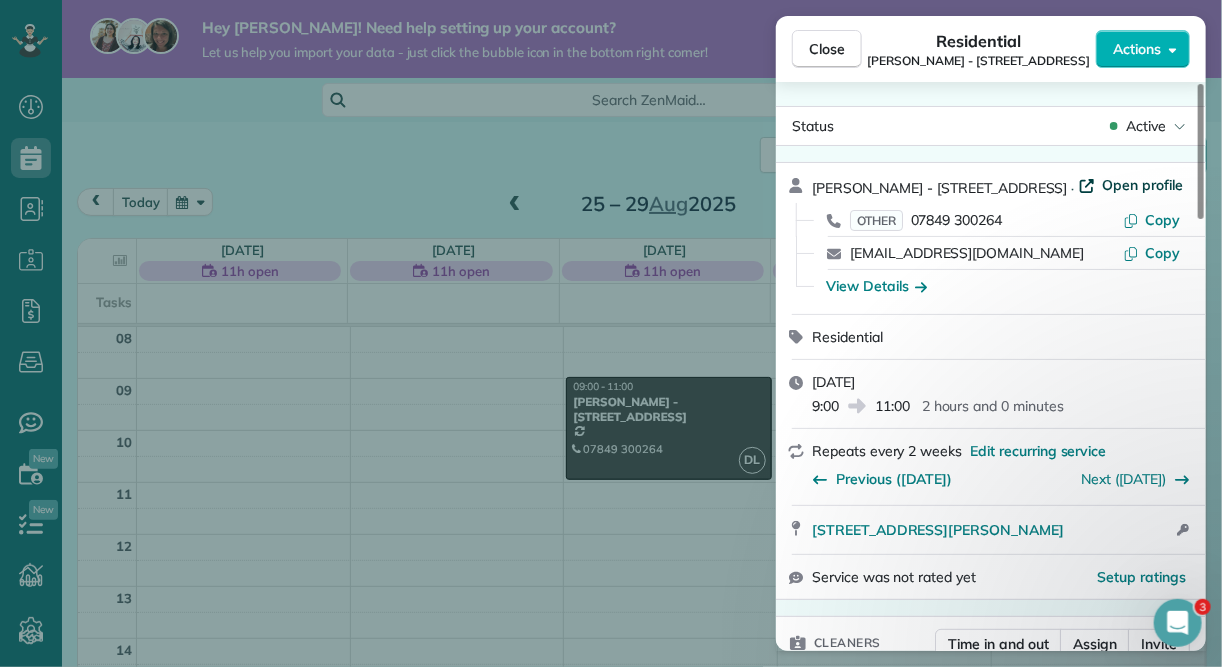 click on "Open profile" at bounding box center [1143, 185] 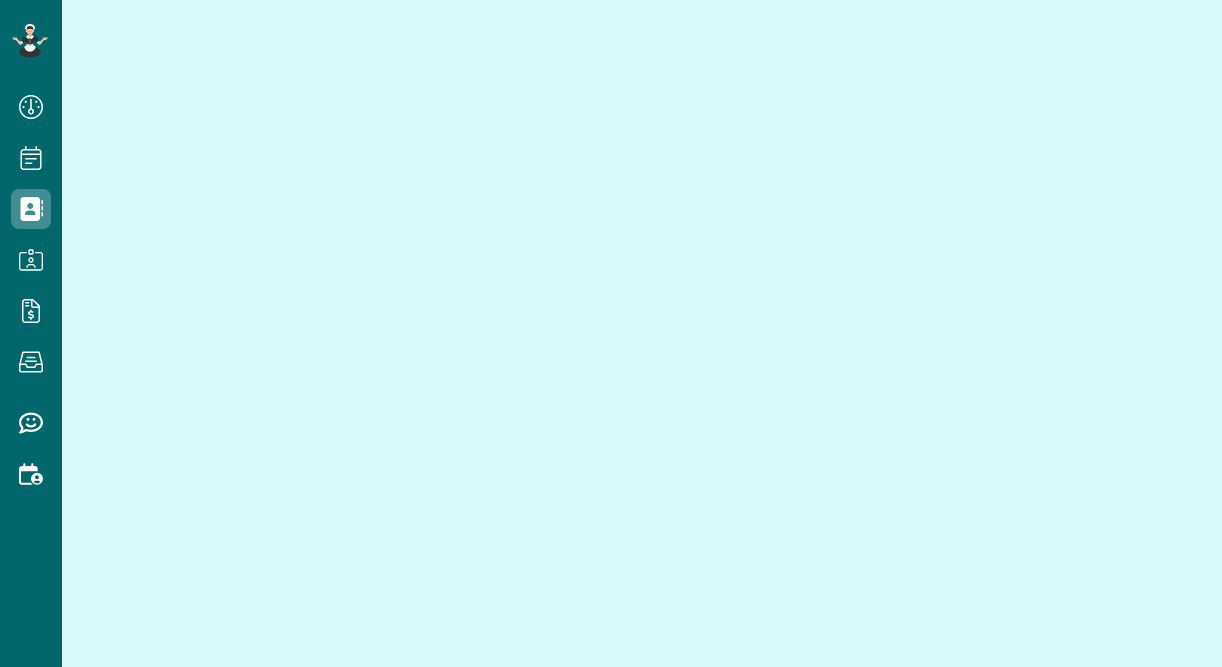 scroll, scrollTop: 0, scrollLeft: 0, axis: both 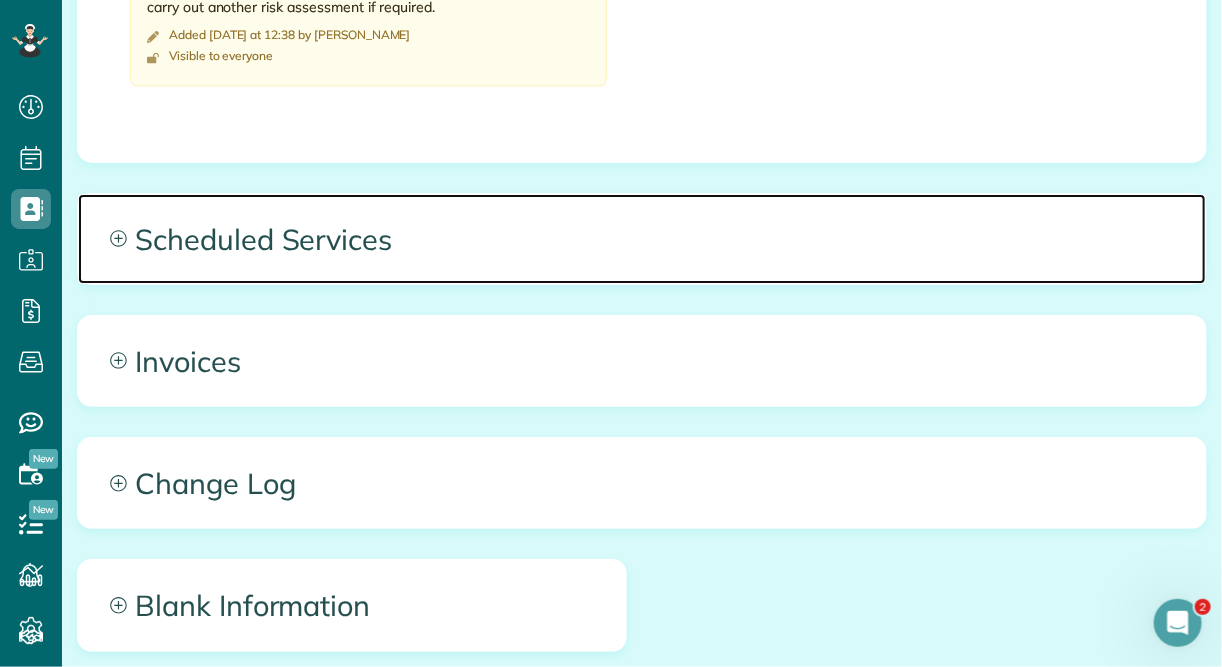 click 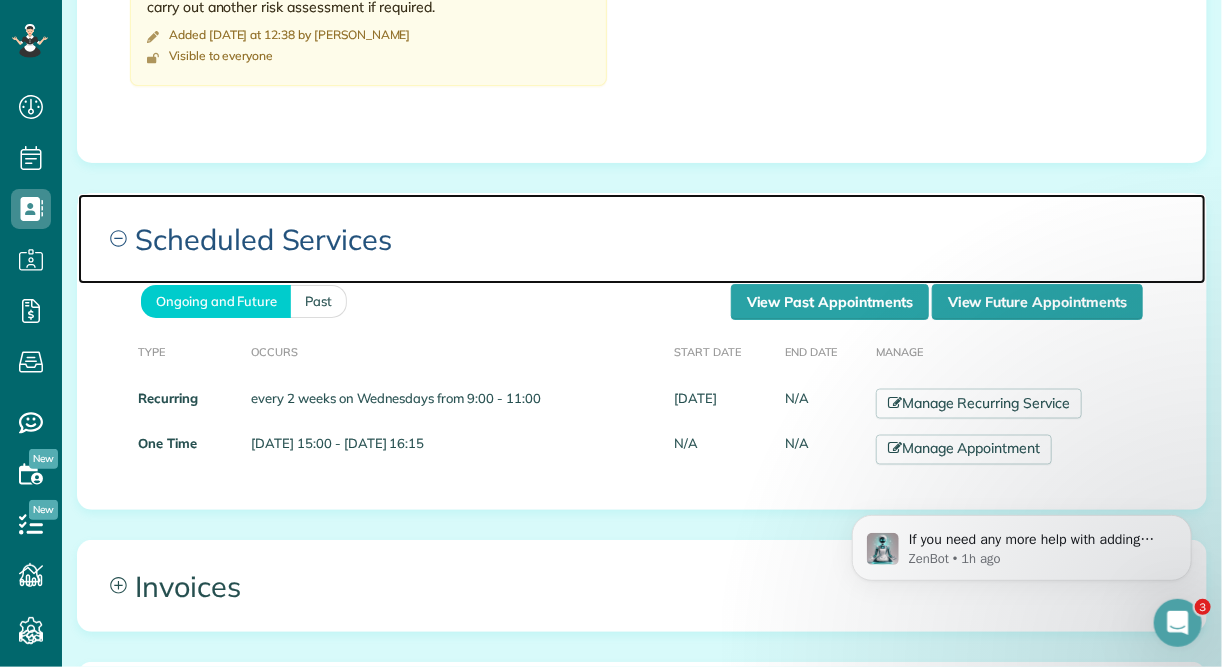 scroll, scrollTop: 0, scrollLeft: 0, axis: both 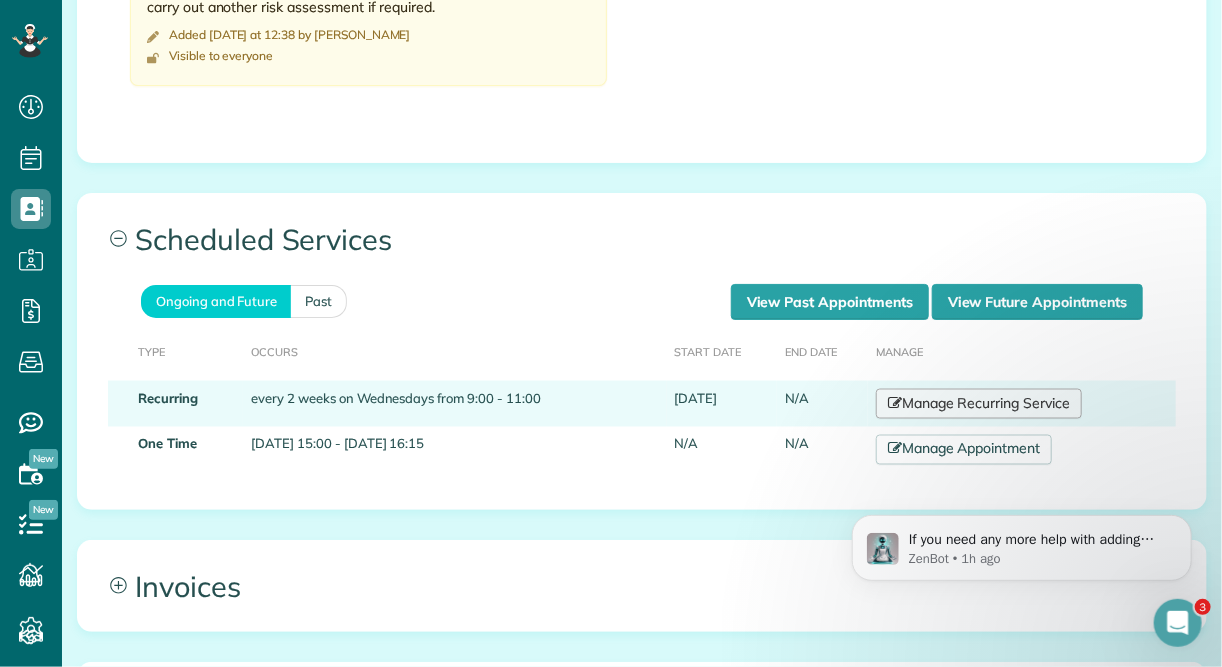 click on "Manage Recurring Service" at bounding box center (979, 404) 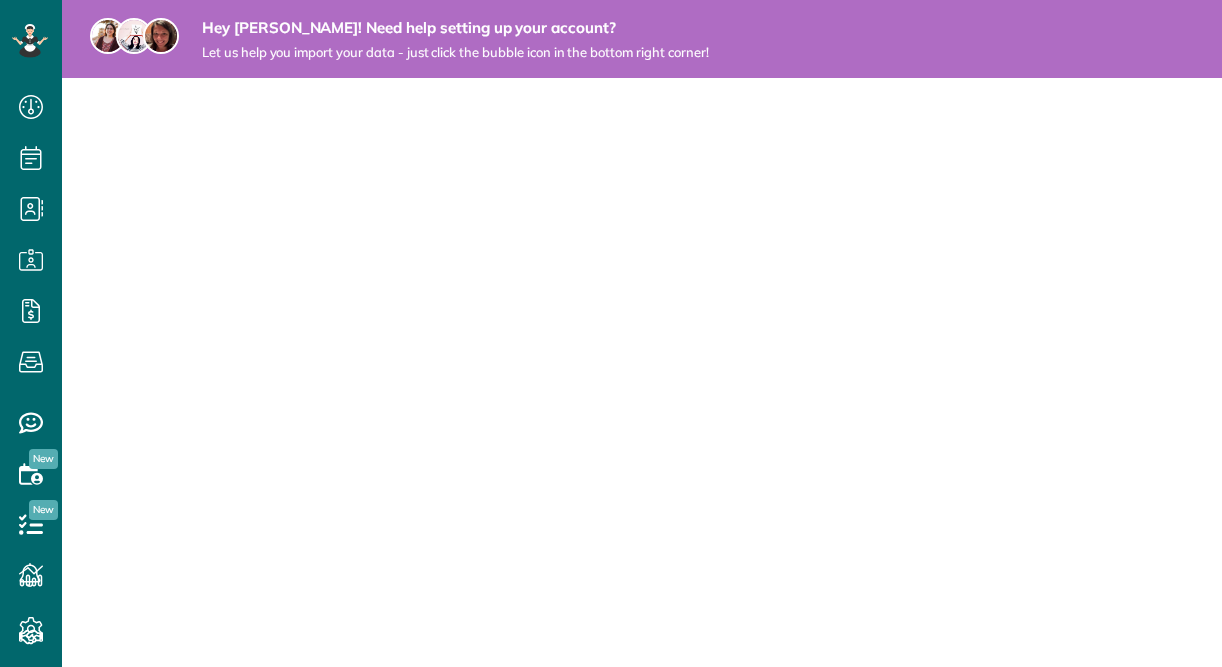 scroll, scrollTop: 0, scrollLeft: 0, axis: both 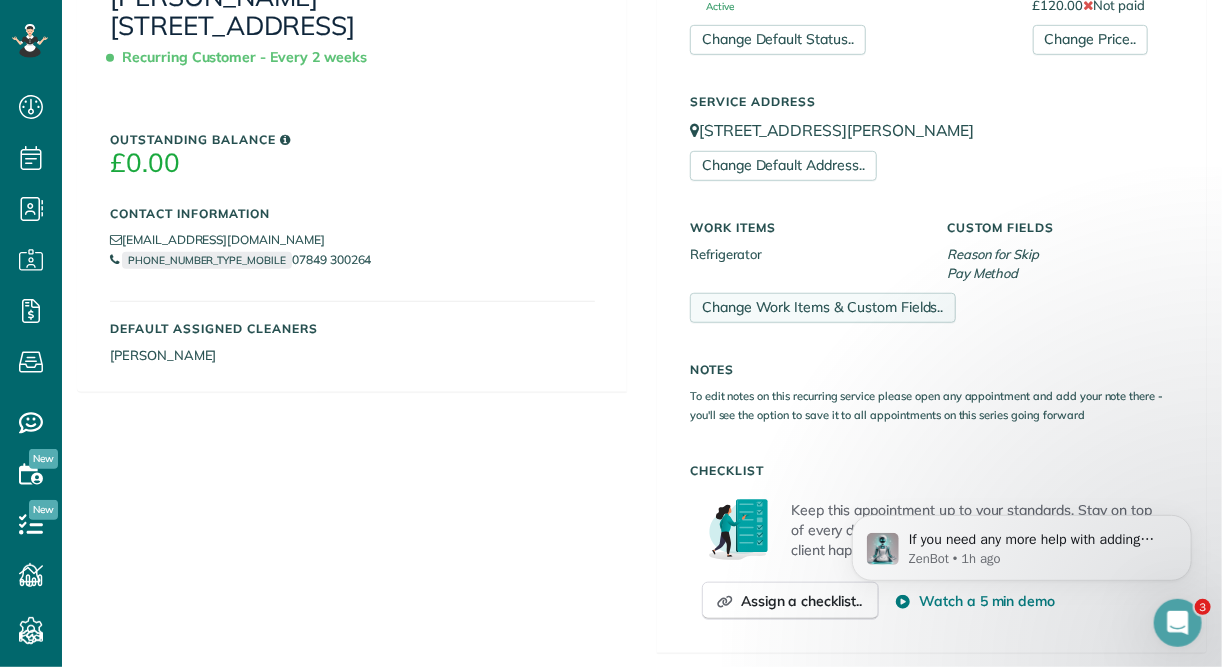 click on "Change Work Items & Custom Fields.." at bounding box center [823, 308] 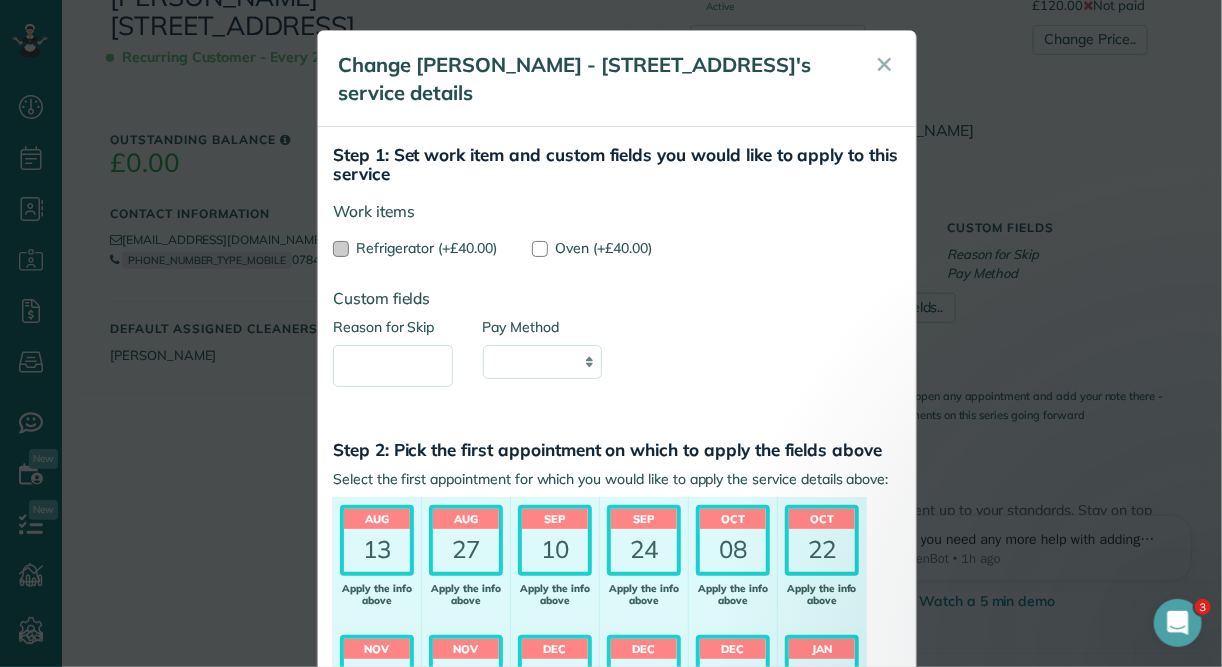 click at bounding box center (341, 249) 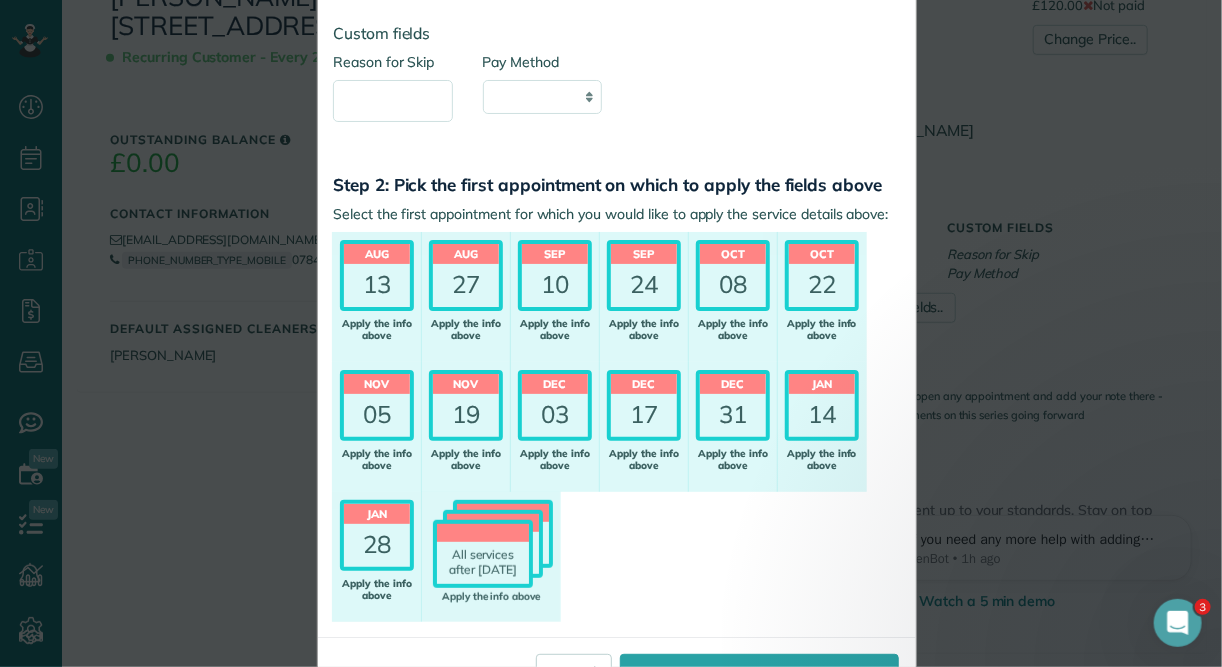 scroll, scrollTop: 335, scrollLeft: 0, axis: vertical 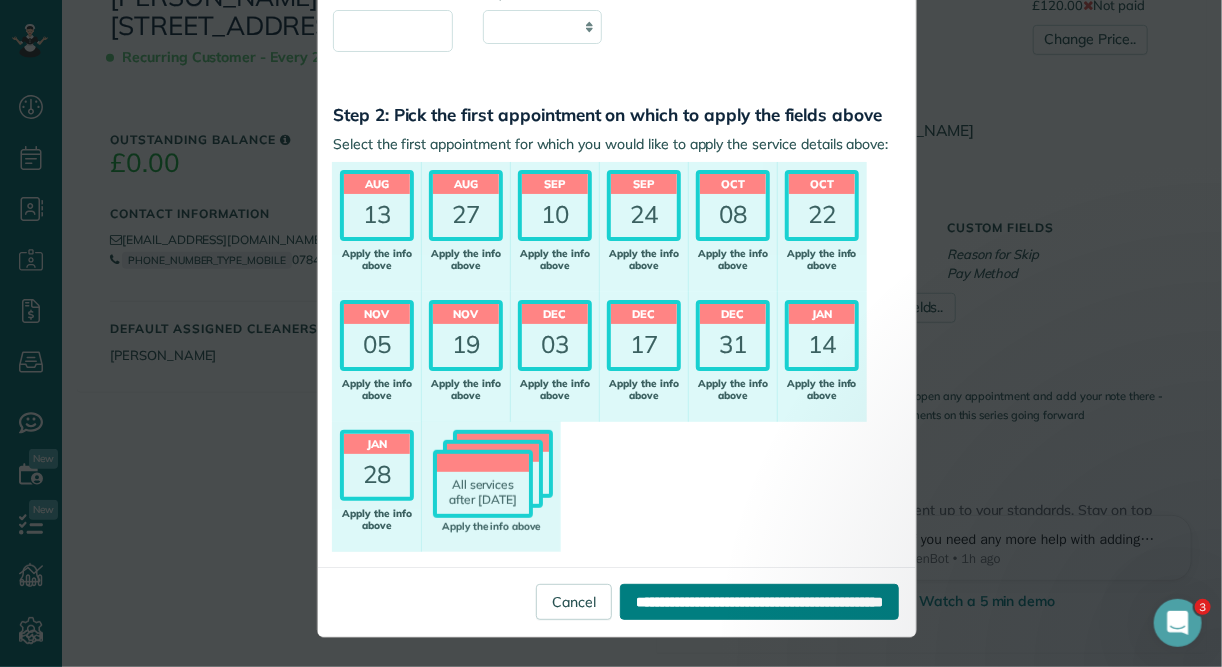 click on "**********" at bounding box center [759, 602] 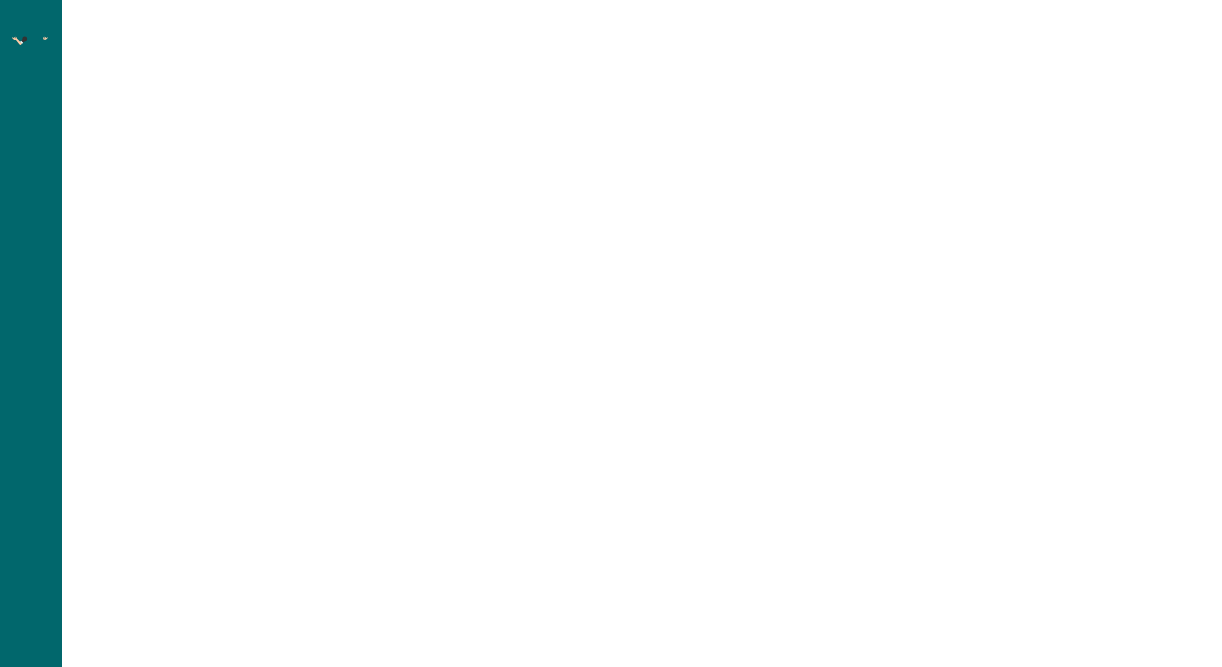scroll, scrollTop: 0, scrollLeft: 0, axis: both 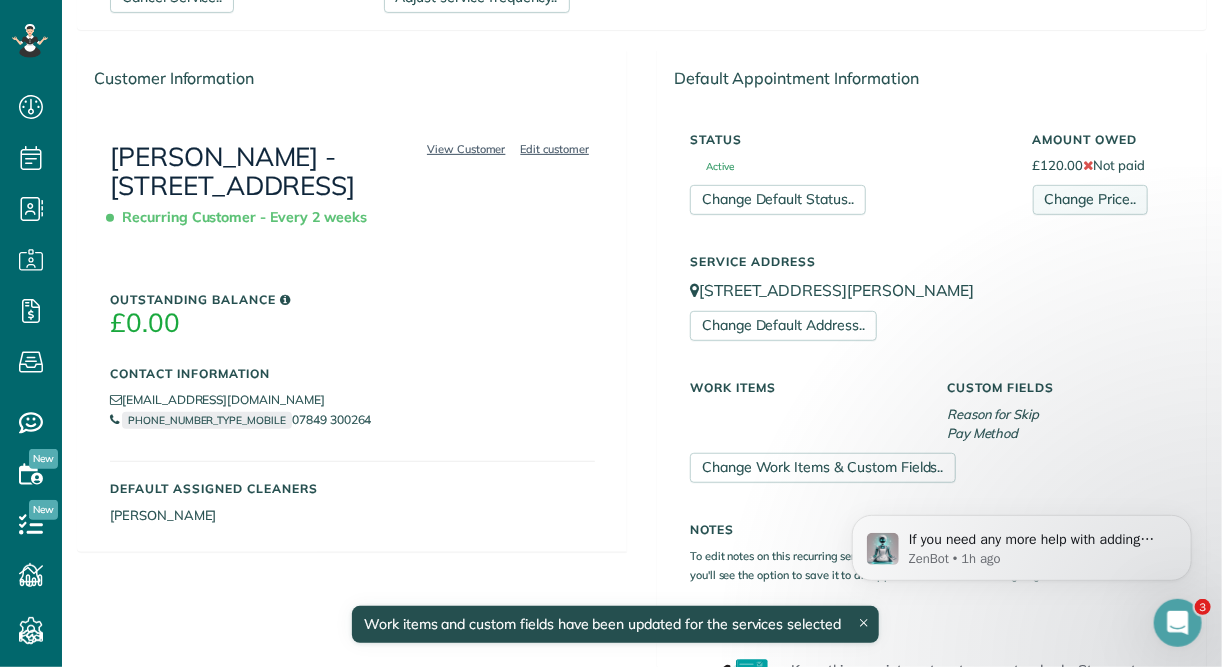 click on "Change Price.." at bounding box center [1090, 200] 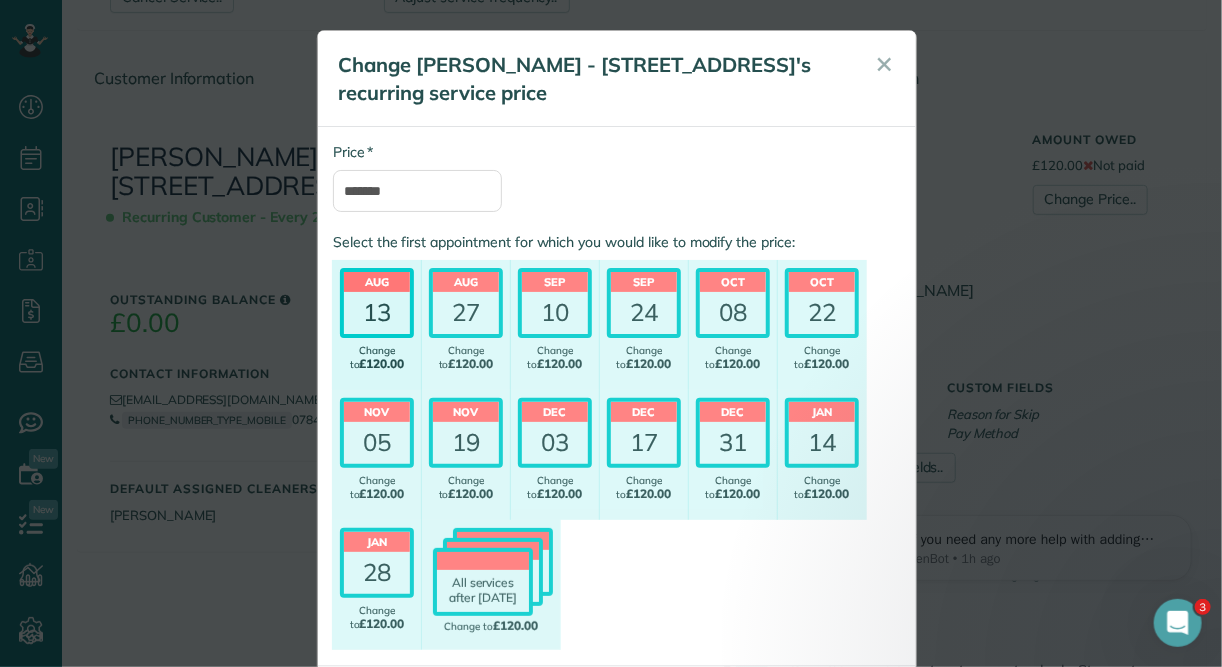 click on "13" at bounding box center (377, 313) 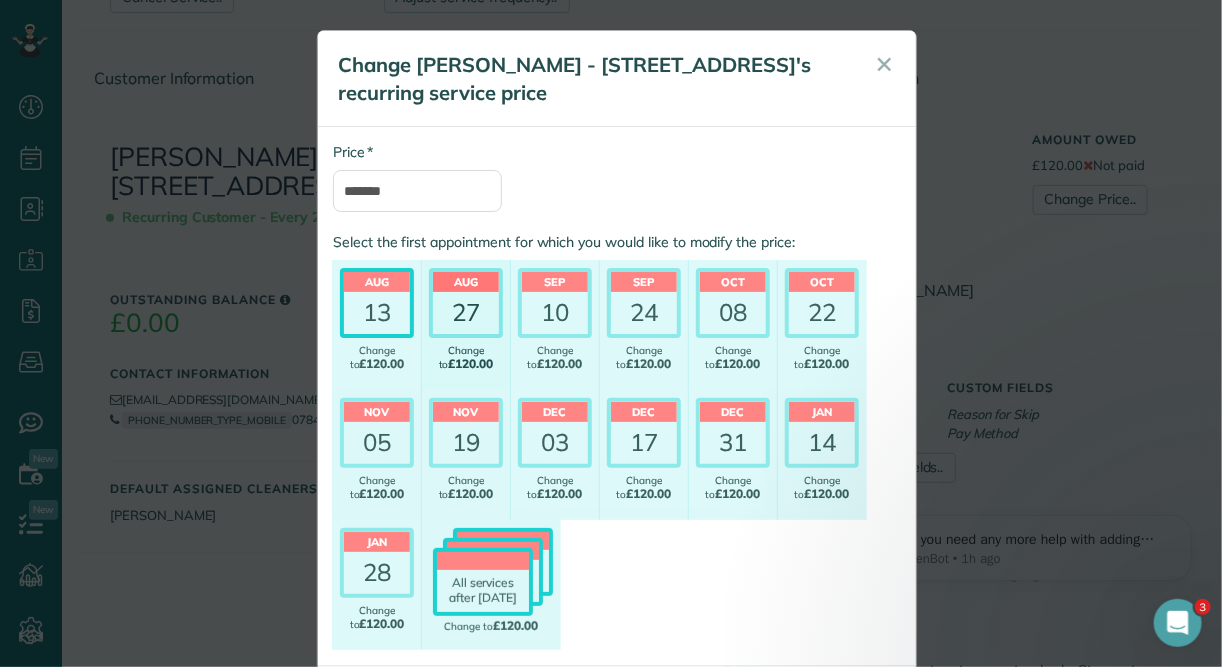 click on "27" at bounding box center [466, 313] 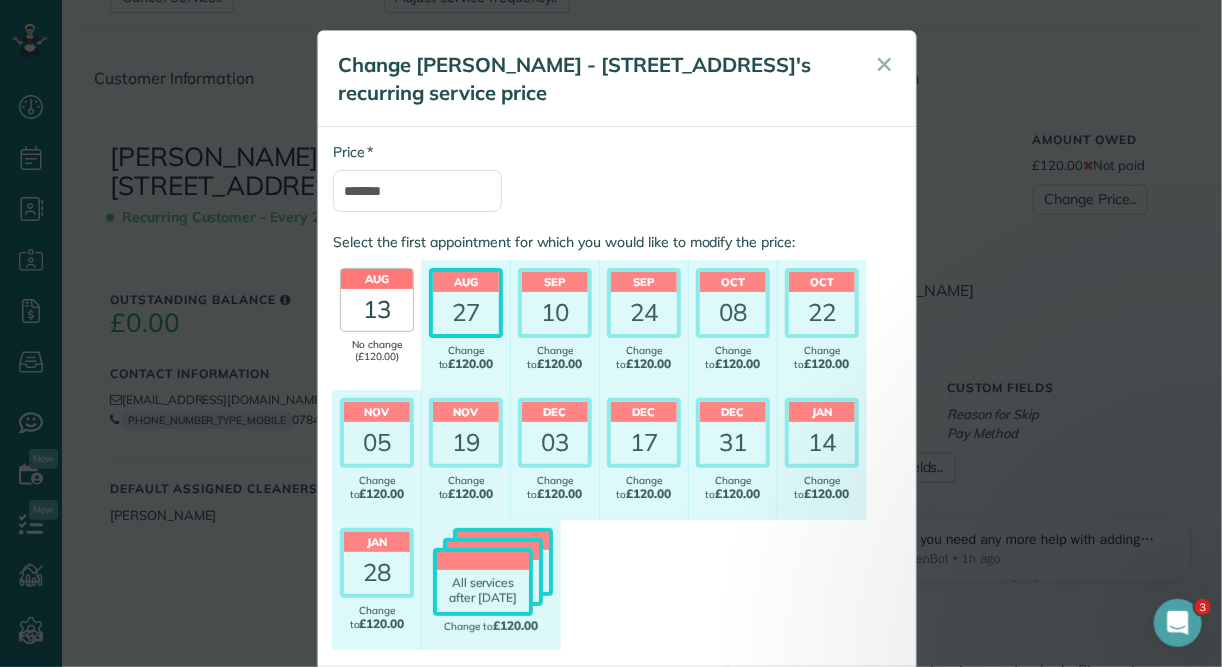 click on "13" at bounding box center [377, 310] 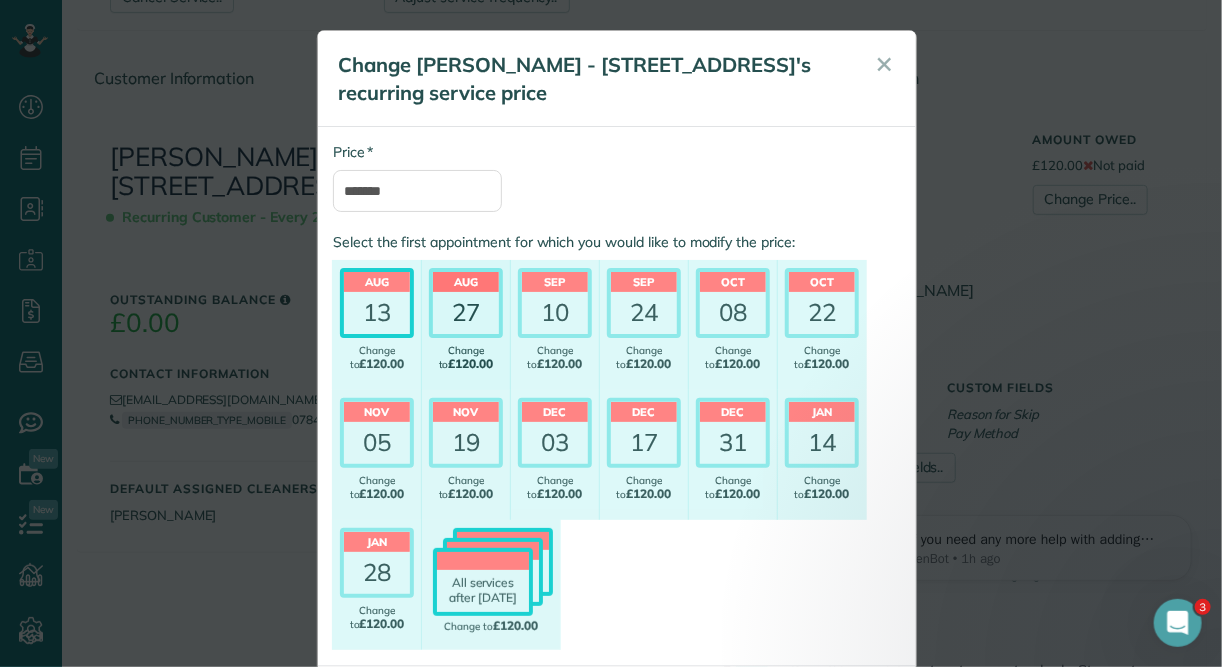 click on "27" at bounding box center [466, 313] 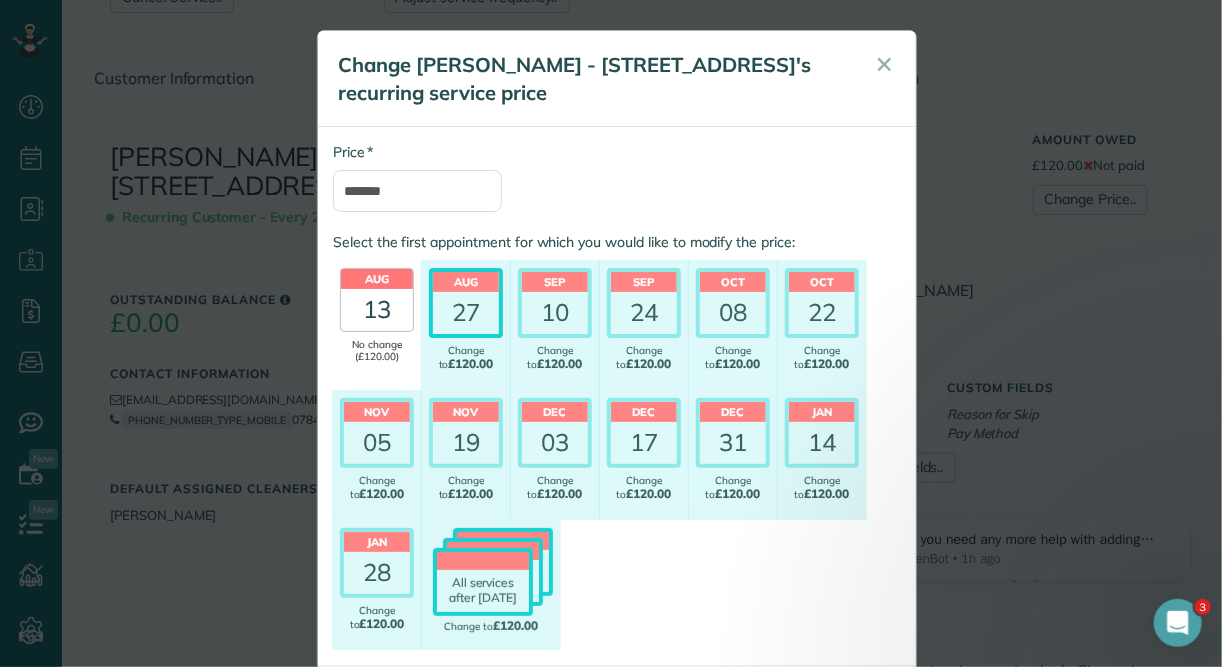 click on "13" at bounding box center [377, 310] 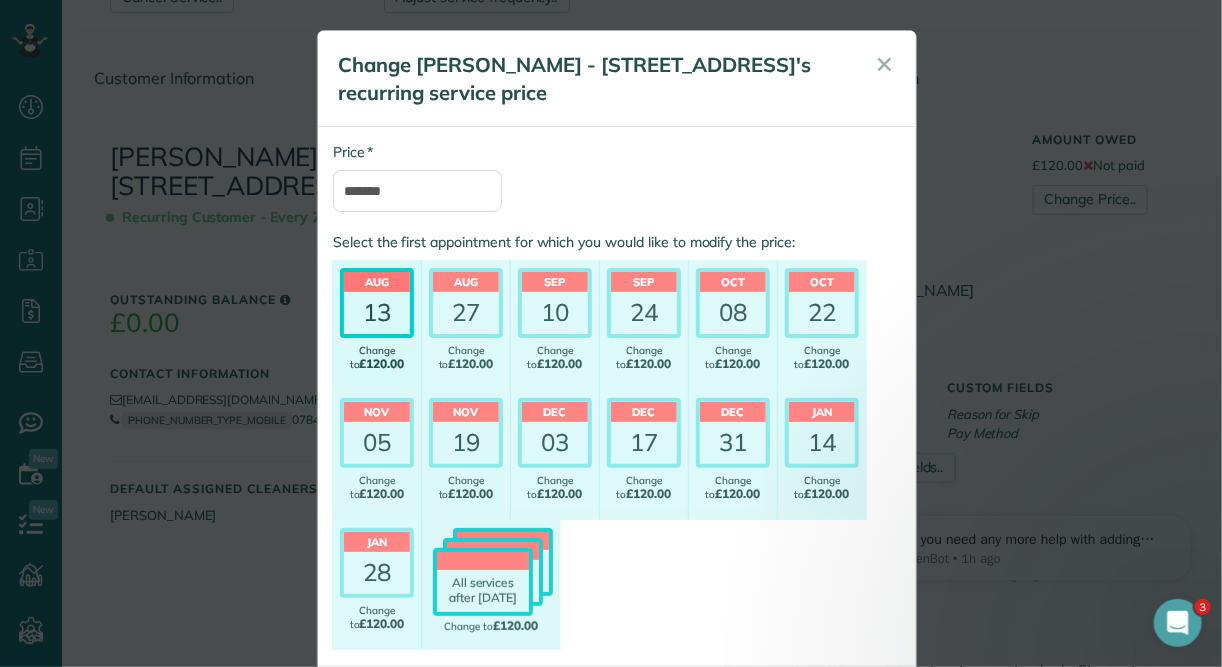 click on "13" at bounding box center (377, 313) 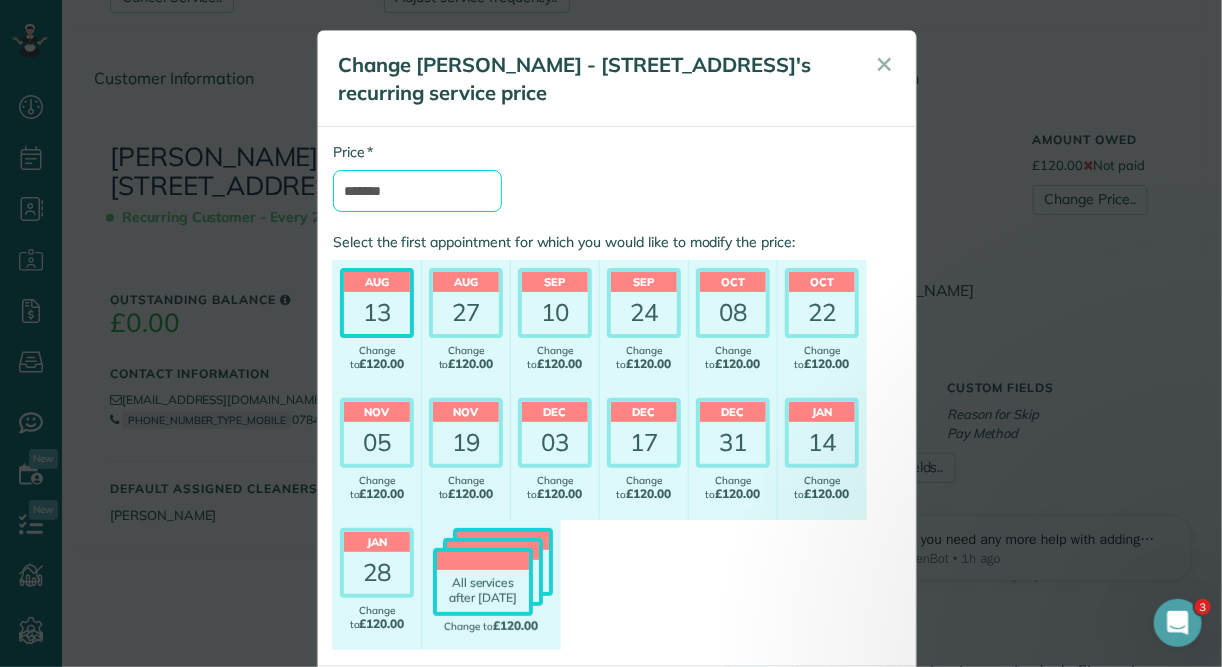 click on "*******" at bounding box center [417, 191] 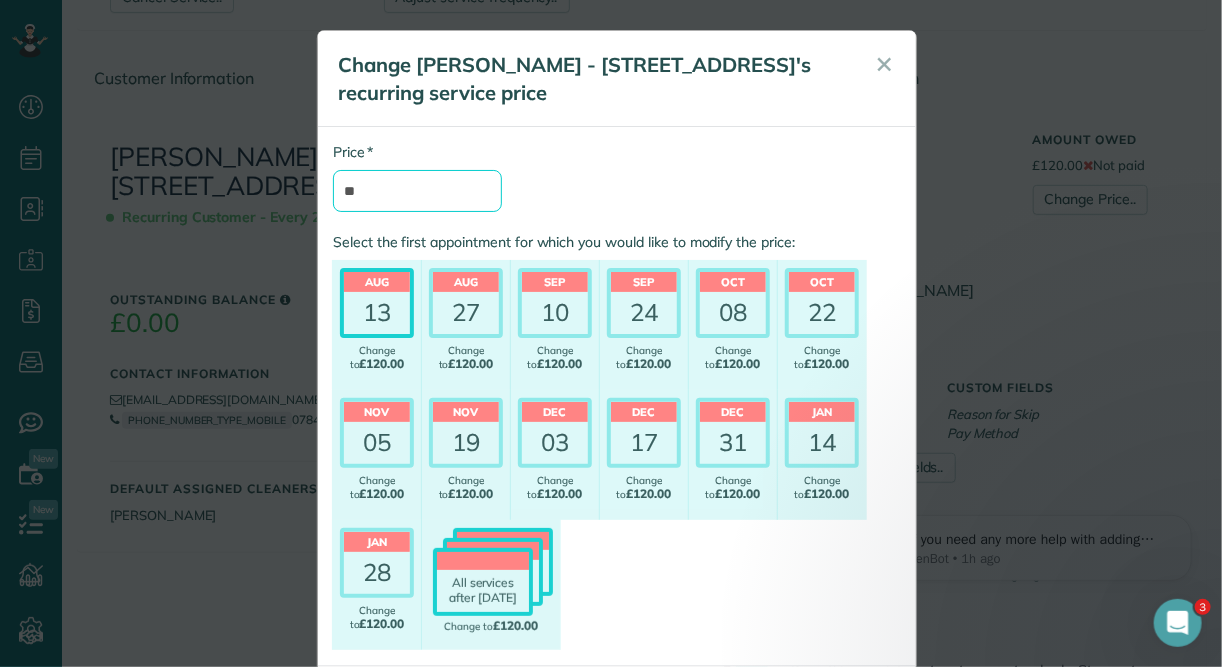 type on "**" 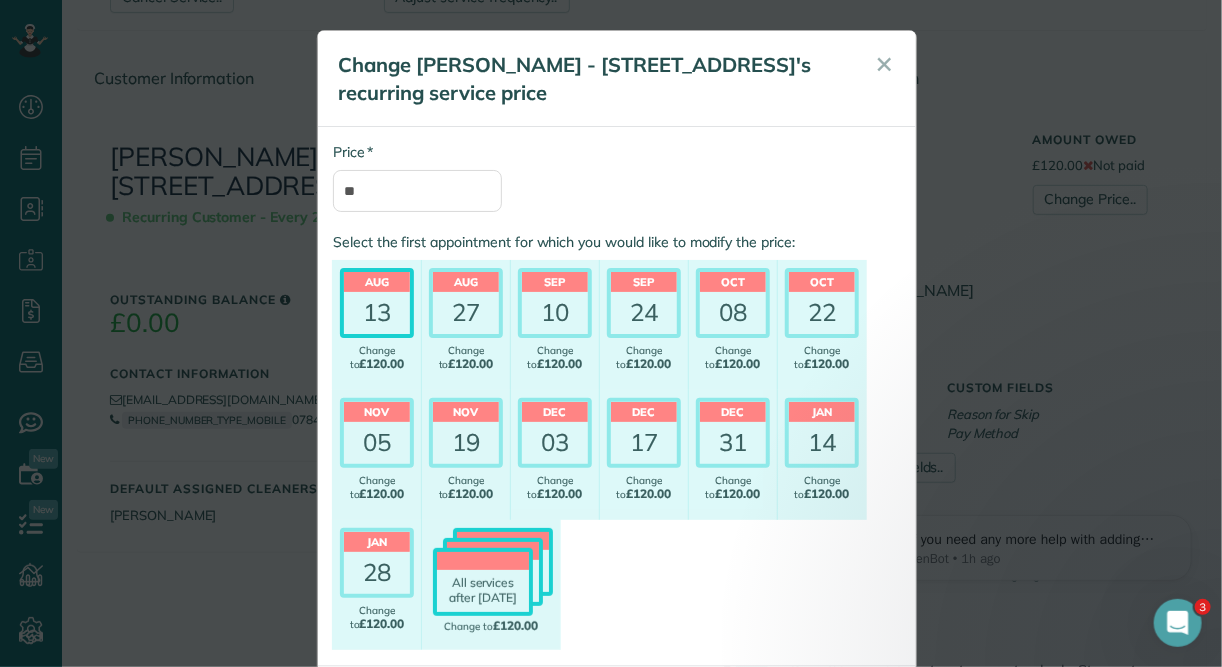 click on "*  Price **
Select the first appointment for which you would like to modify the price:
Aug
13
No change (£120.00)
Change to  £120.00
Aug
27
No change (£120.00)
Change to  £120.00
Sep
10
No change (£120.00)
Change to  £120.00
Sep
Change to" at bounding box center (617, 396) 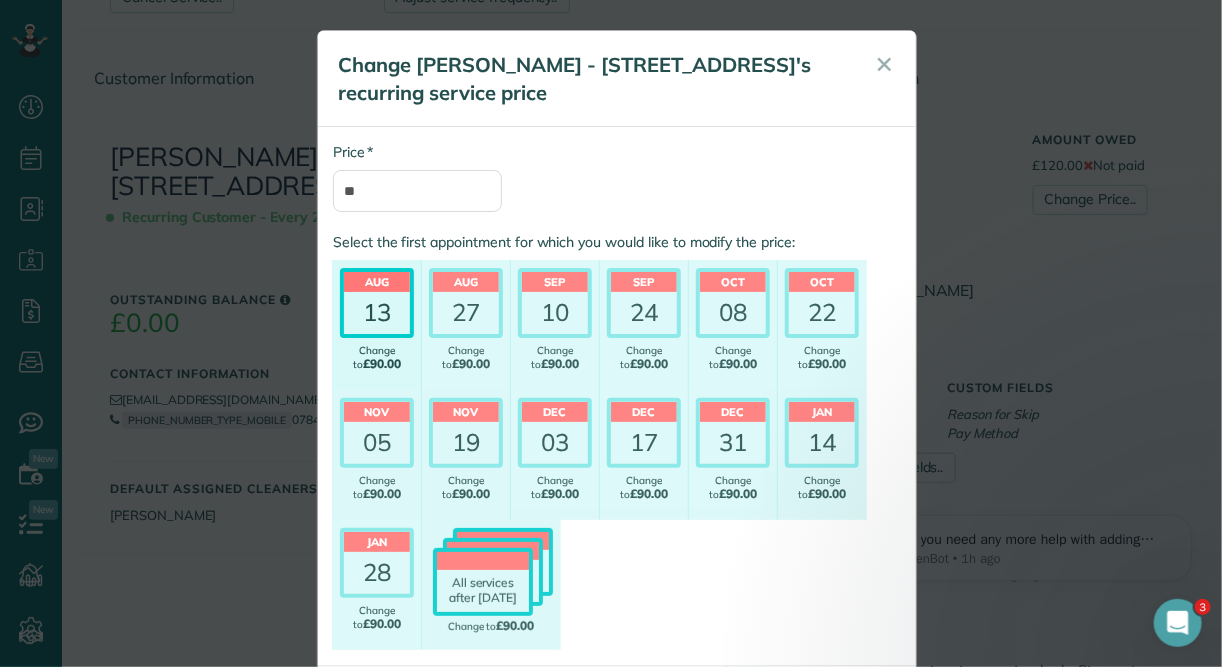 click on "13" at bounding box center [377, 313] 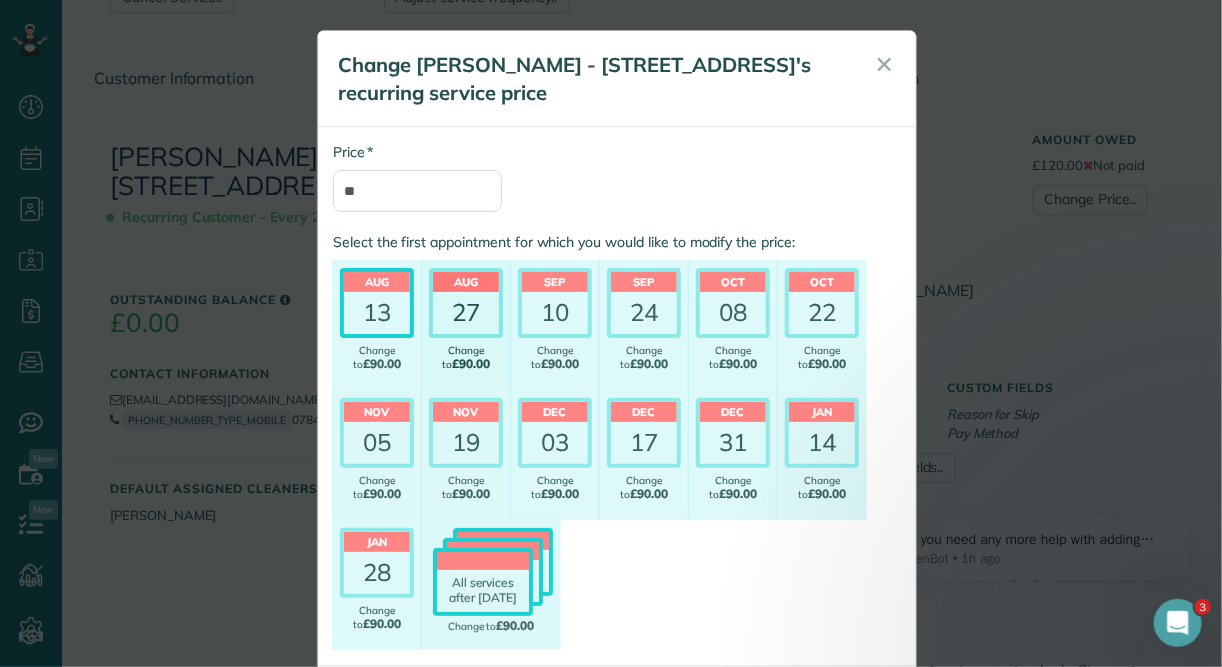 click on "27" at bounding box center [466, 313] 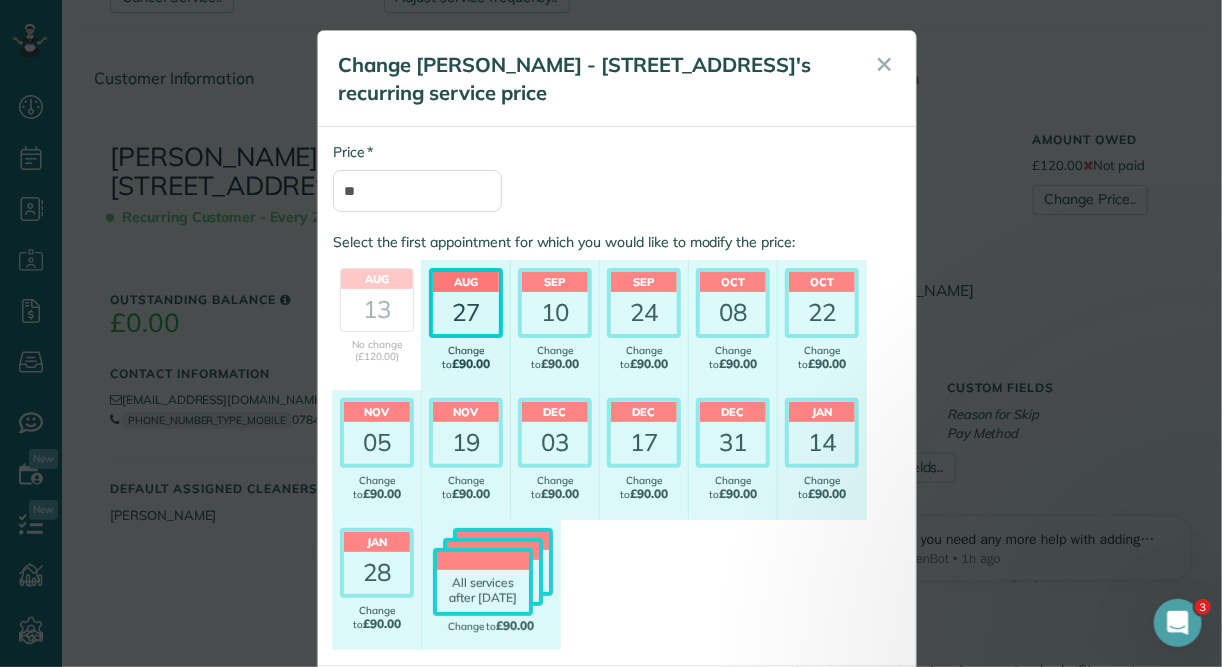 click on "27" at bounding box center [466, 313] 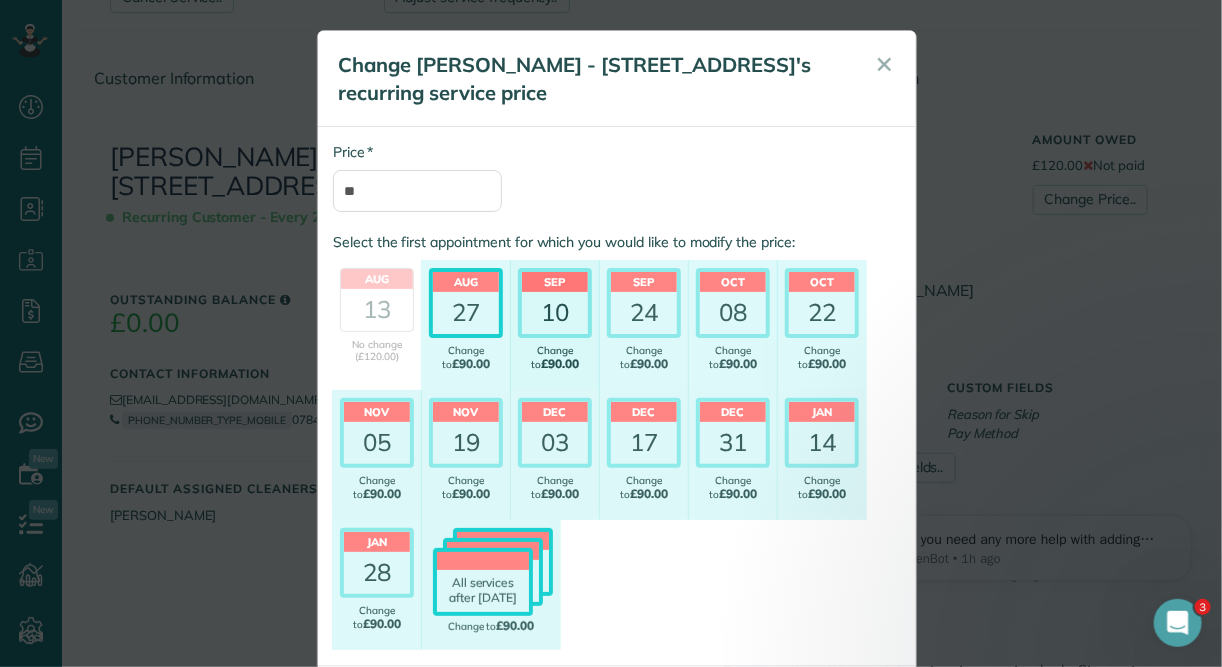 click on "10" at bounding box center (555, 313) 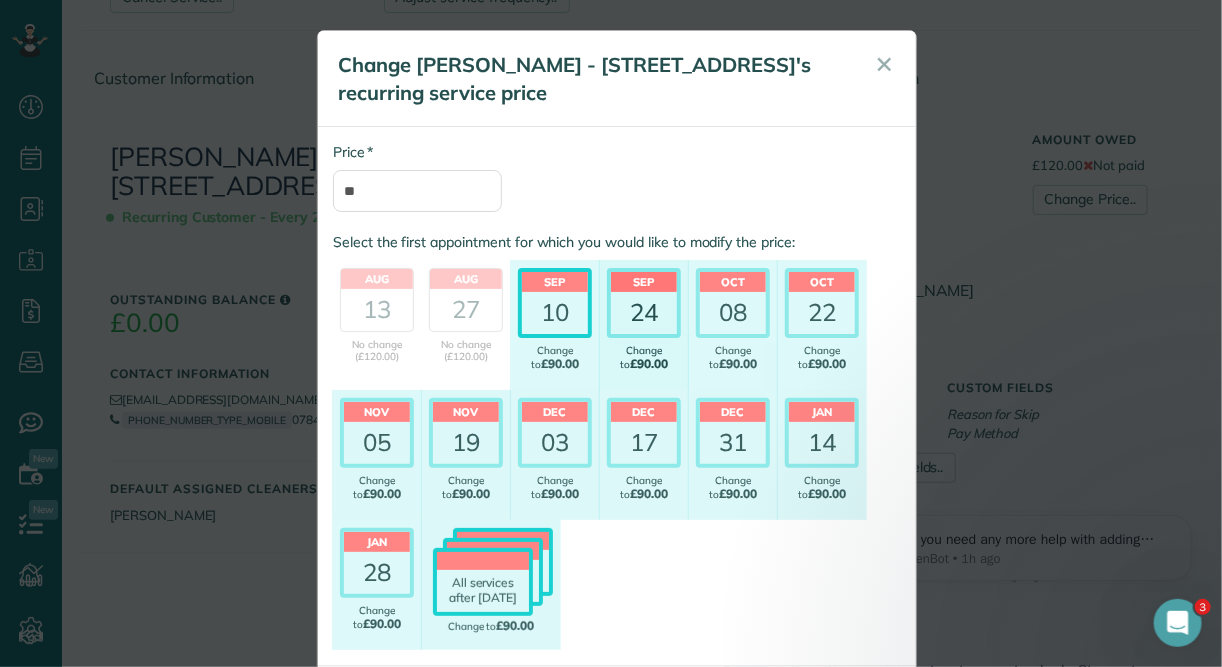 click on "24" at bounding box center [644, 313] 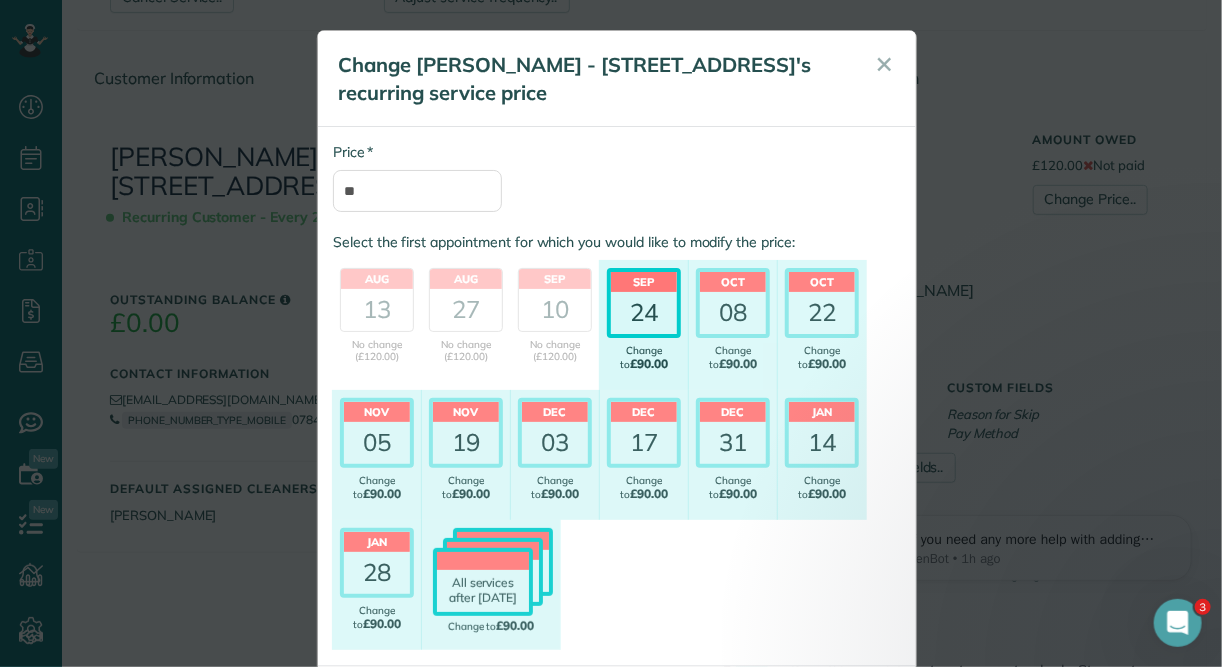 click on "24" at bounding box center [644, 313] 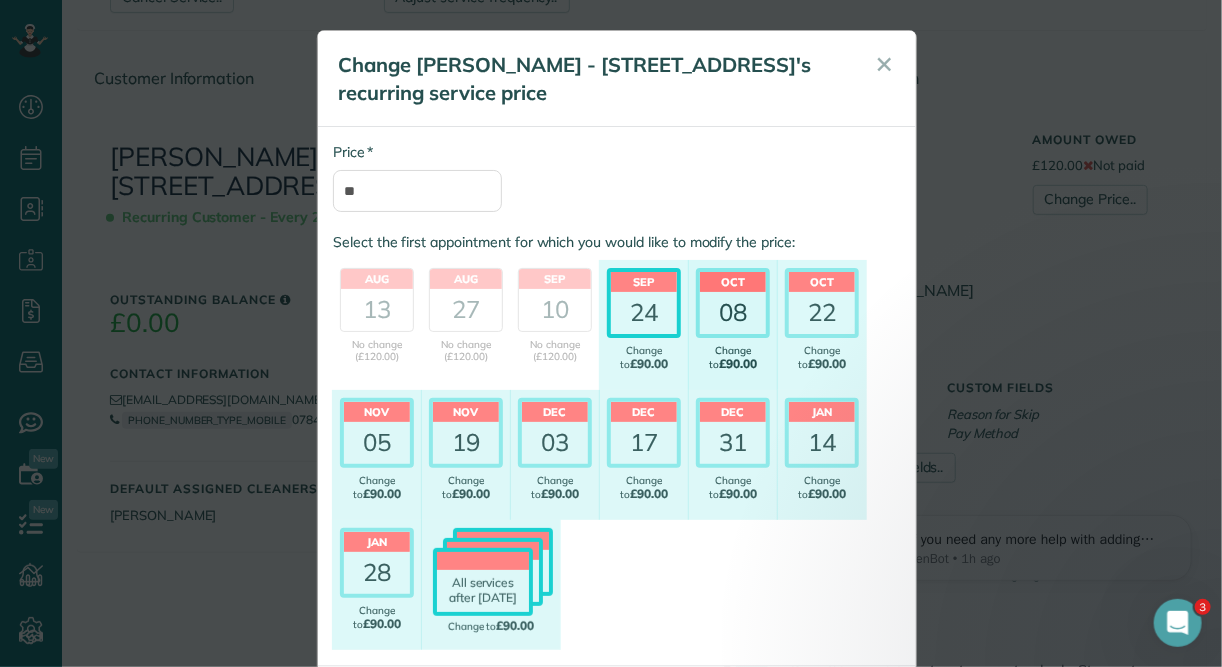 click on "08" at bounding box center [733, 313] 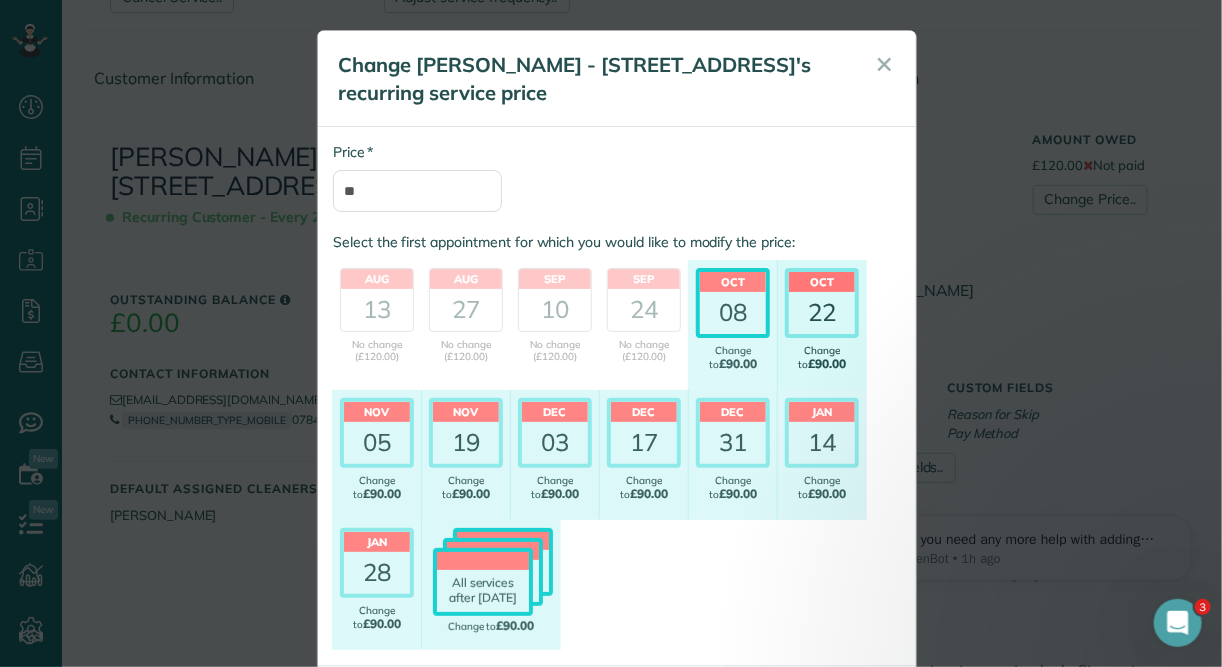 click on "22" at bounding box center [822, 313] 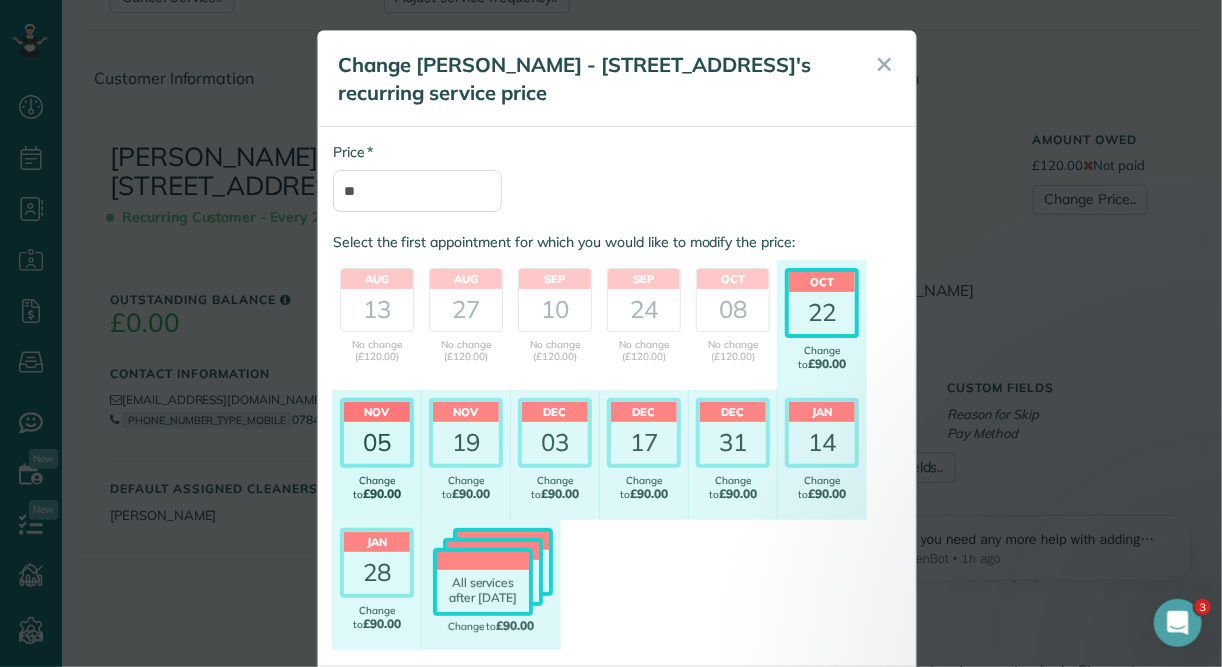 click on "05" at bounding box center [377, 443] 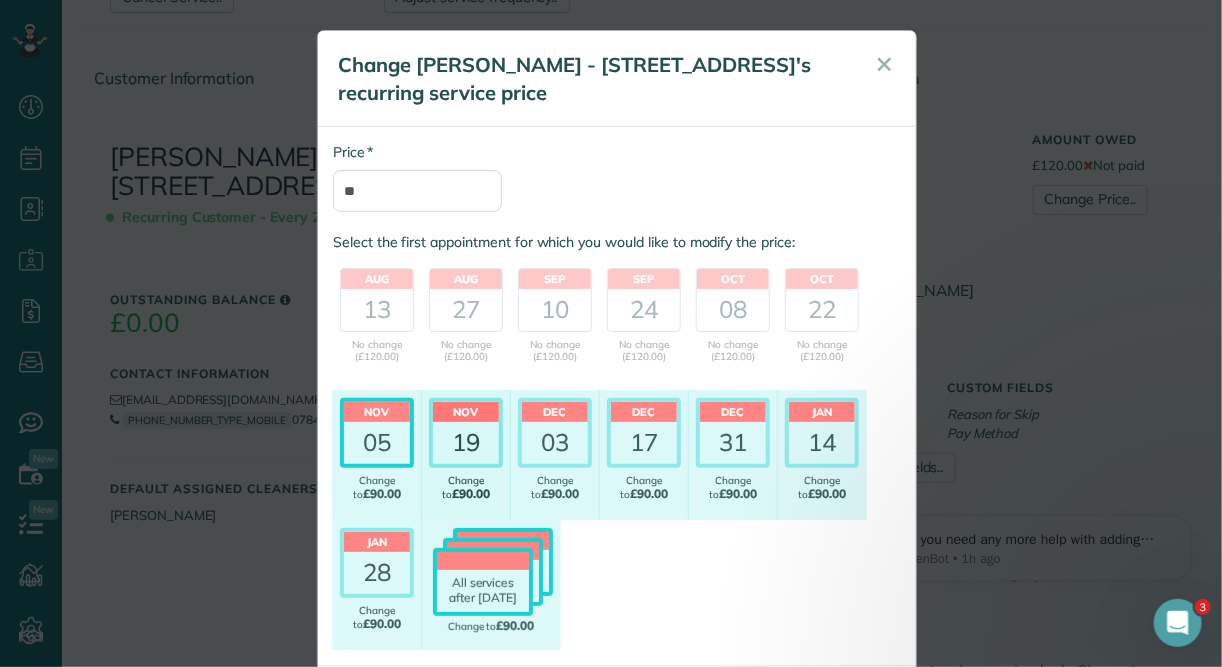 click on "19" at bounding box center (466, 443) 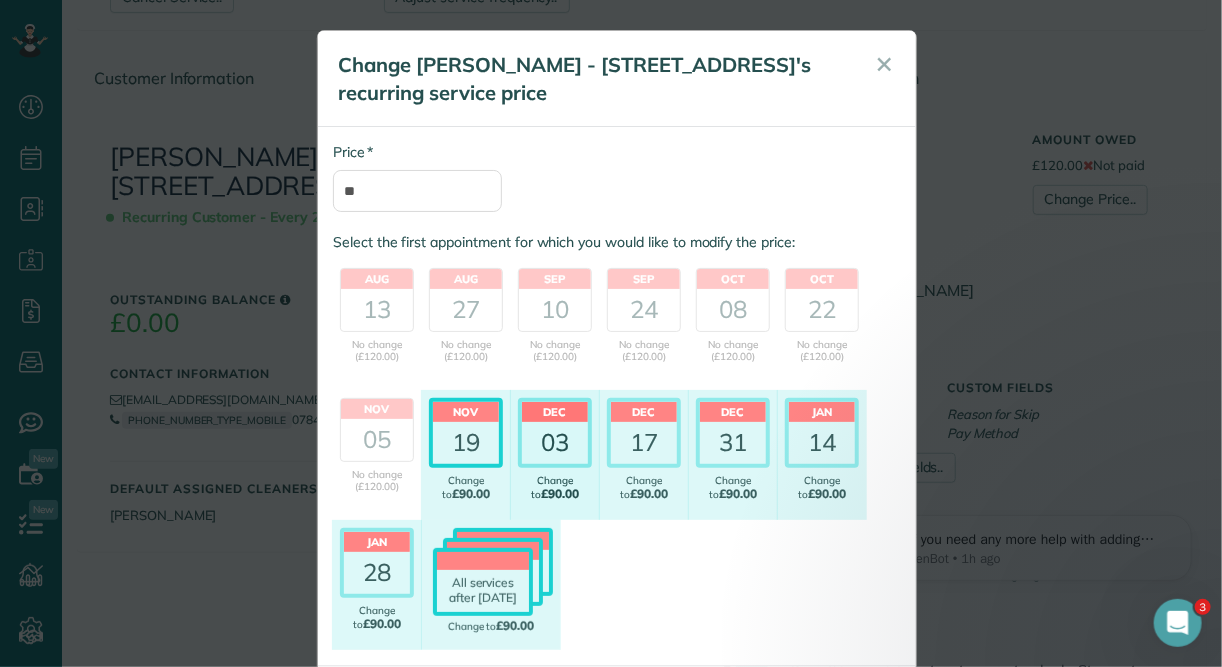 click on "03" at bounding box center [555, 443] 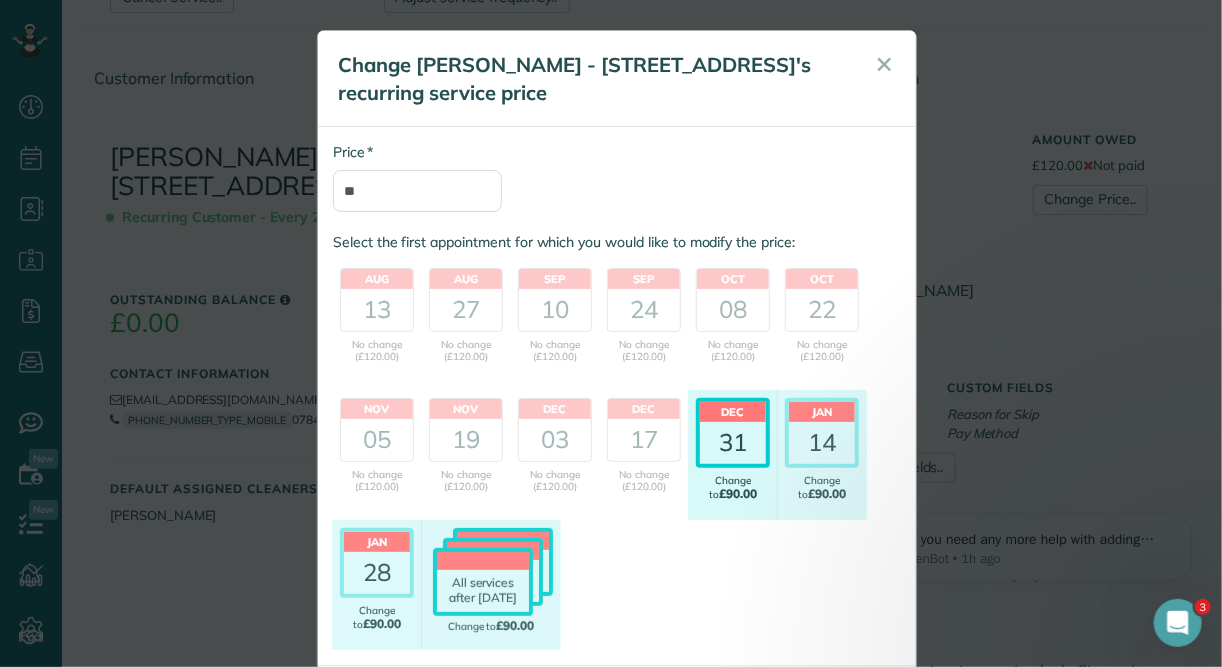 click on "Dec
31" at bounding box center [733, 433] 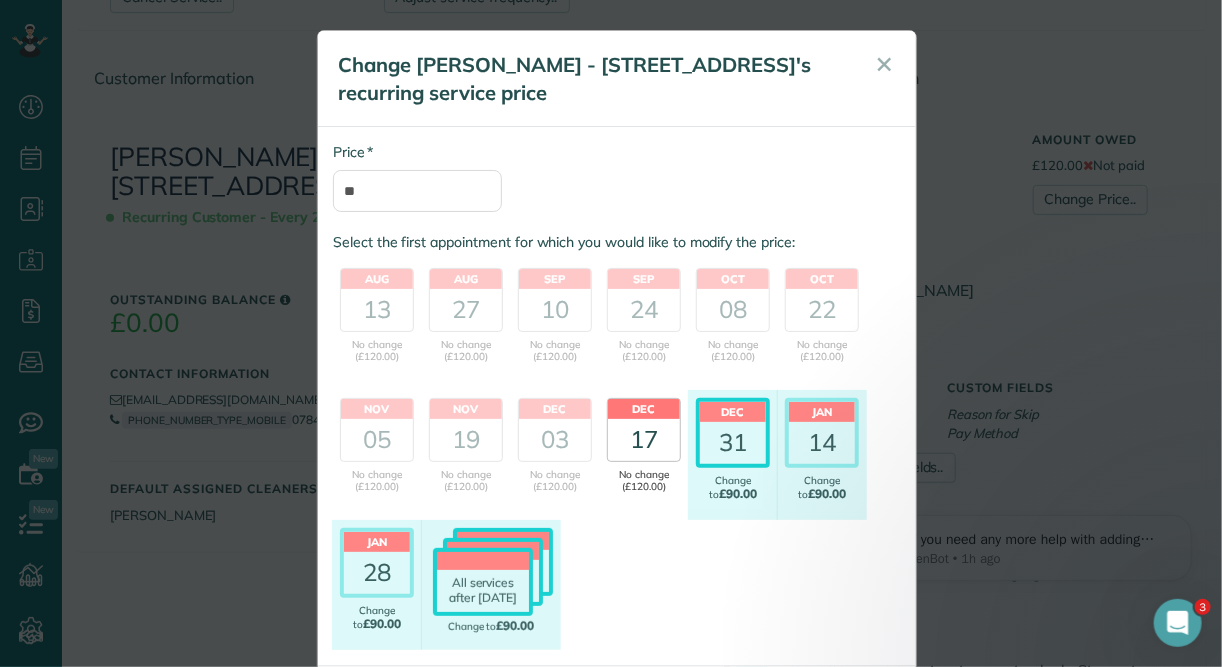click on "Dec
17
No change (£120.00)
Change to  £90.00" at bounding box center (644, 455) 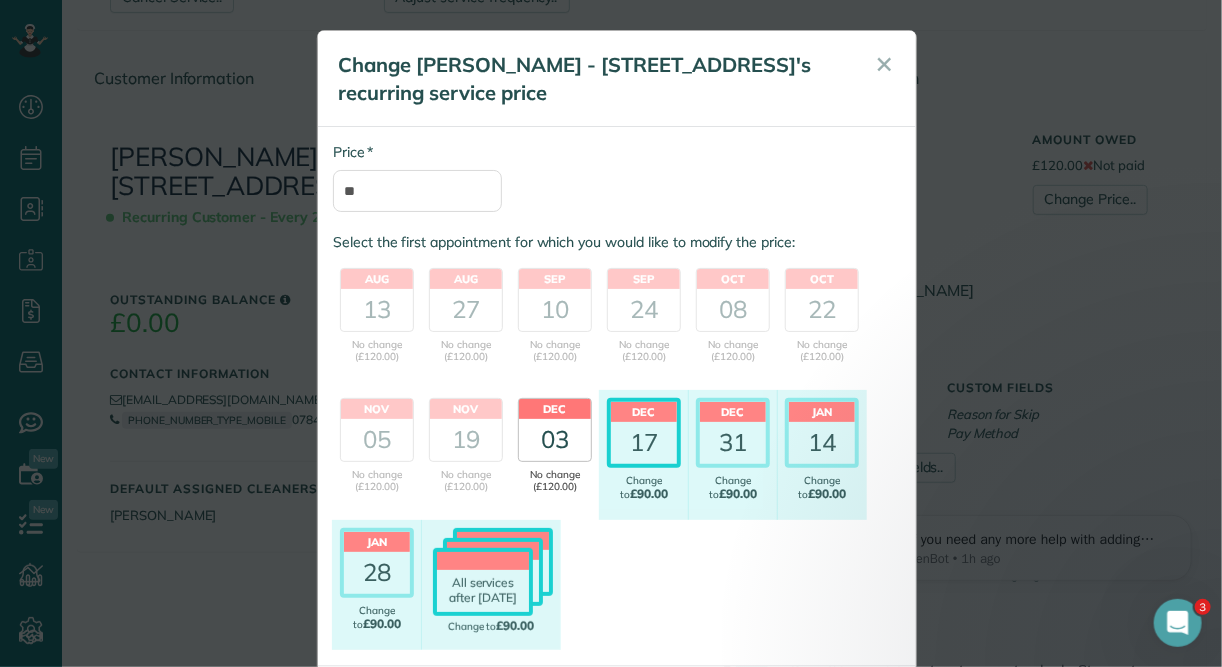 click on "03" at bounding box center [555, 440] 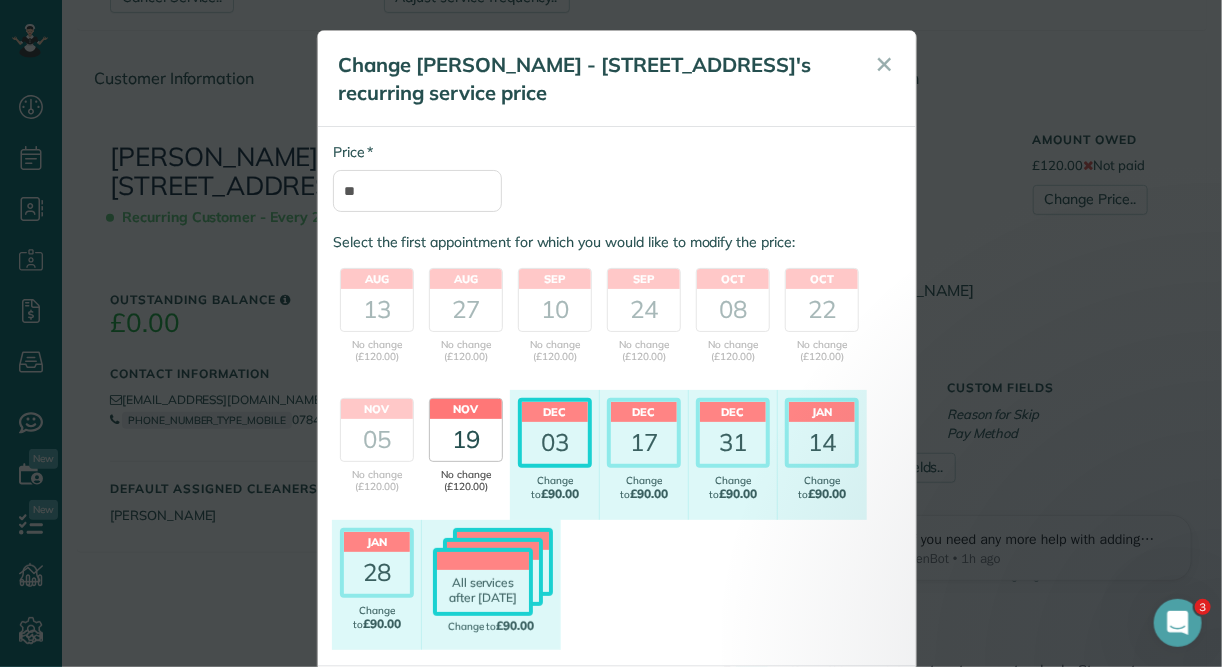click on "19" at bounding box center [466, 440] 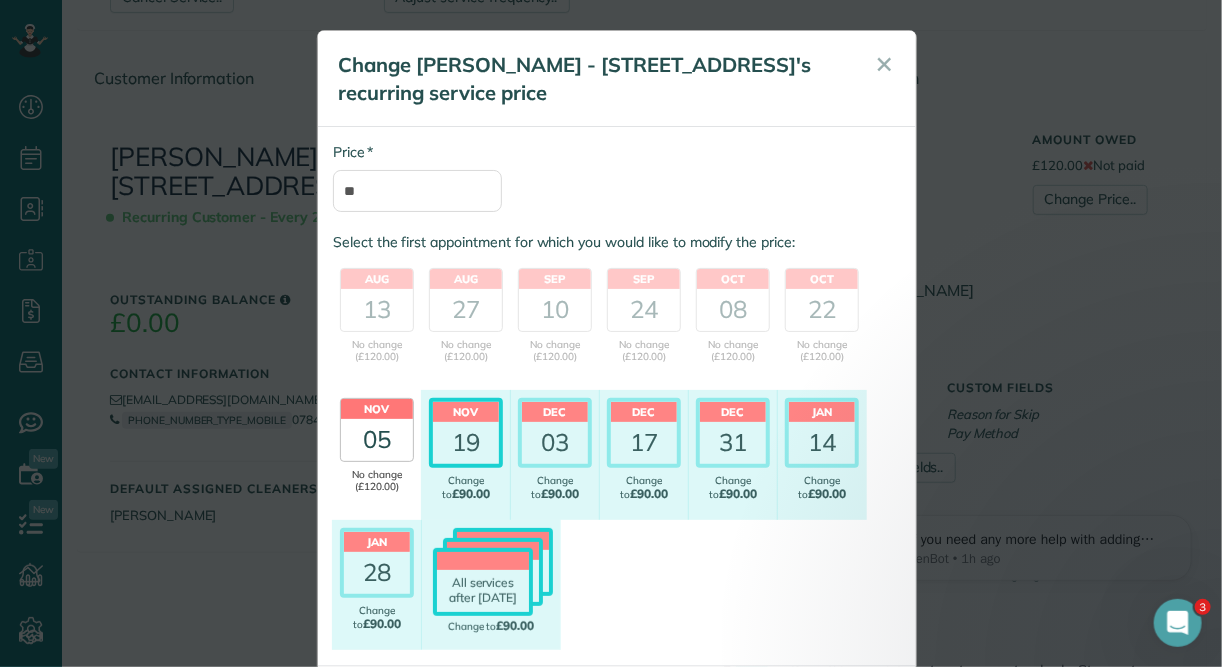click on "05" at bounding box center [377, 440] 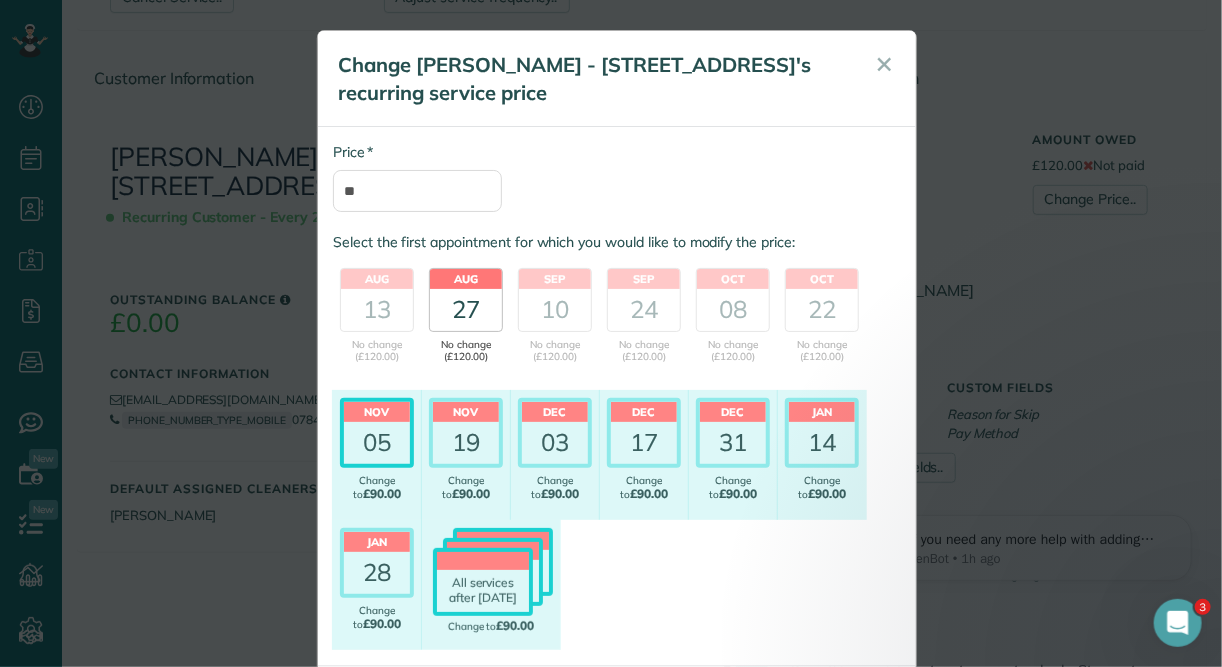 click on "No change (£120.00)" at bounding box center (466, 351) 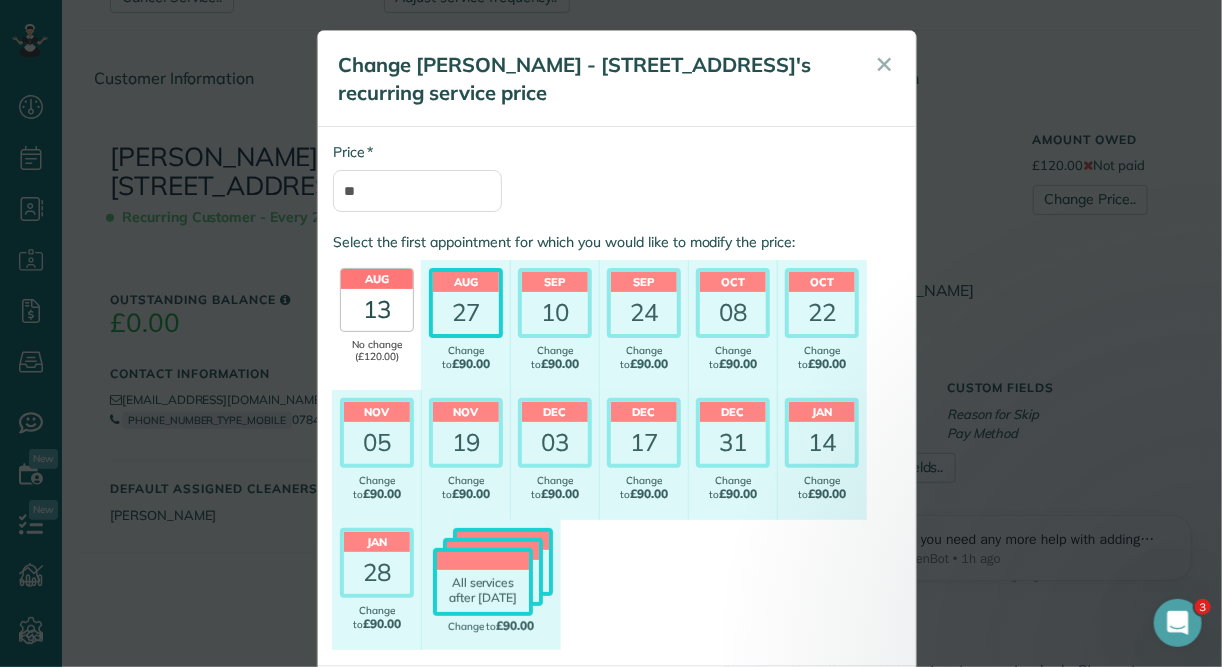 click on "13" at bounding box center (377, 310) 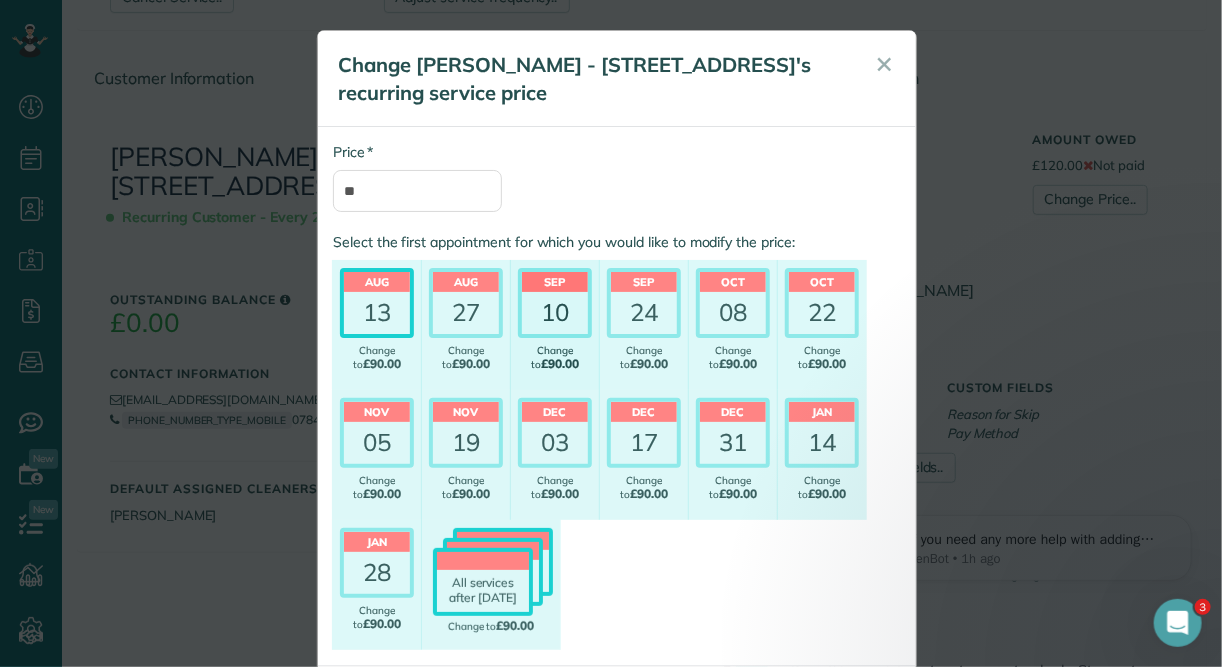 click on "10" at bounding box center (555, 313) 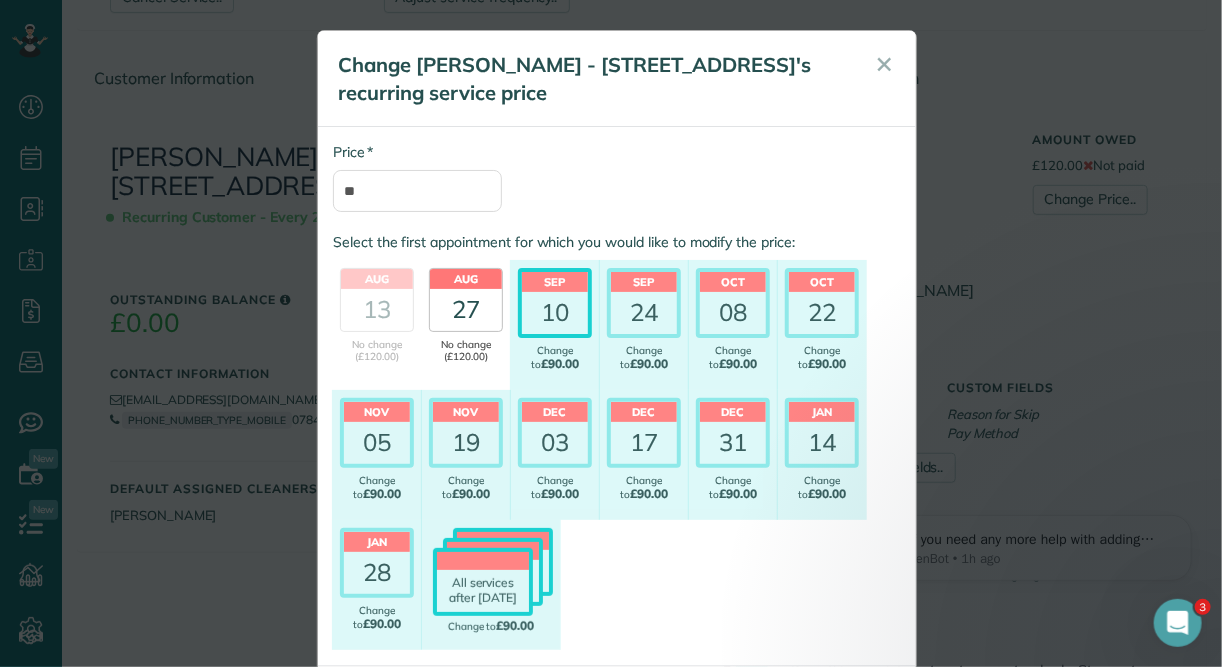 click on "27" at bounding box center [466, 310] 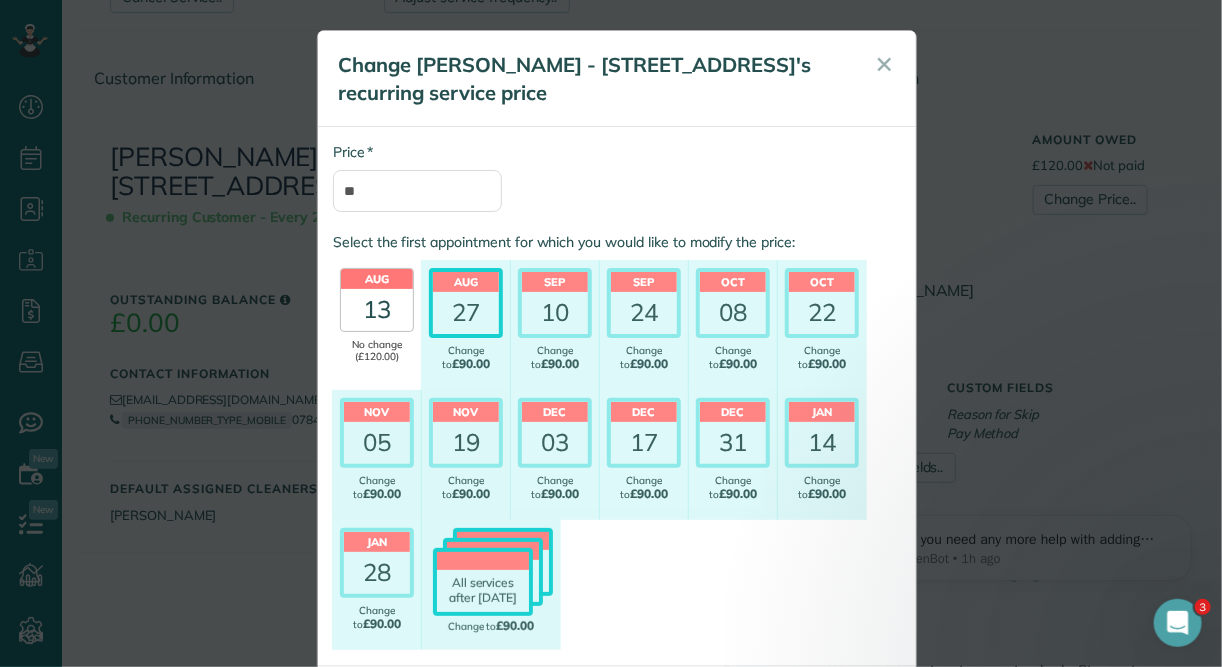click on "13" at bounding box center (377, 310) 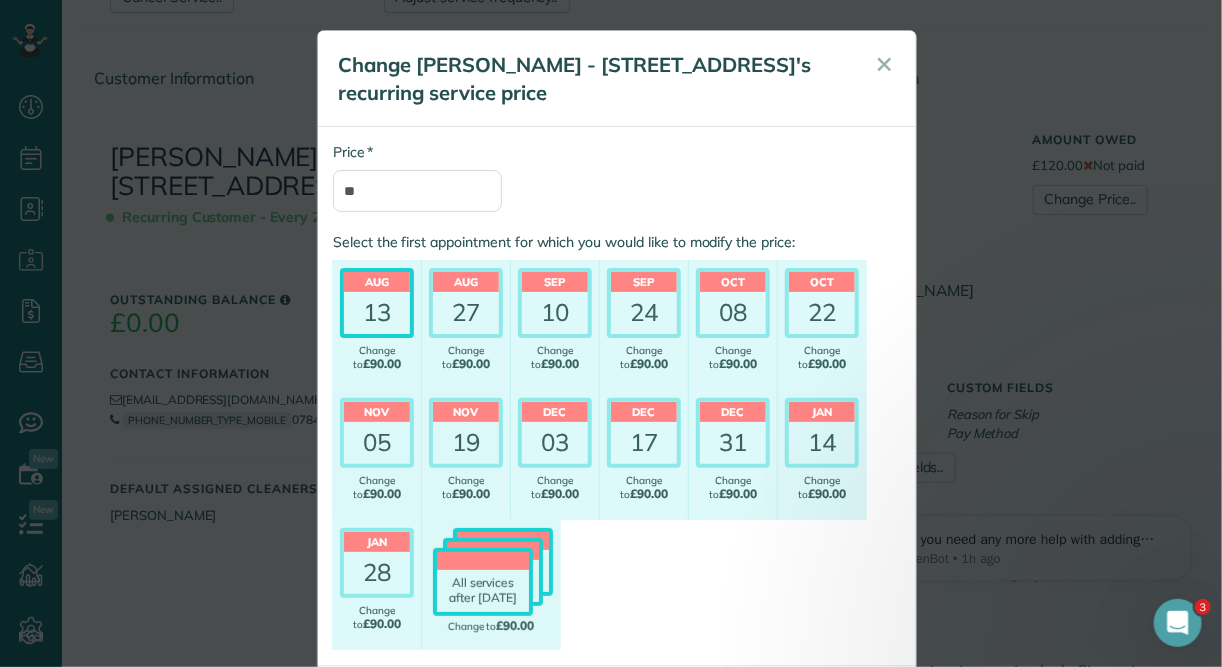 scroll, scrollTop: 80, scrollLeft: 0, axis: vertical 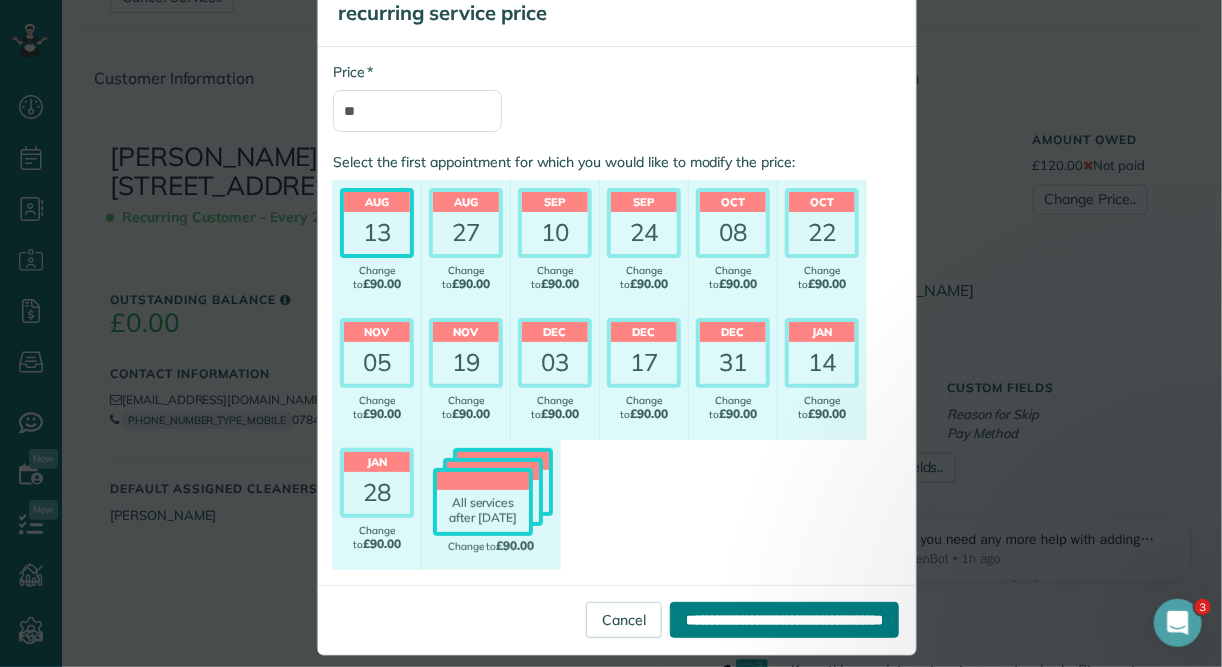 click on "**********" at bounding box center (784, 620) 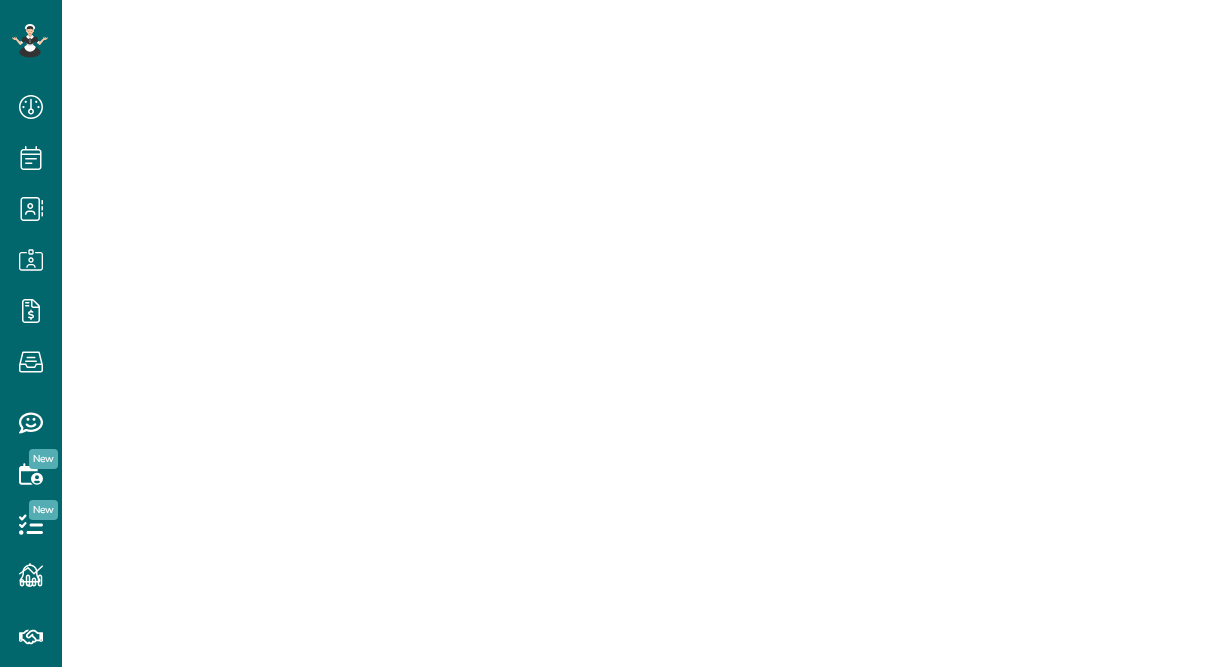 scroll, scrollTop: 0, scrollLeft: 0, axis: both 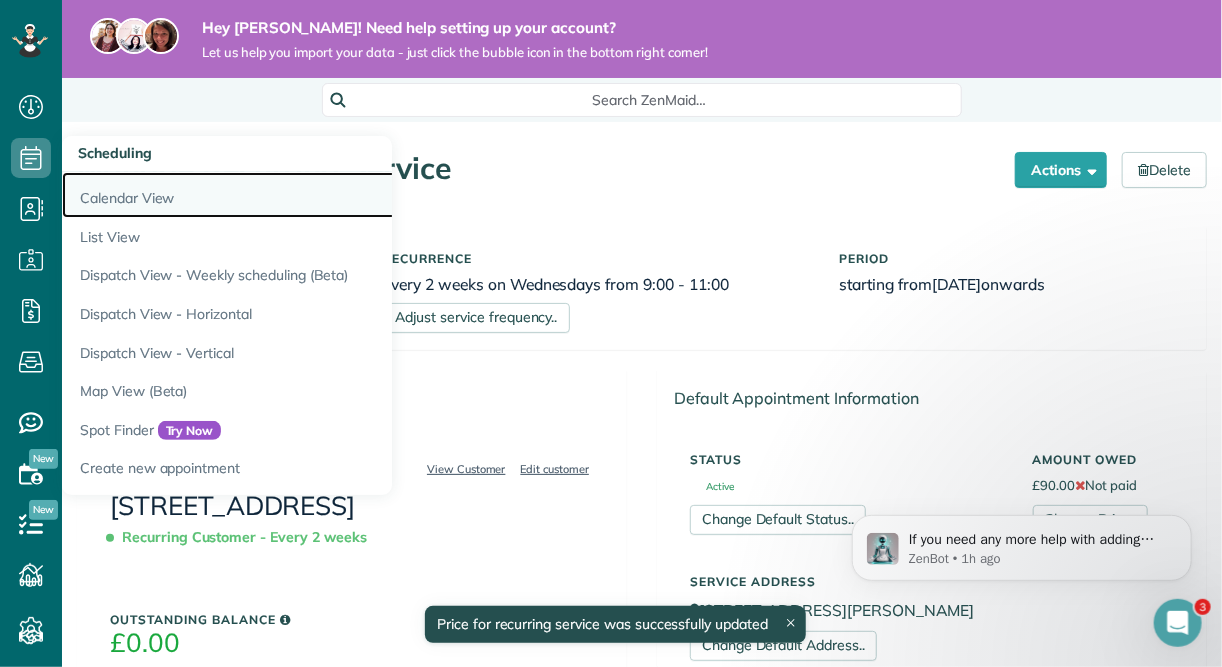 click on "Calendar View" at bounding box center (312, 195) 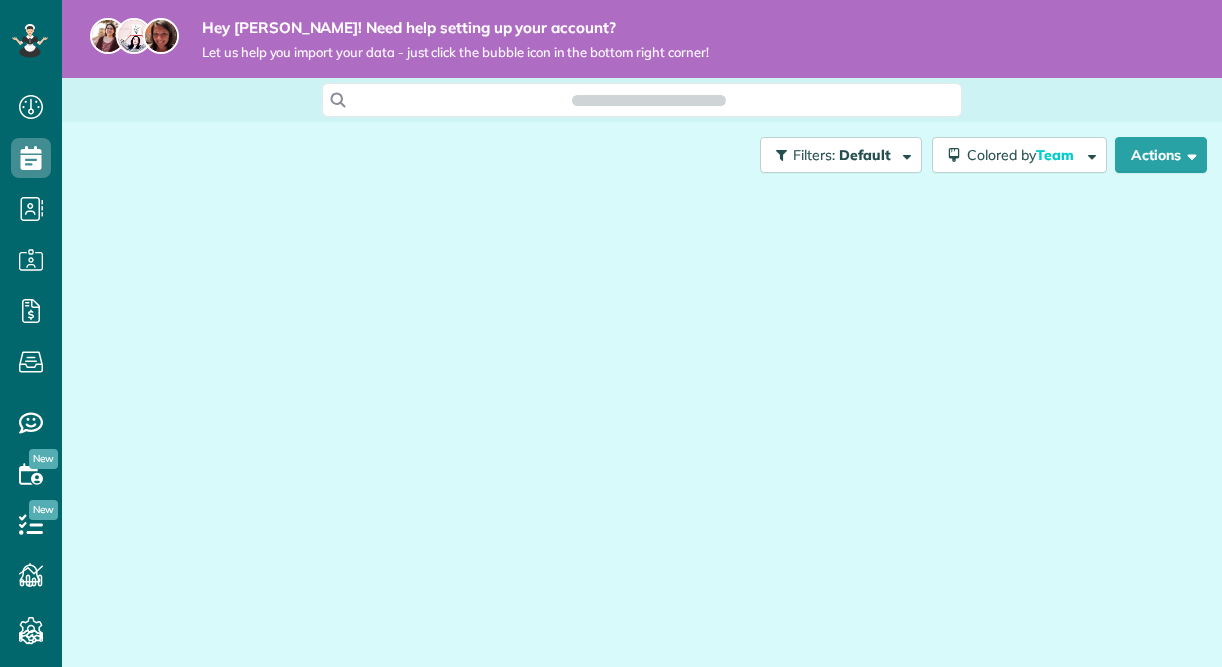 scroll, scrollTop: 0, scrollLeft: 0, axis: both 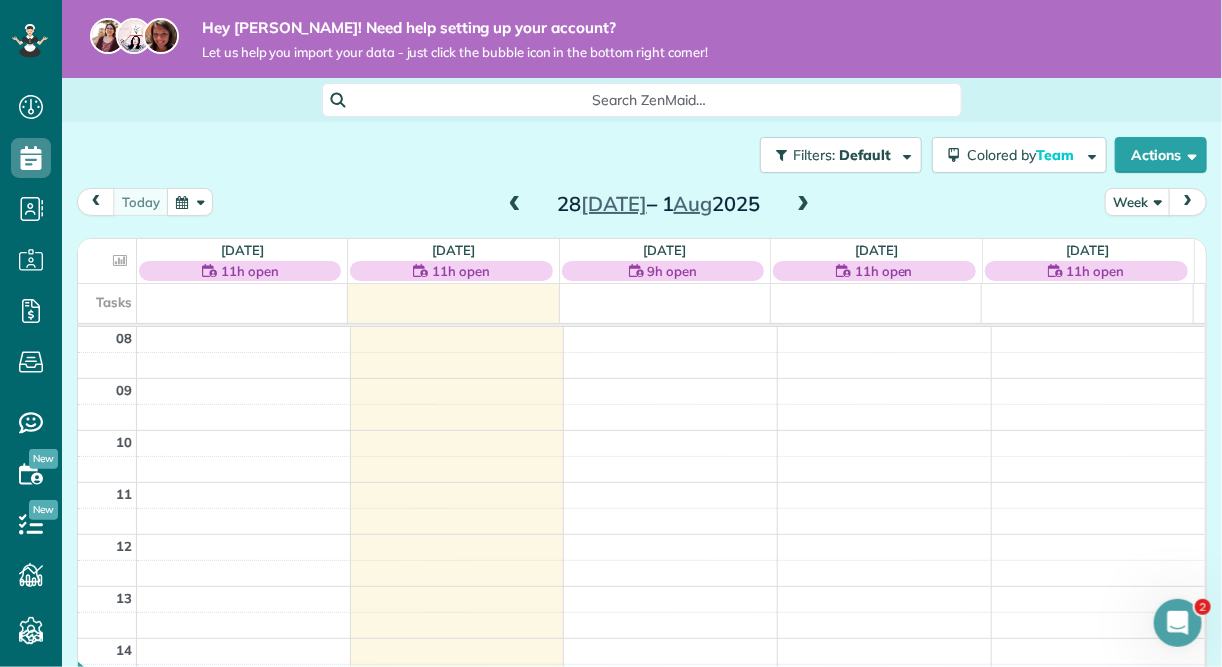 click at bounding box center (803, 205) 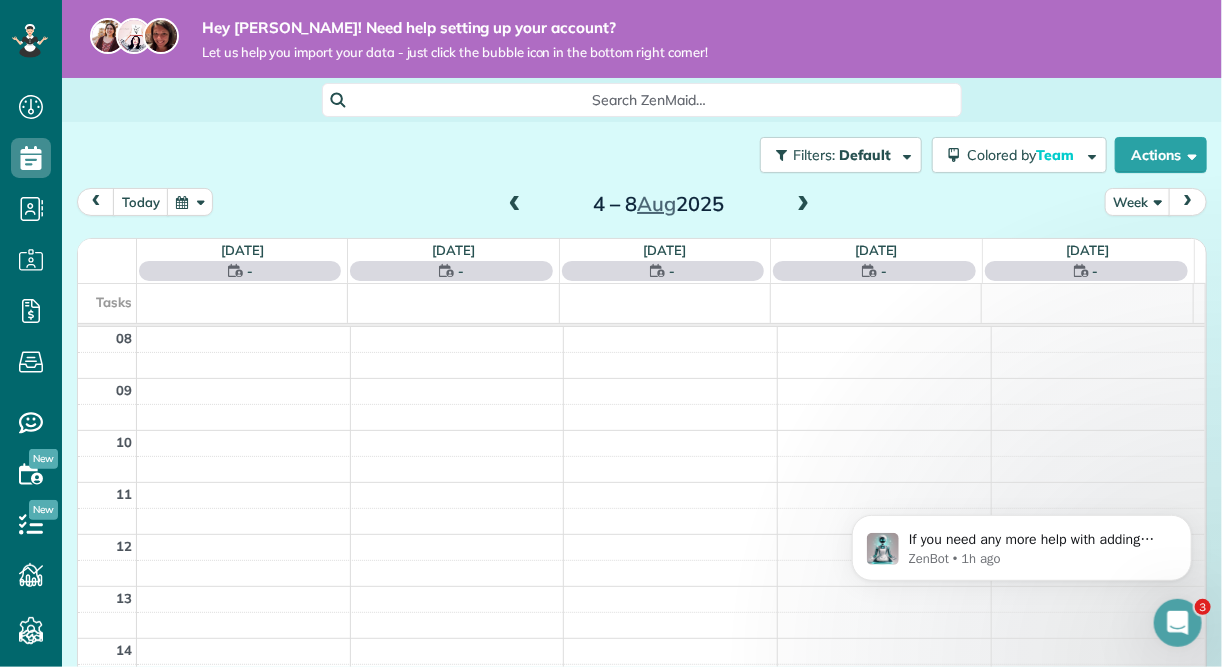 scroll, scrollTop: 0, scrollLeft: 0, axis: both 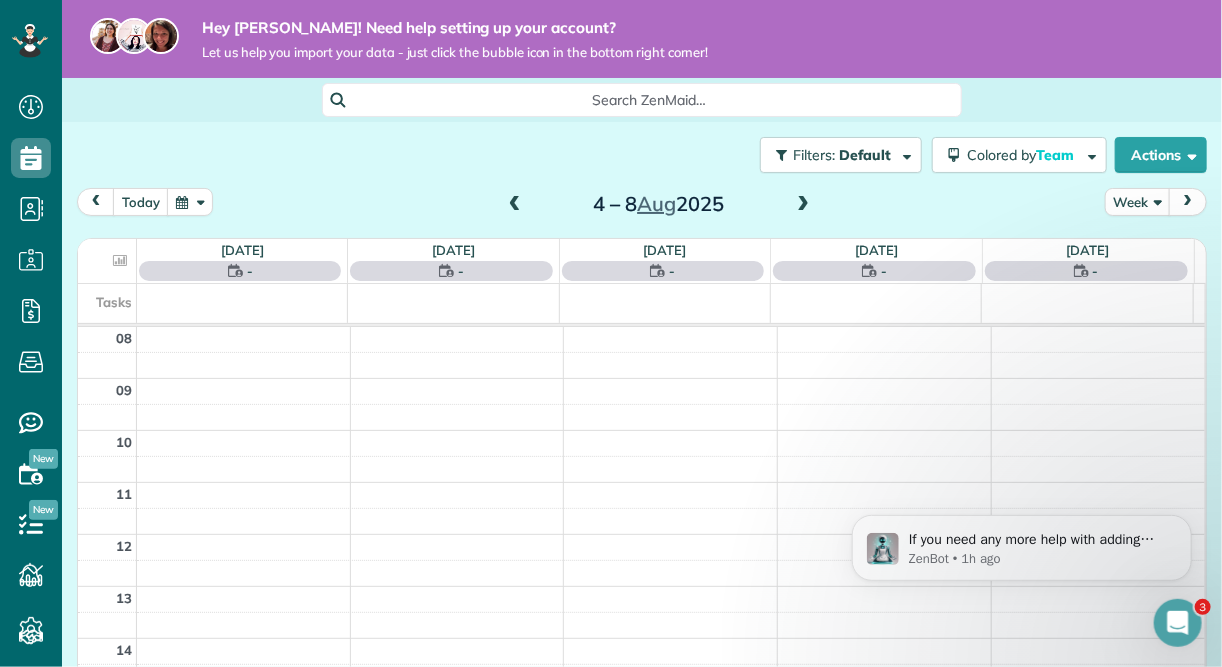 click at bounding box center (803, 205) 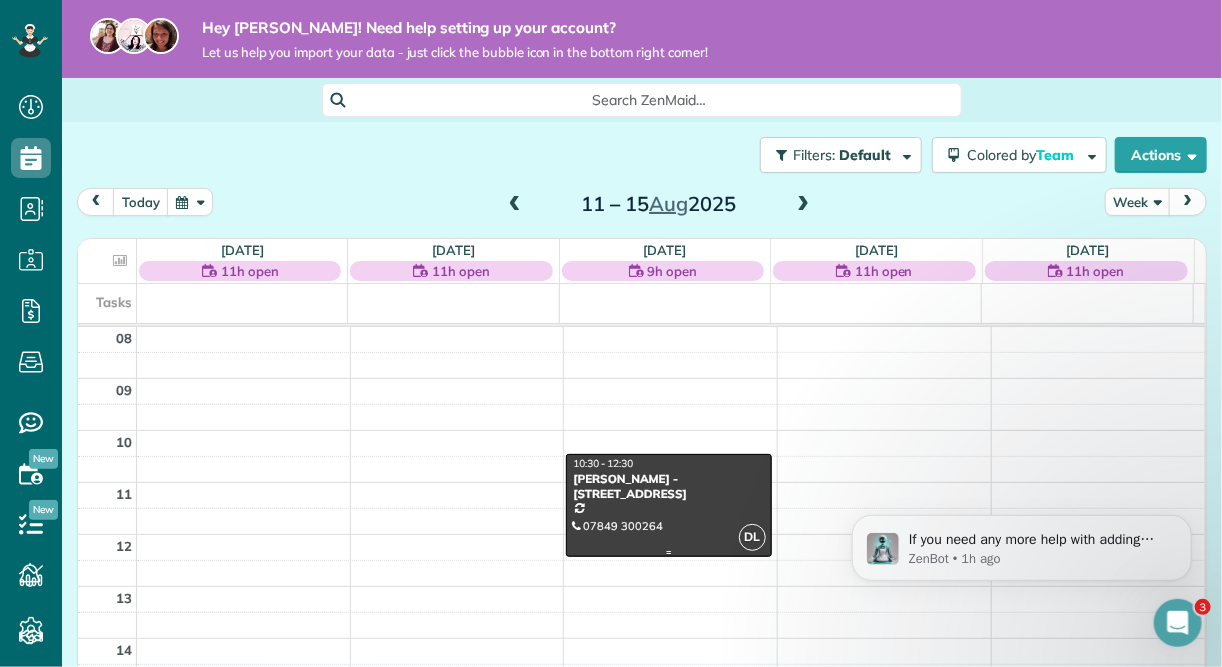 click on "[PERSON_NAME] - [STREET_ADDRESS]" at bounding box center (668, 486) 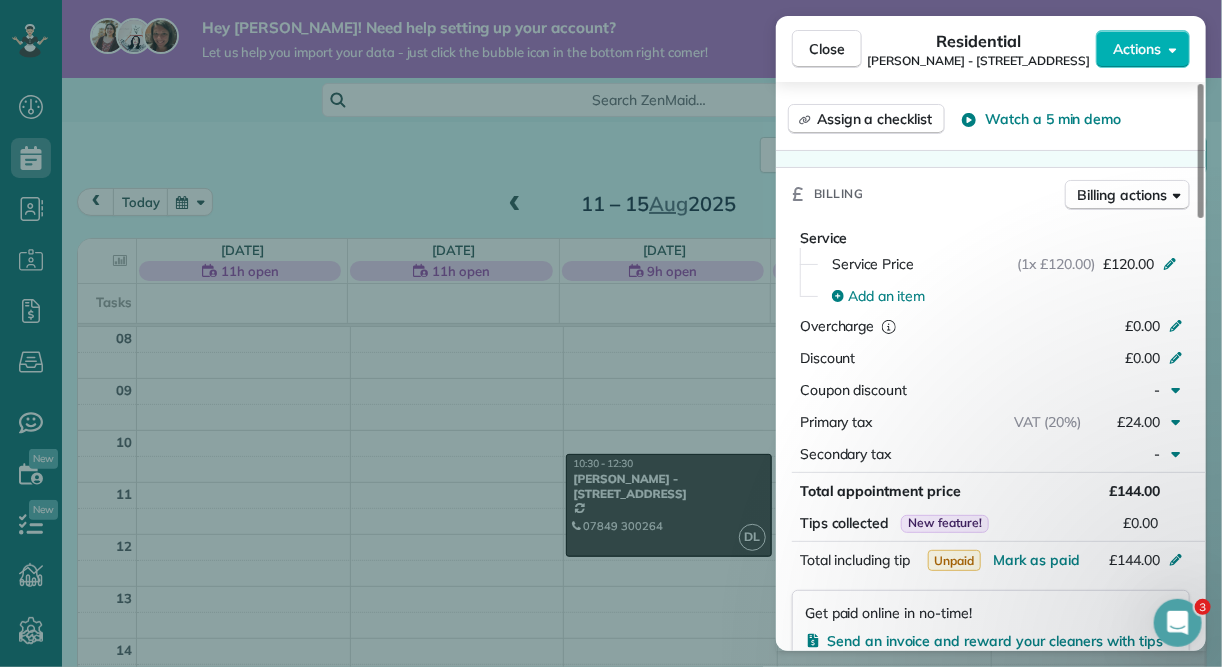 scroll, scrollTop: 800, scrollLeft: 0, axis: vertical 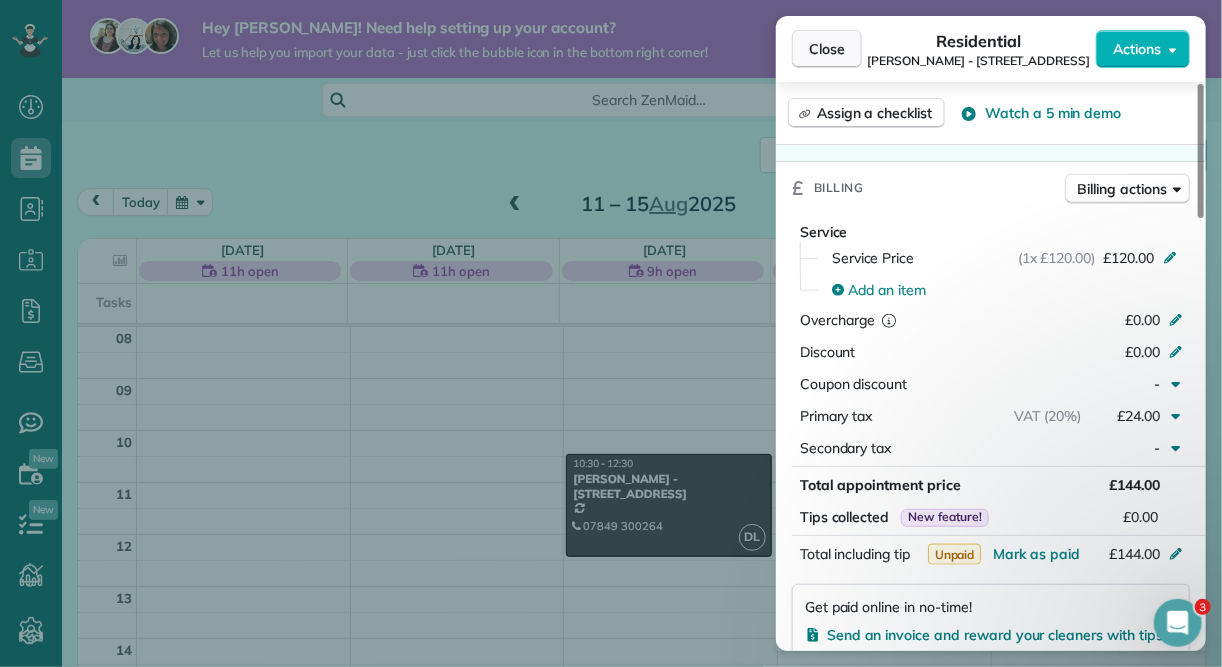 click on "Close" at bounding box center (827, 49) 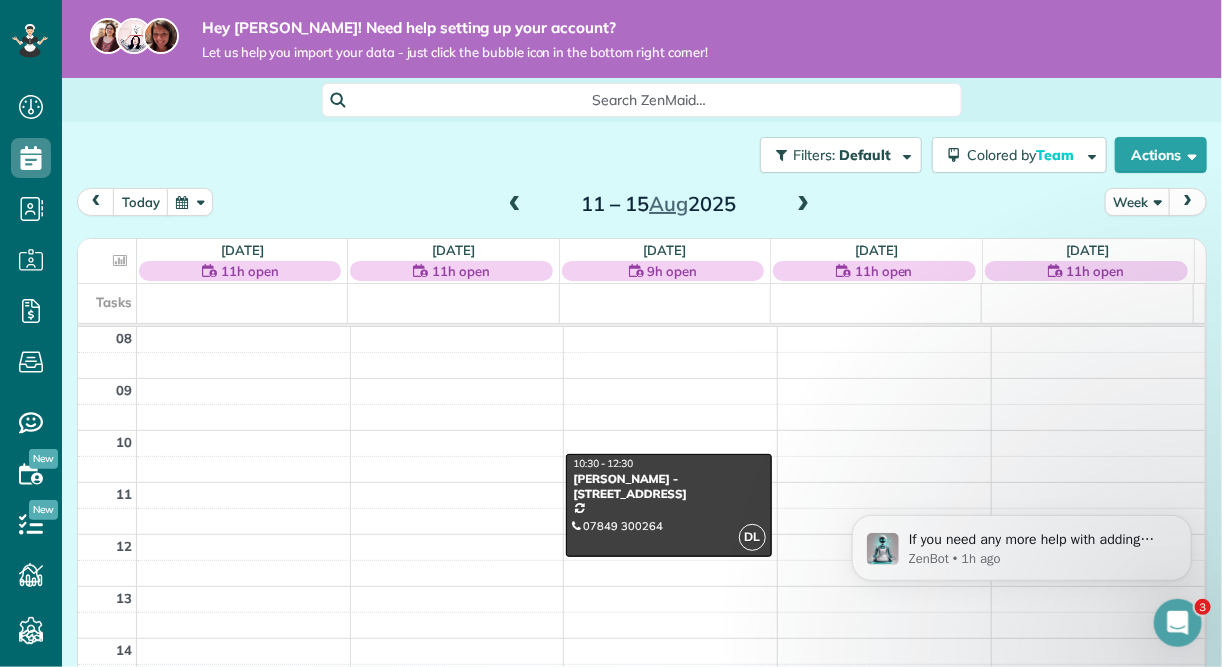 click at bounding box center (803, 205) 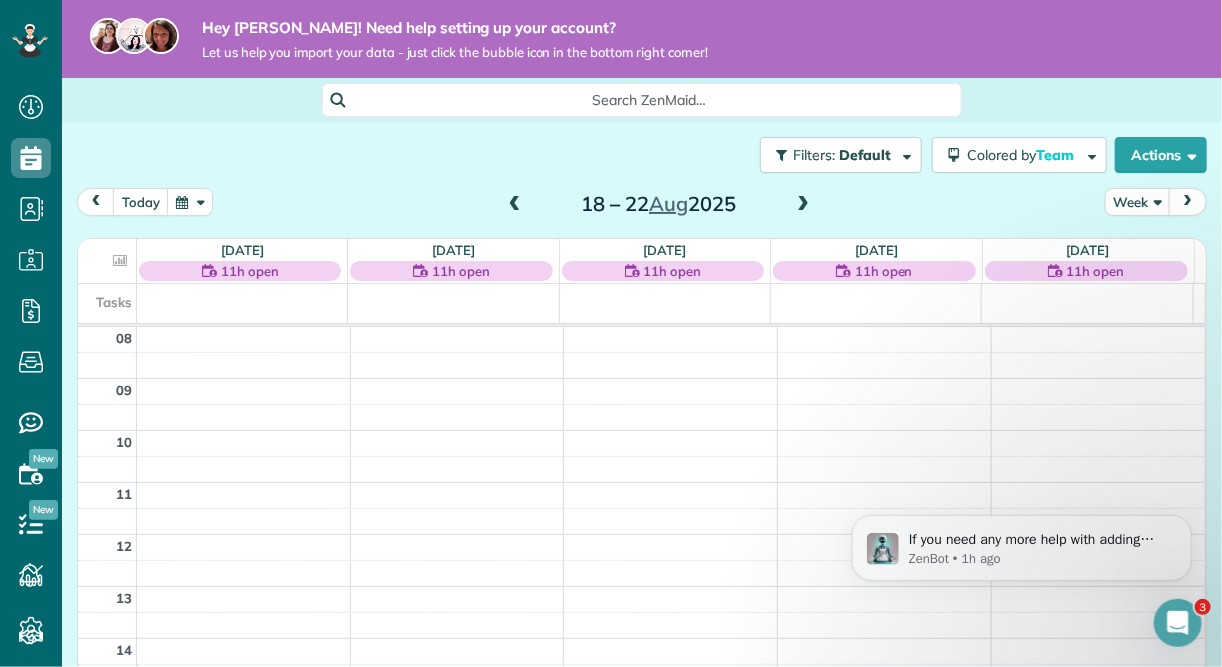 click at bounding box center (803, 205) 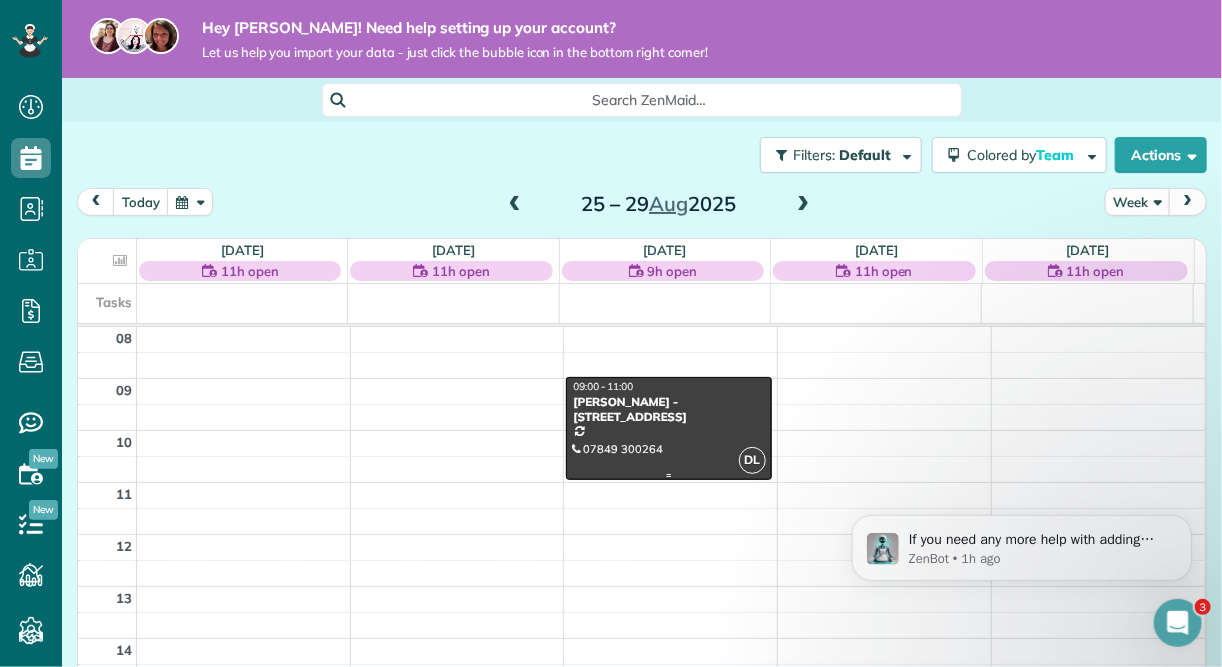 click at bounding box center [668, 428] 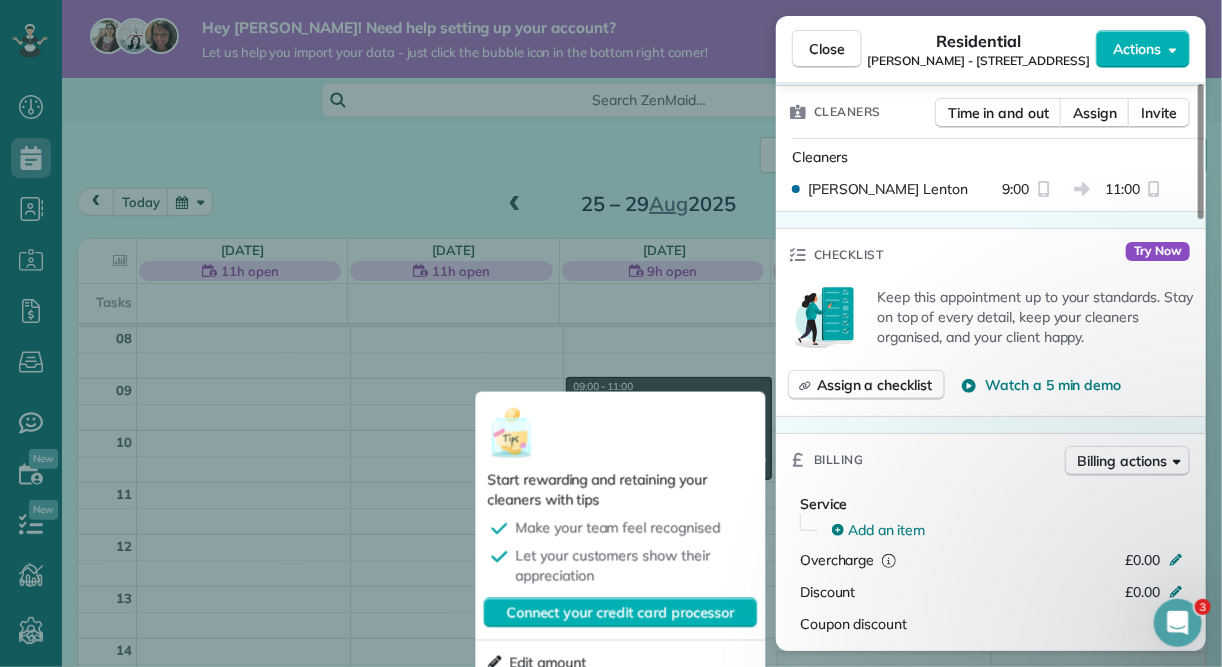 scroll, scrollTop: 480, scrollLeft: 0, axis: vertical 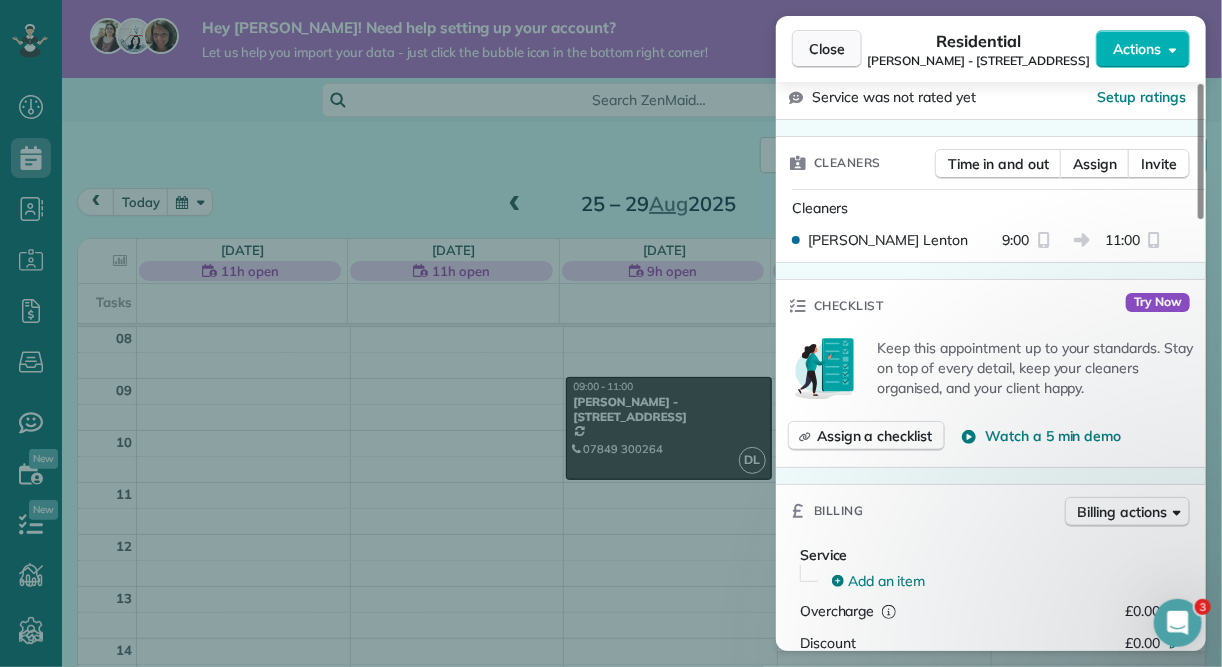 click on "Close" at bounding box center [827, 49] 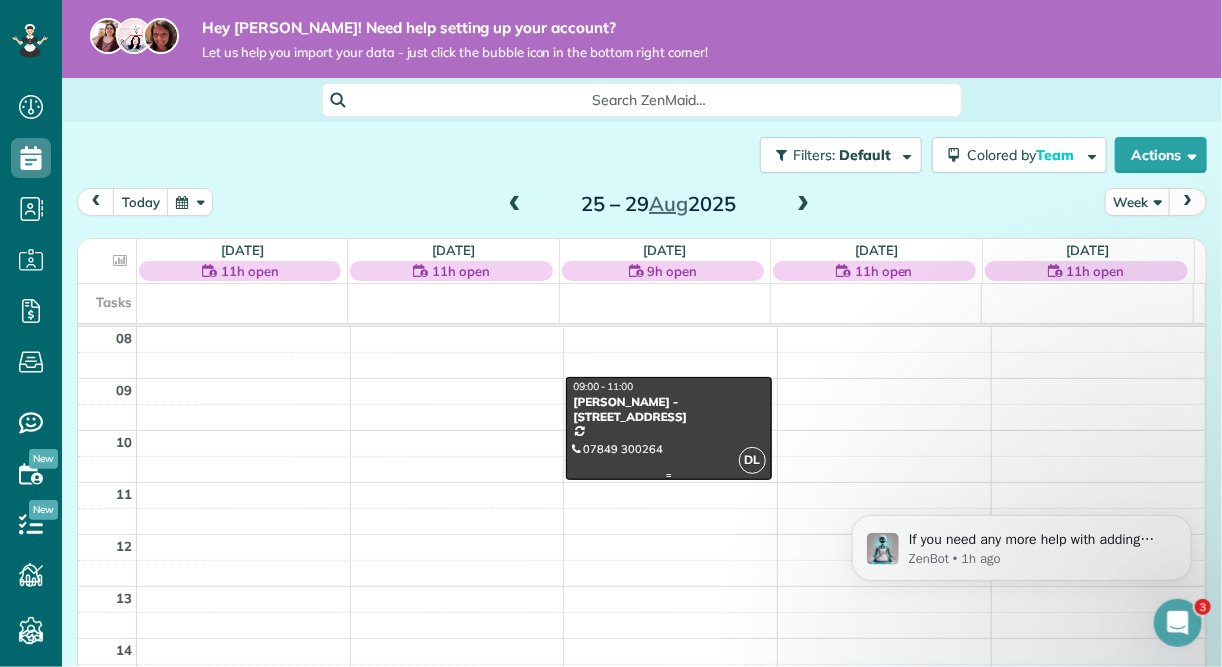 click on "[PERSON_NAME] - [STREET_ADDRESS]" at bounding box center [668, 409] 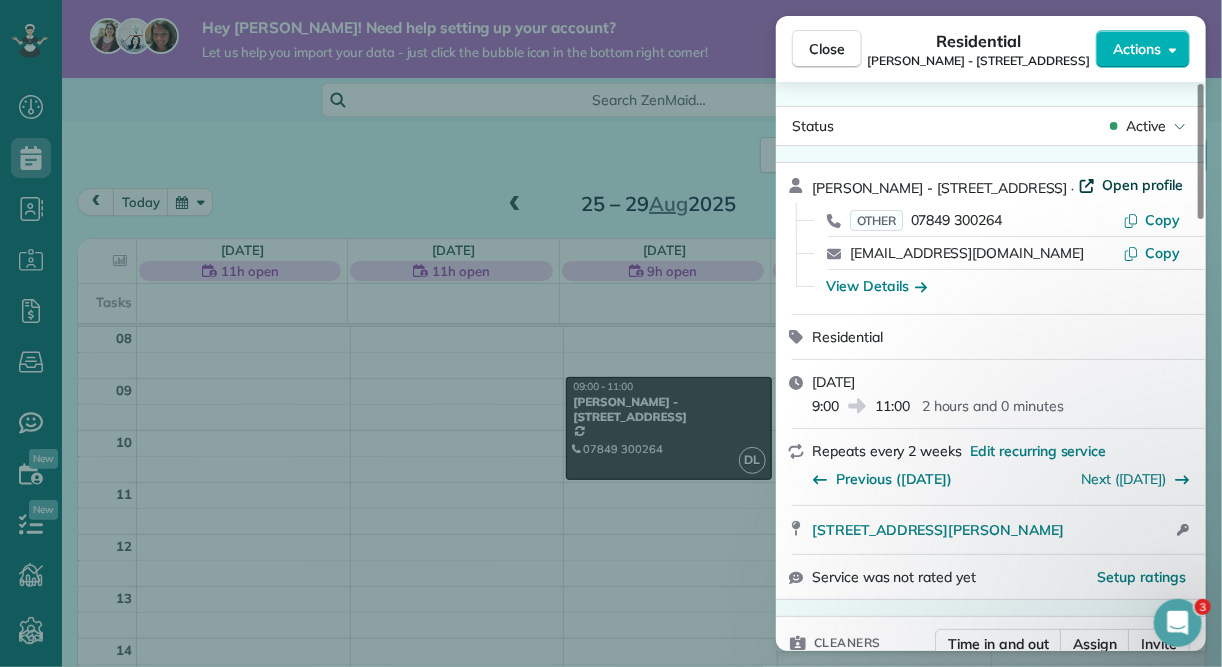 click on "Open profile" at bounding box center (1143, 185) 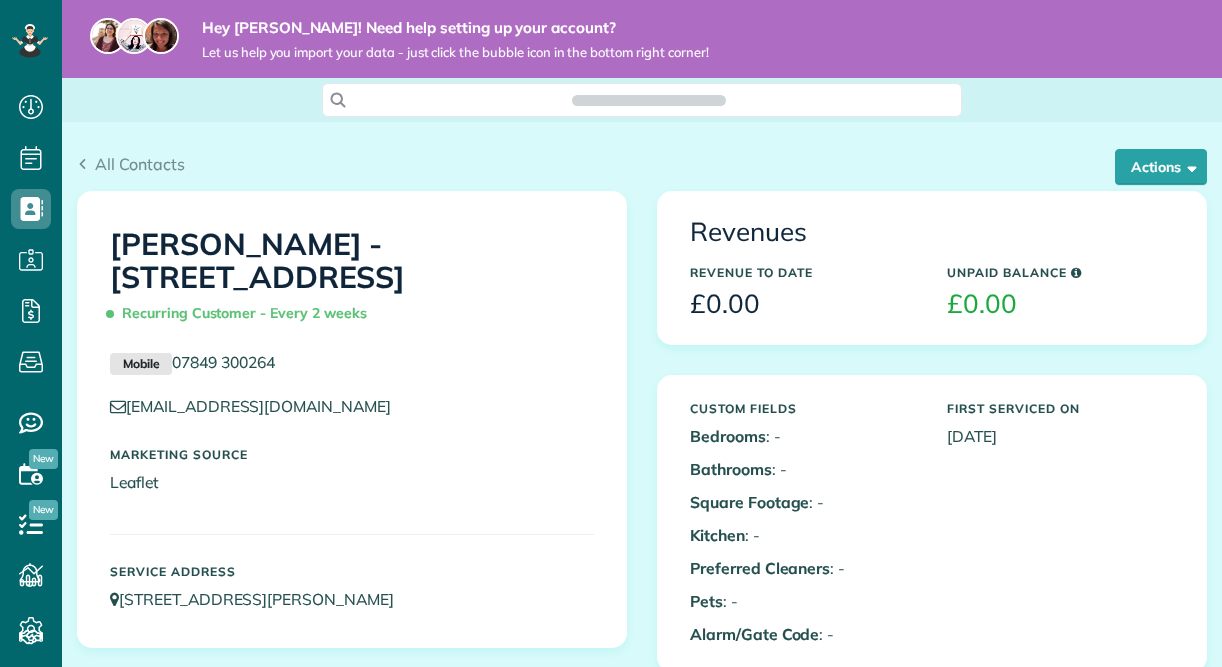 scroll, scrollTop: 0, scrollLeft: 0, axis: both 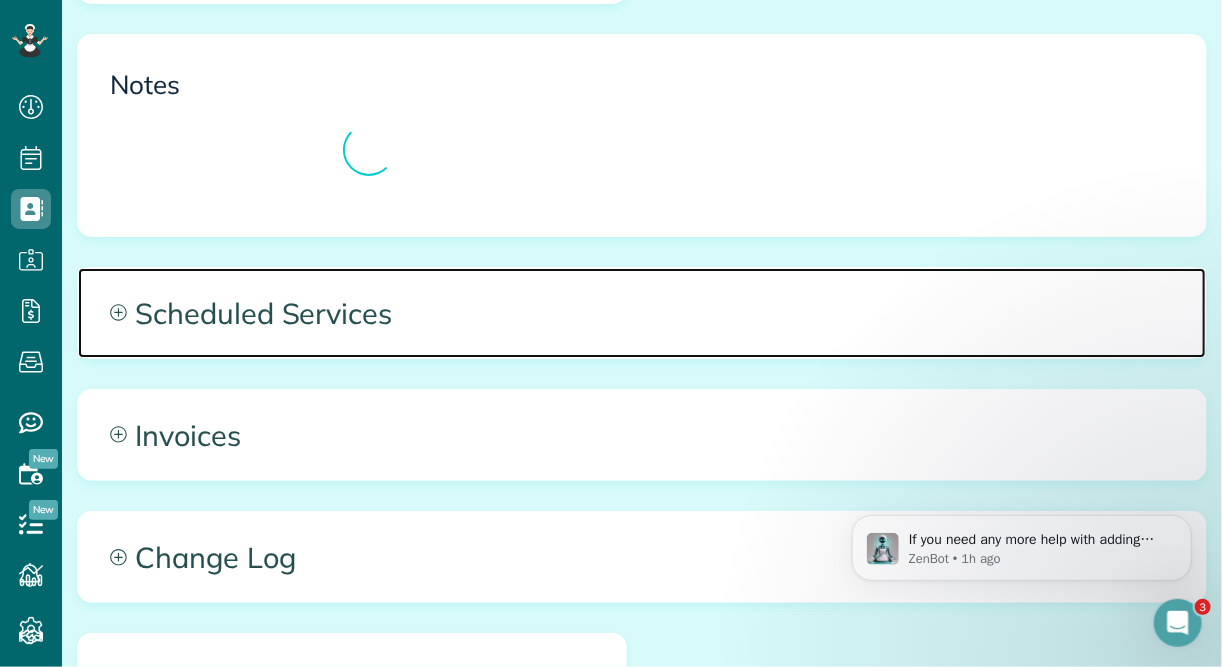 click 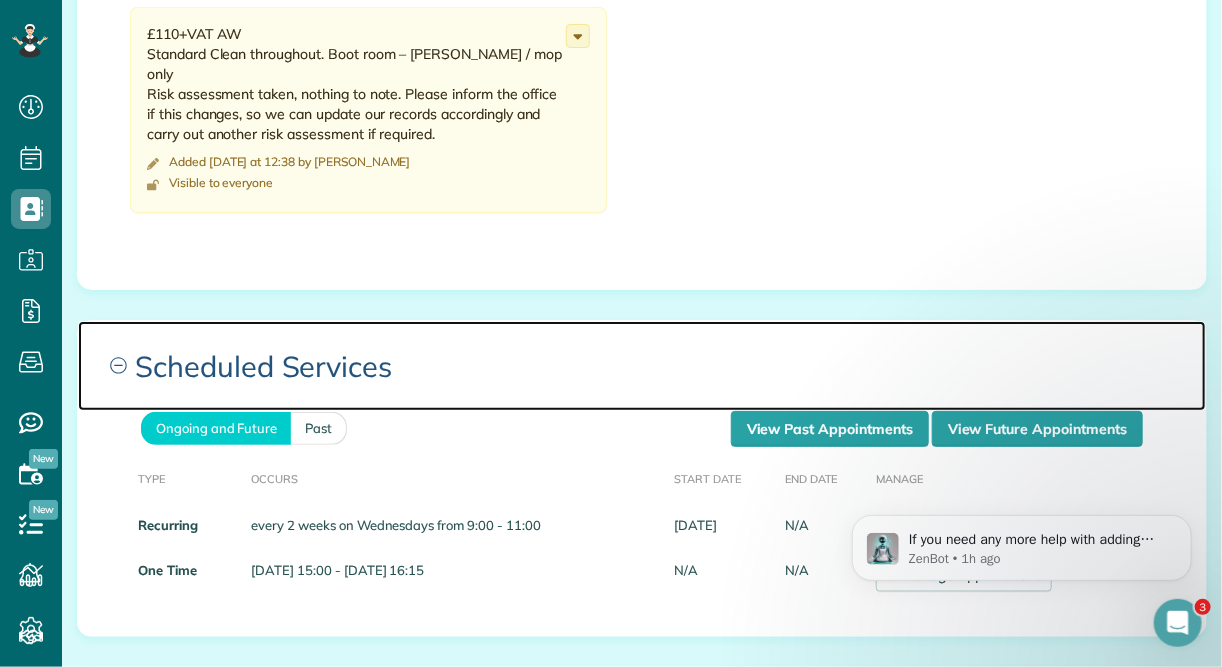 scroll, scrollTop: 1200, scrollLeft: 0, axis: vertical 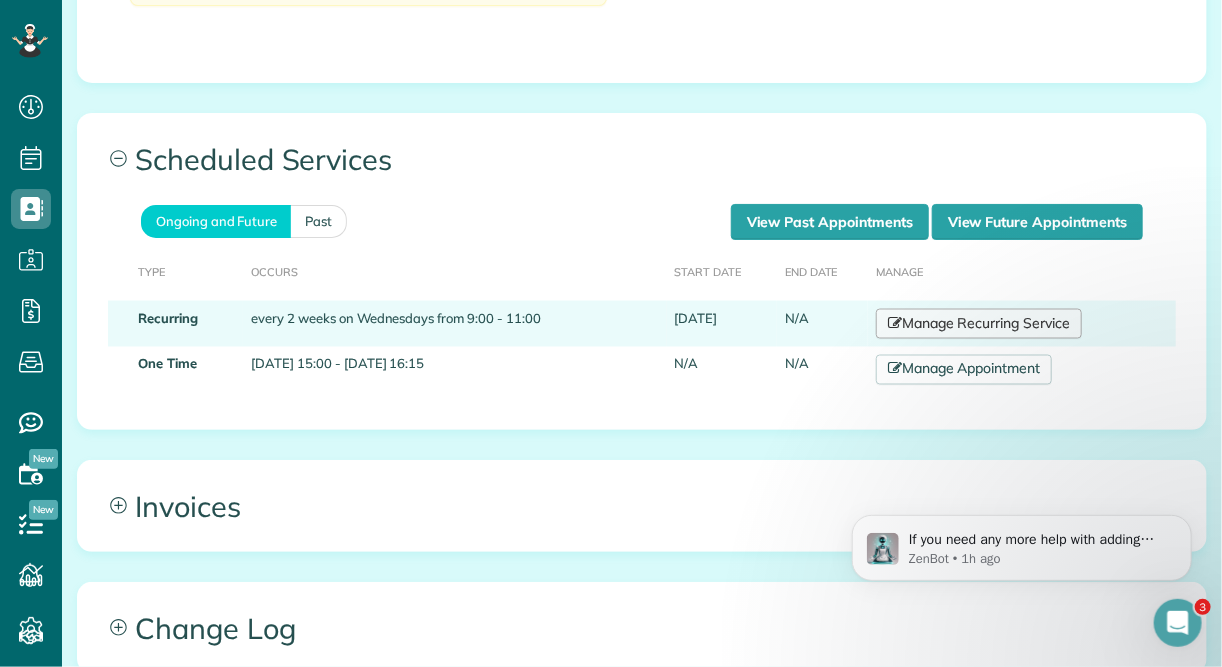 click on "Manage Recurring Service" at bounding box center (979, 324) 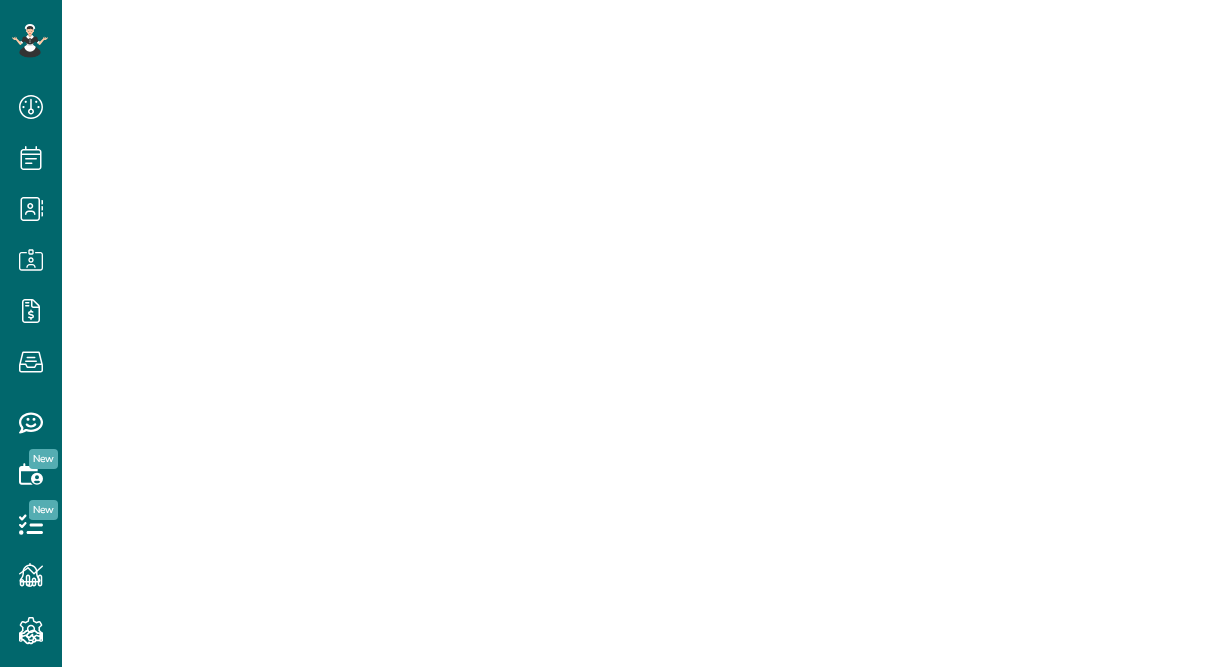 scroll, scrollTop: 0, scrollLeft: 0, axis: both 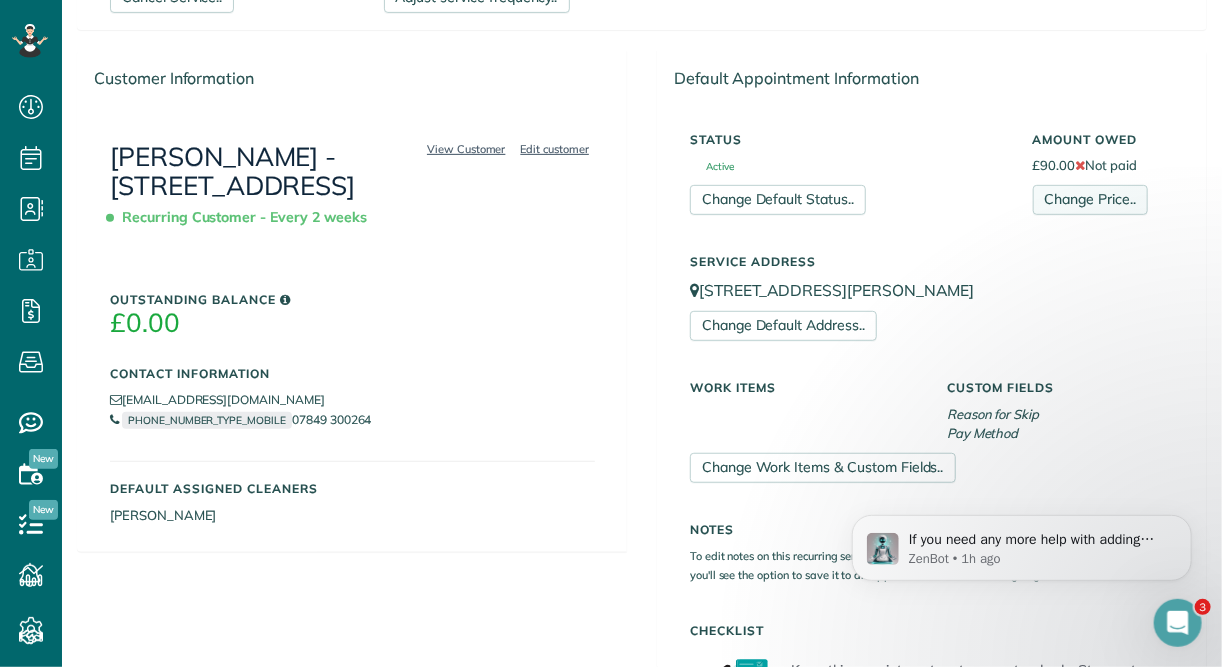 click on "Change Price.." at bounding box center (1090, 200) 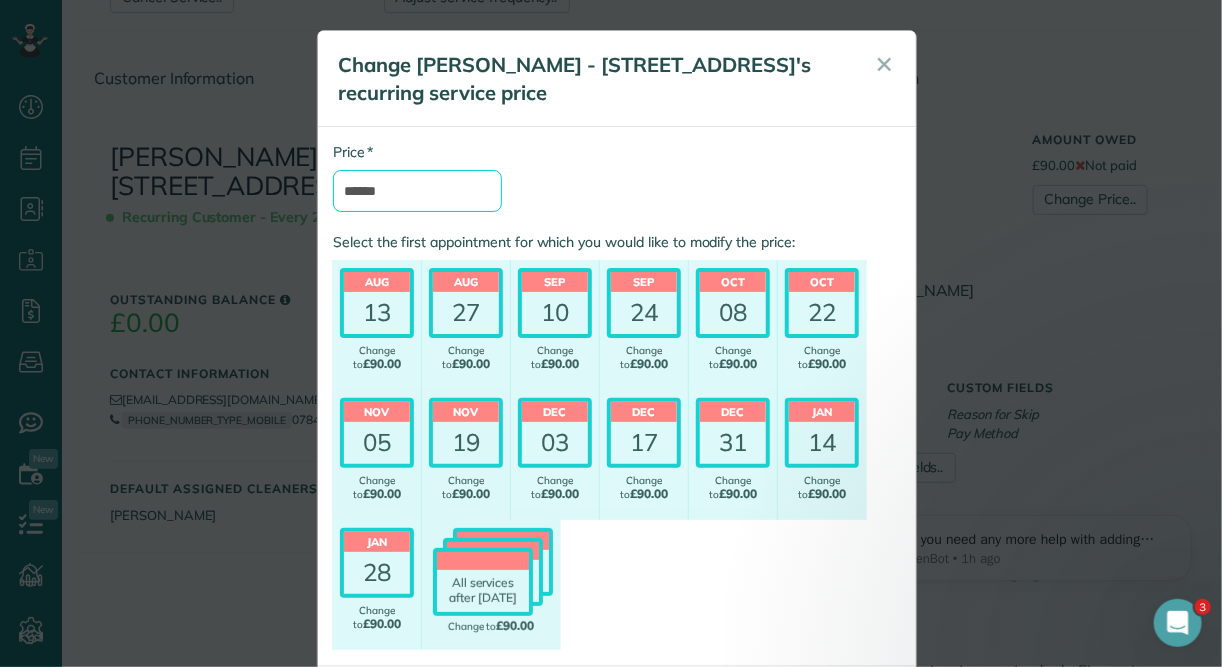 drag, startPoint x: 405, startPoint y: 197, endPoint x: 328, endPoint y: 198, distance: 77.00649 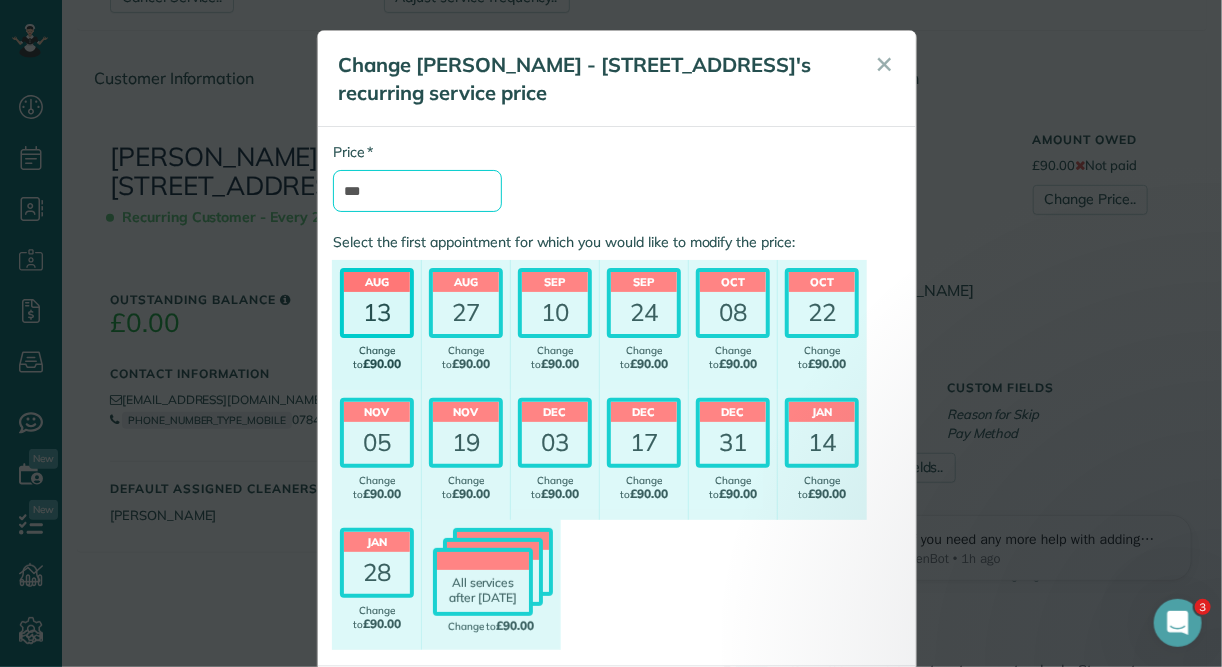 type on "***" 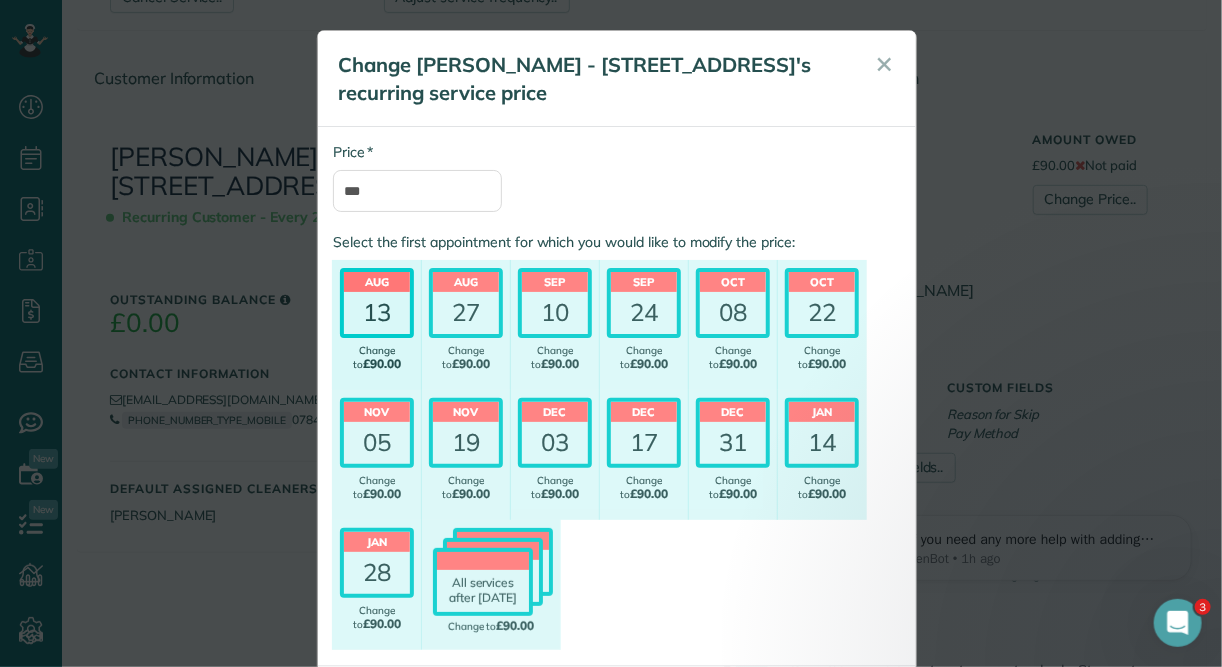 click on "Aug" at bounding box center [377, 282] 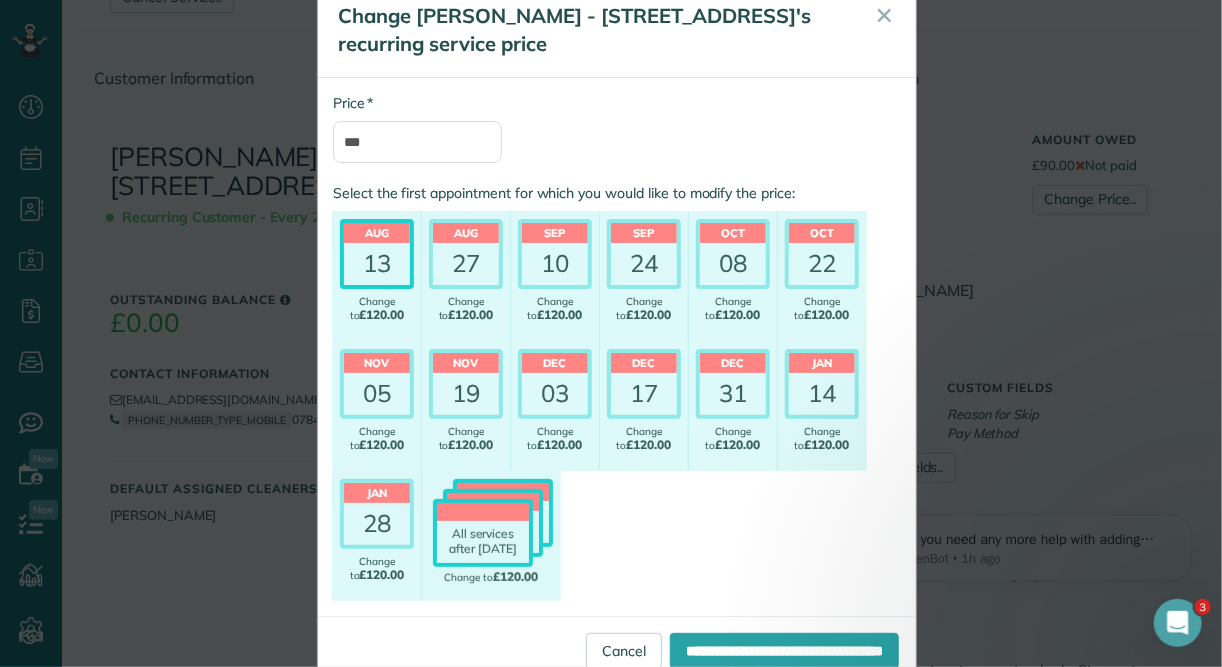 scroll, scrollTop: 97, scrollLeft: 0, axis: vertical 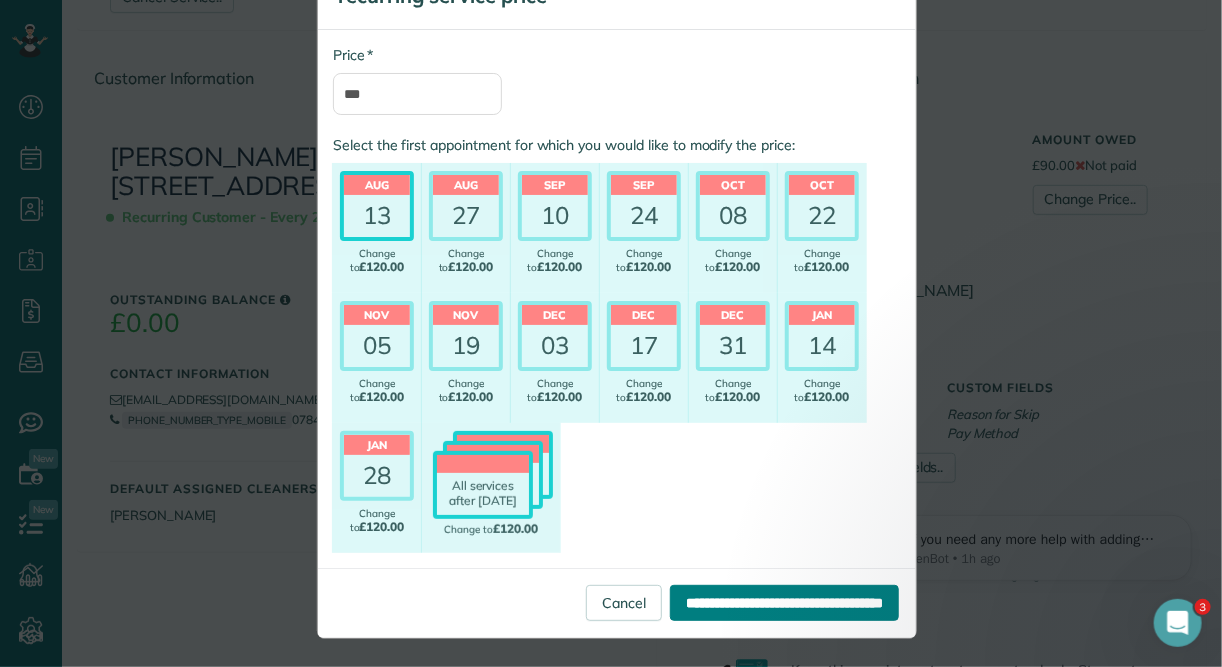 click on "**********" at bounding box center [784, 603] 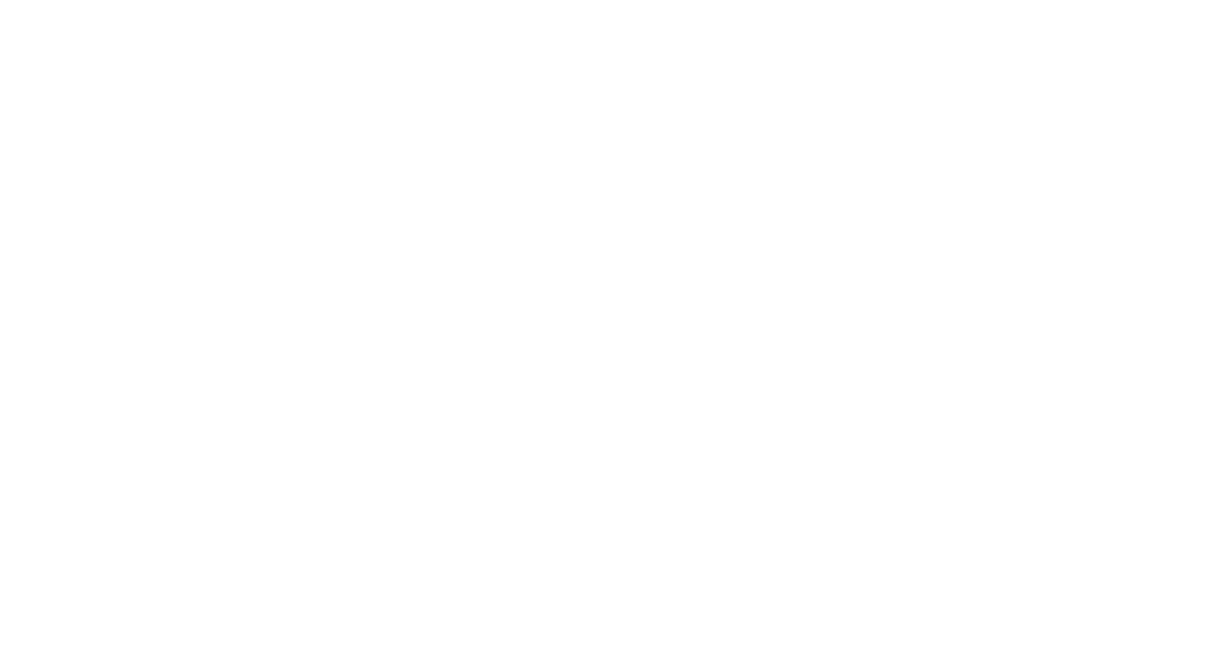 scroll, scrollTop: 0, scrollLeft: 0, axis: both 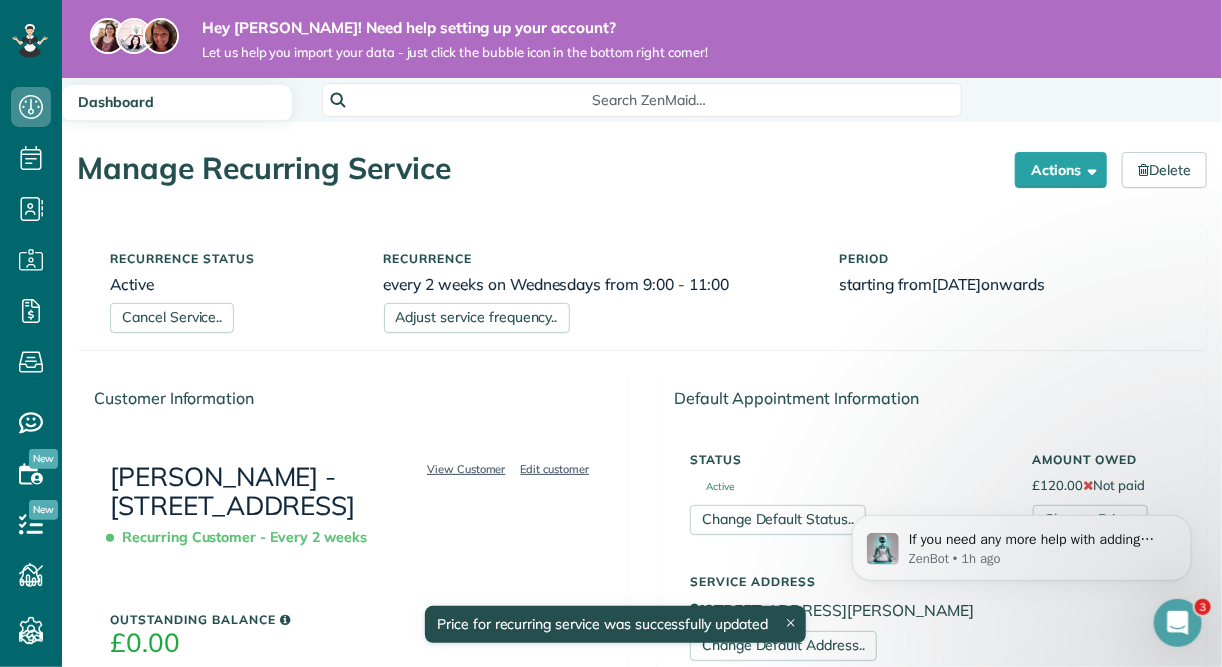 click on "Dashboard" at bounding box center (116, 102) 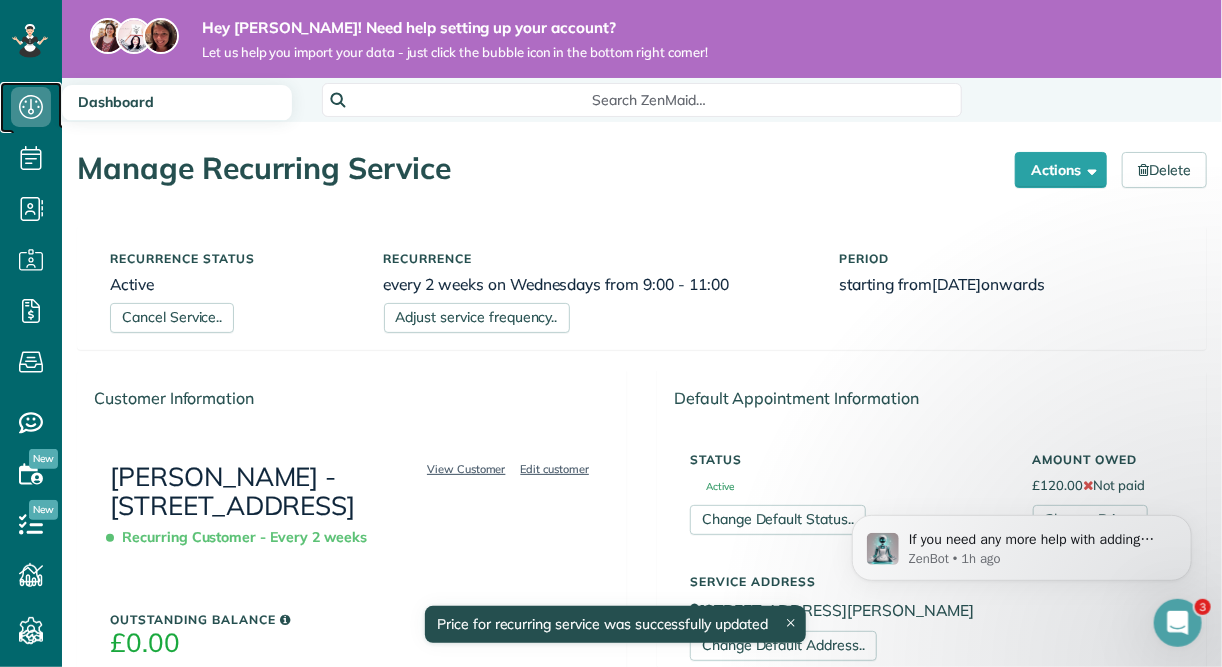 click on "Dashboard" at bounding box center [31, 107] 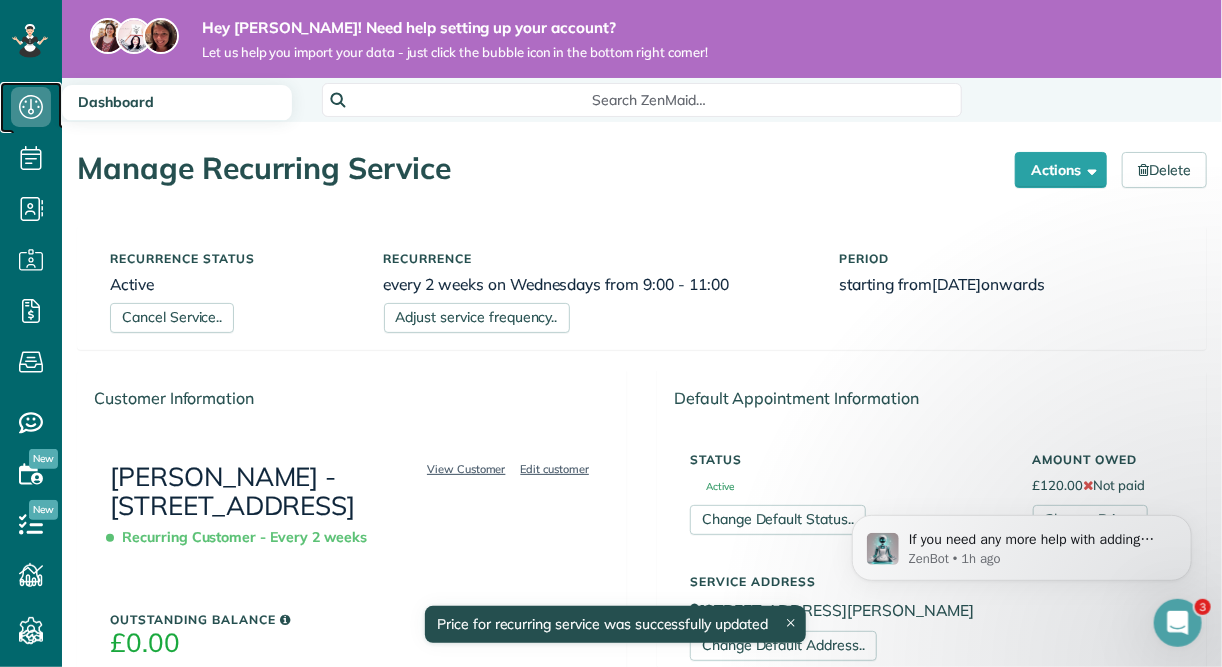 click 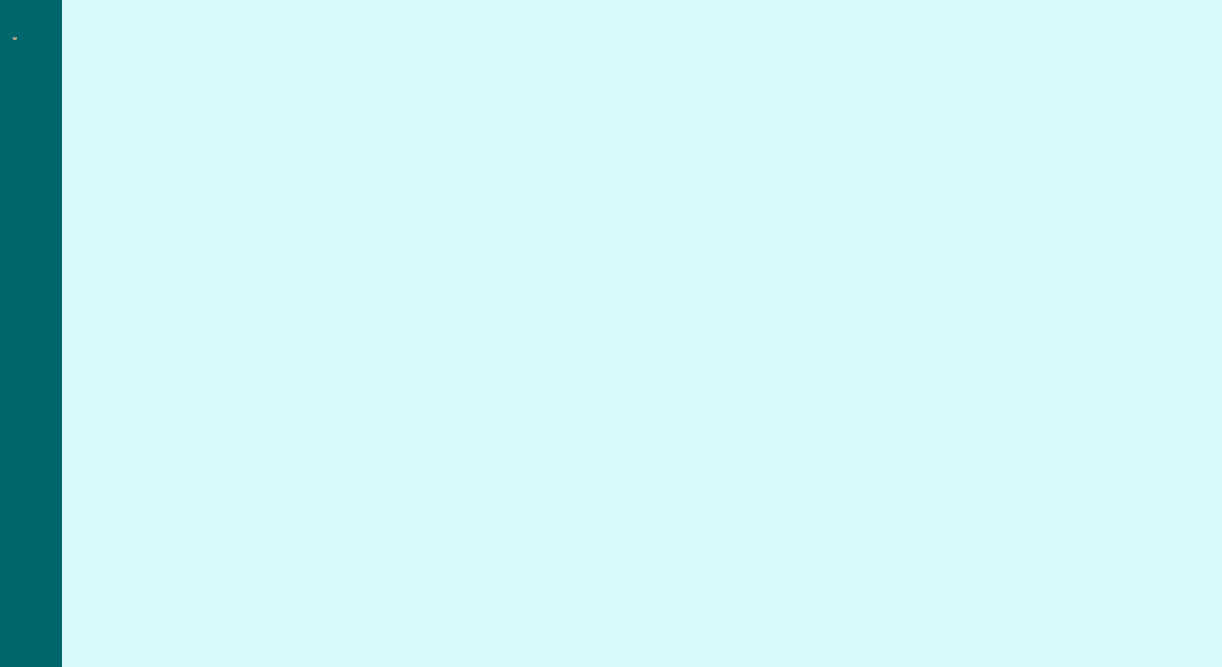 scroll, scrollTop: 0, scrollLeft: 0, axis: both 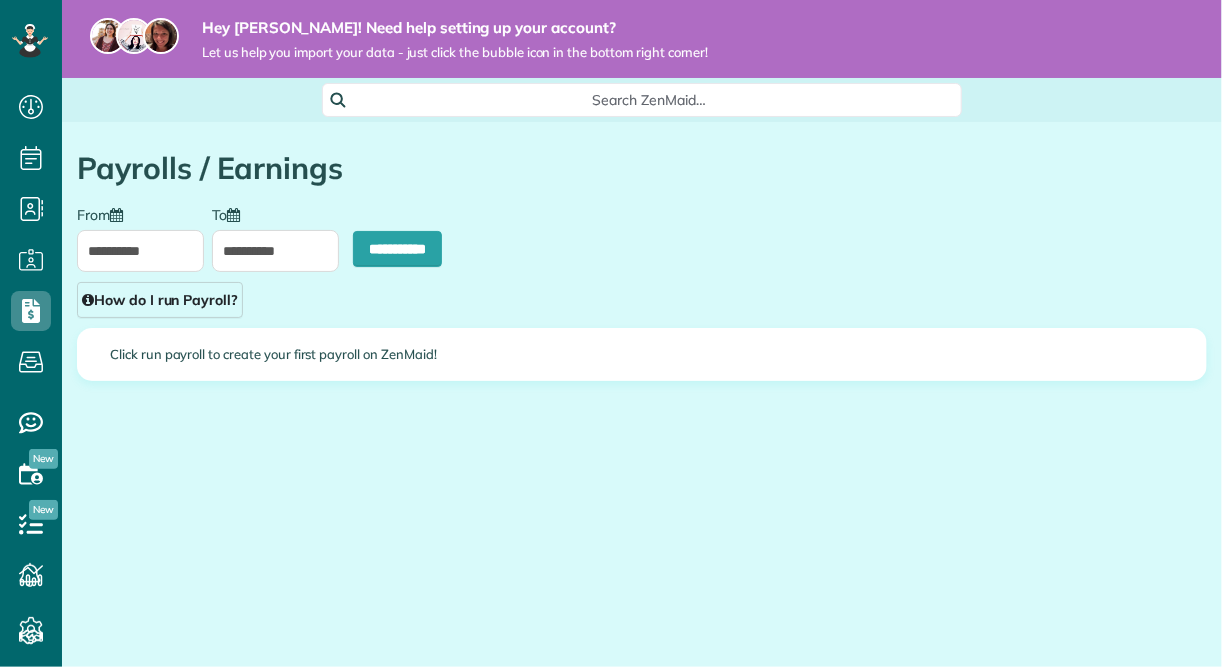type on "**********" 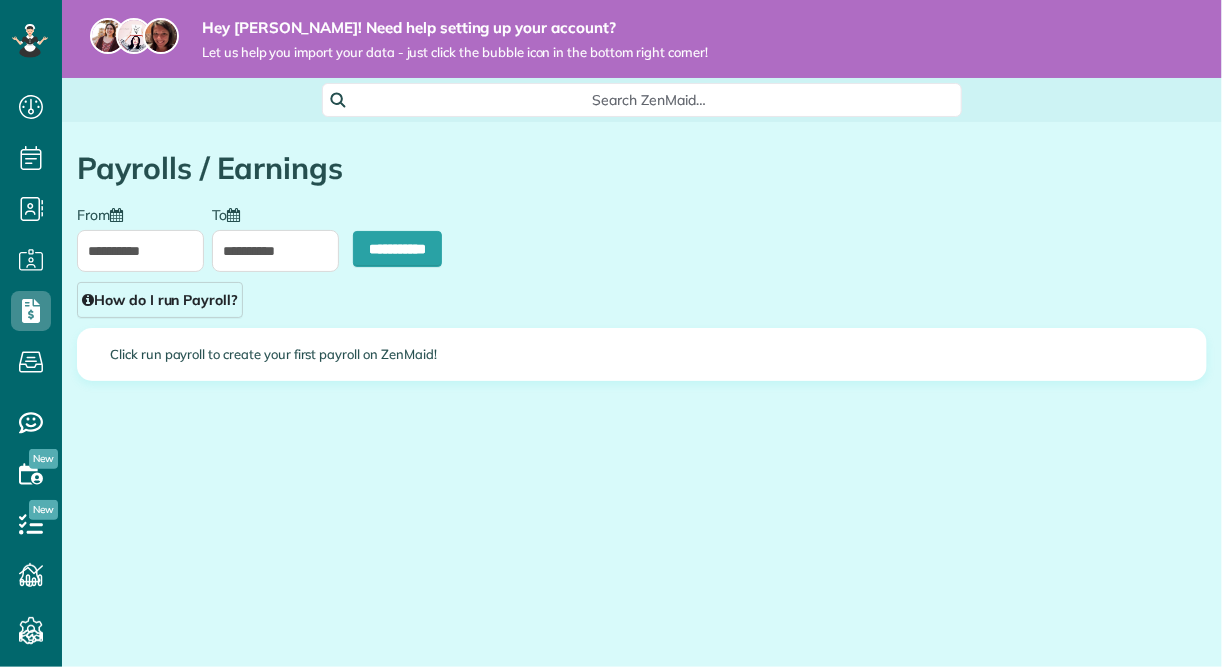 type on "**********" 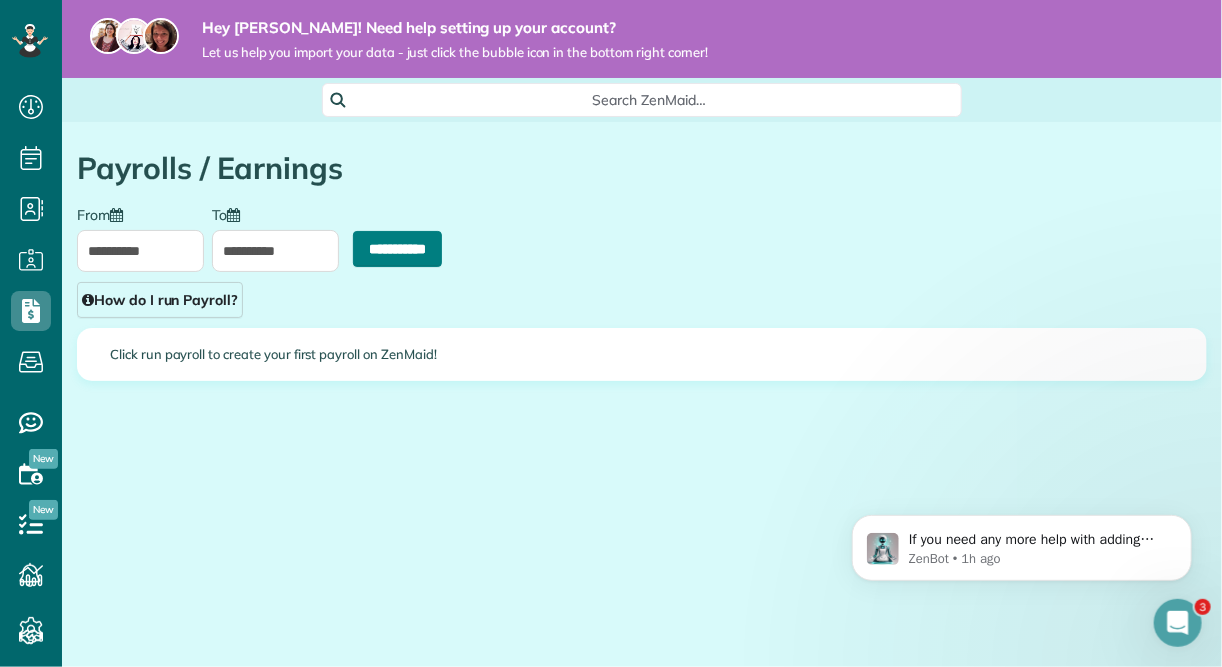 scroll, scrollTop: 0, scrollLeft: 0, axis: both 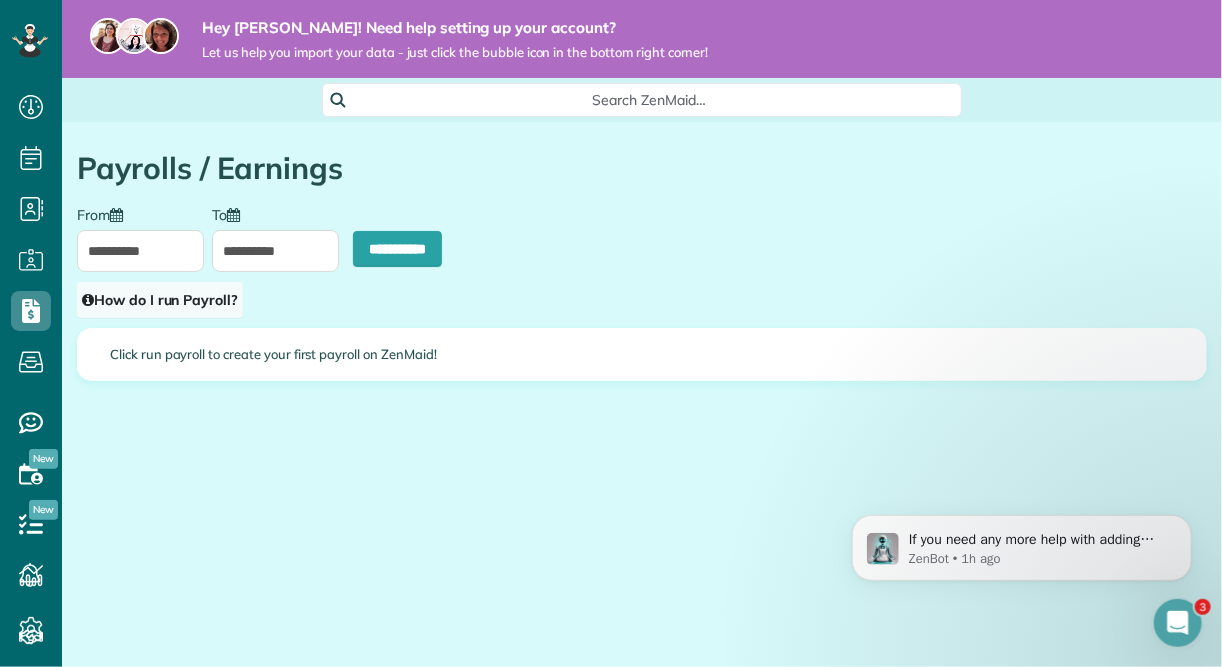 click on "How do I run Payroll?" at bounding box center [160, 300] 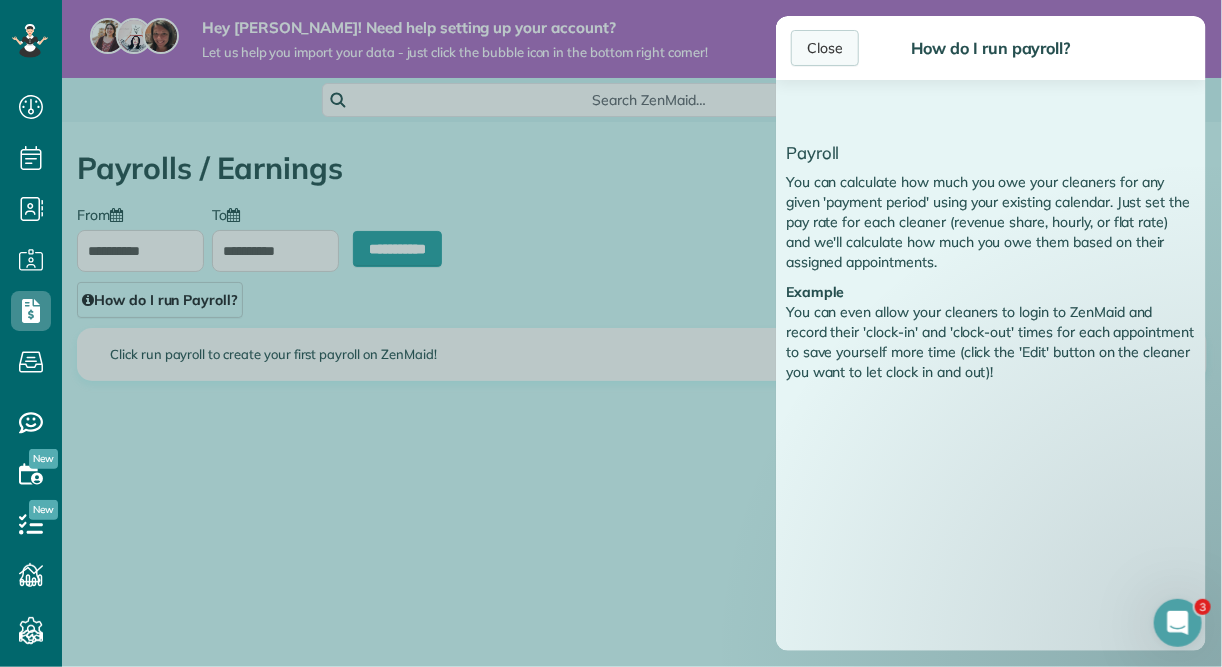 click on "Close" at bounding box center [825, 48] 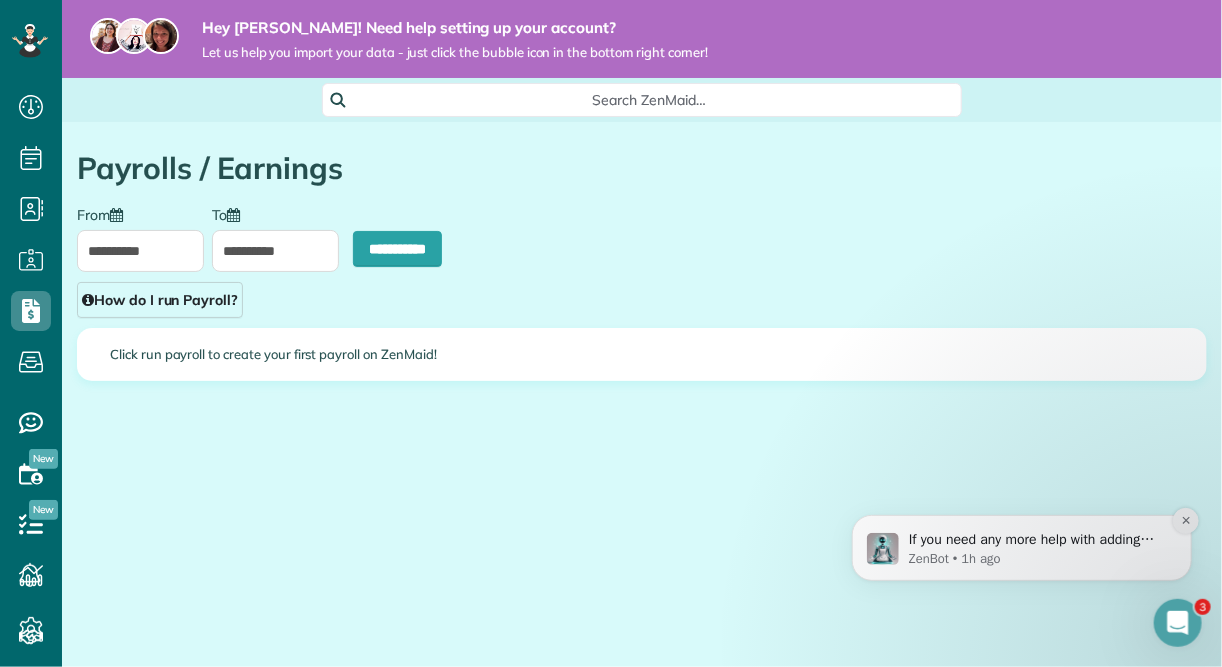 click 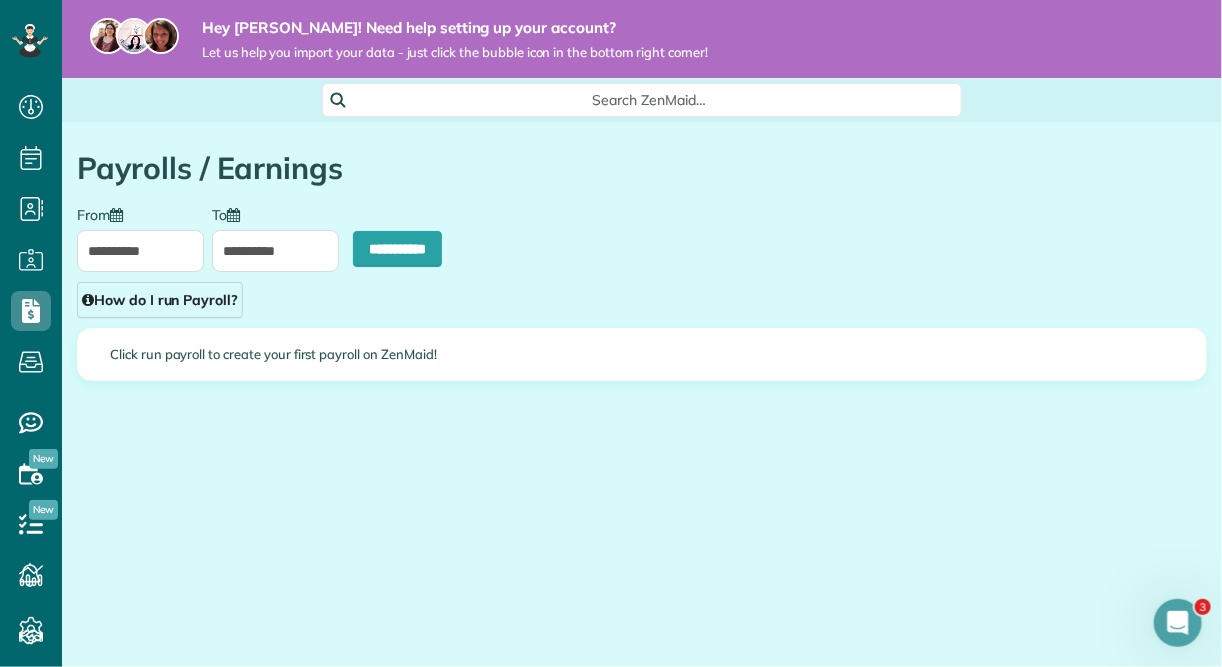click 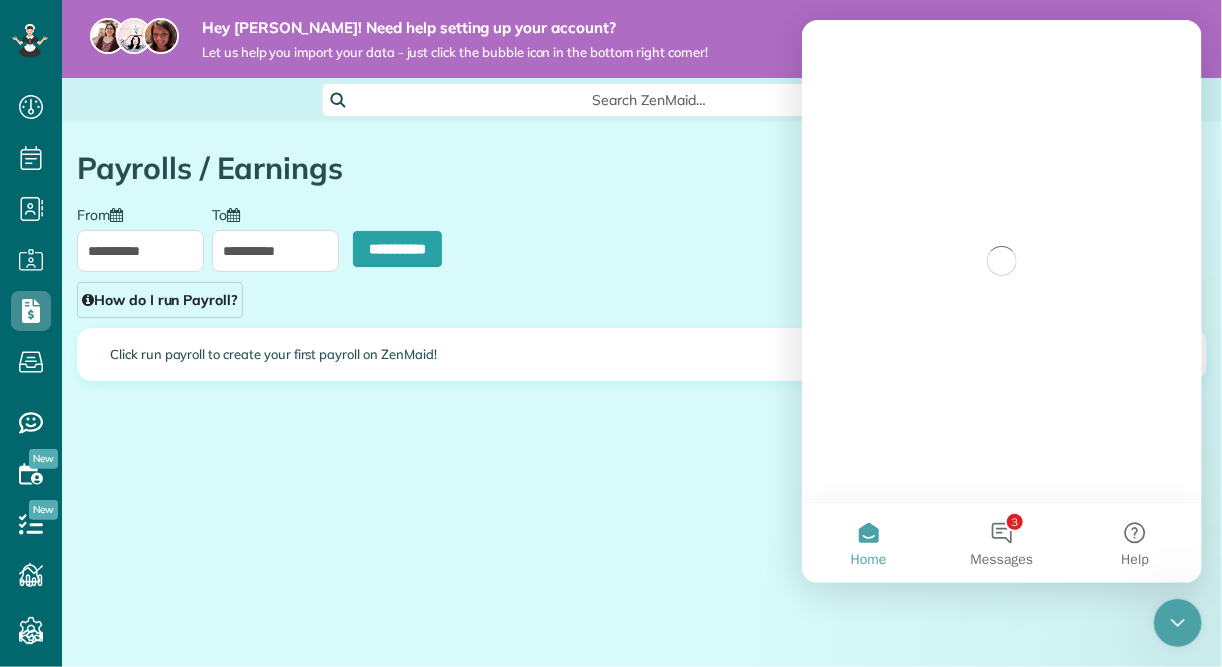 scroll, scrollTop: 0, scrollLeft: 0, axis: both 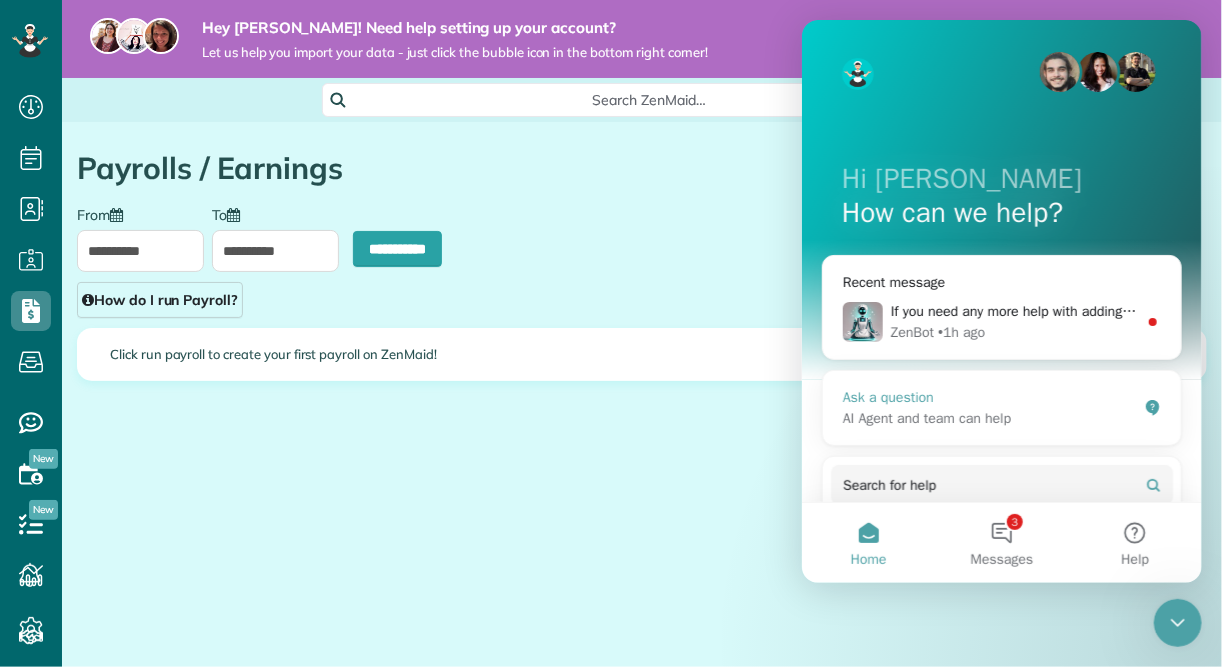 click on "AI Agent and team can help" at bounding box center [989, 418] 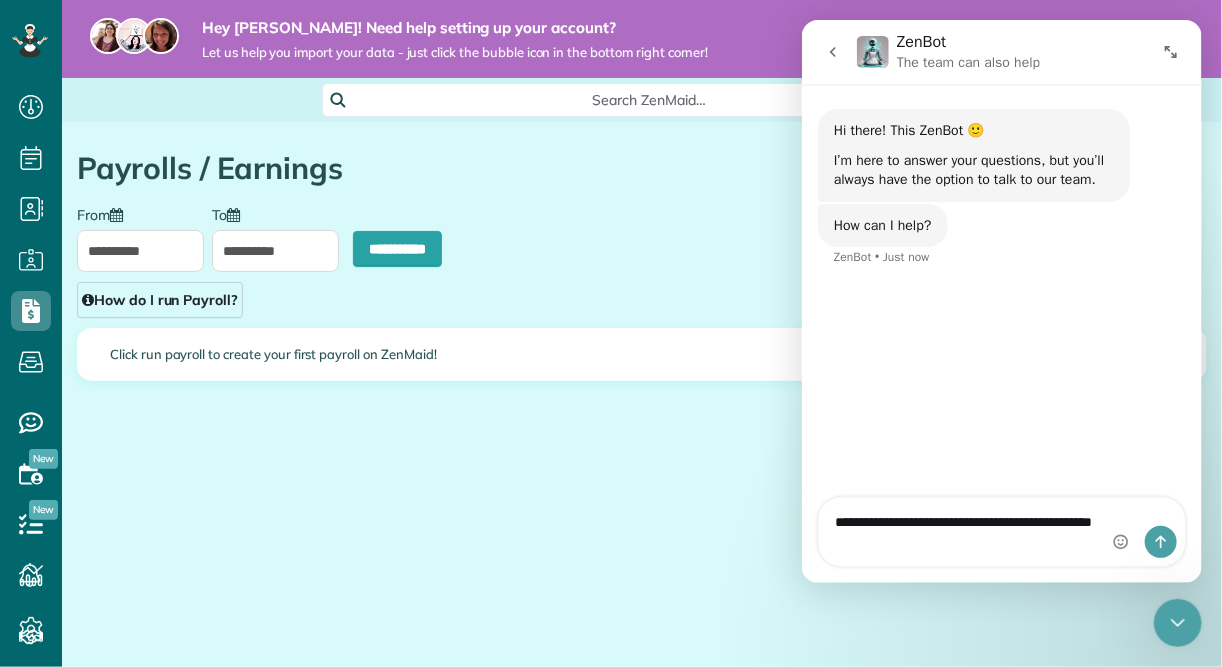 type on "**********" 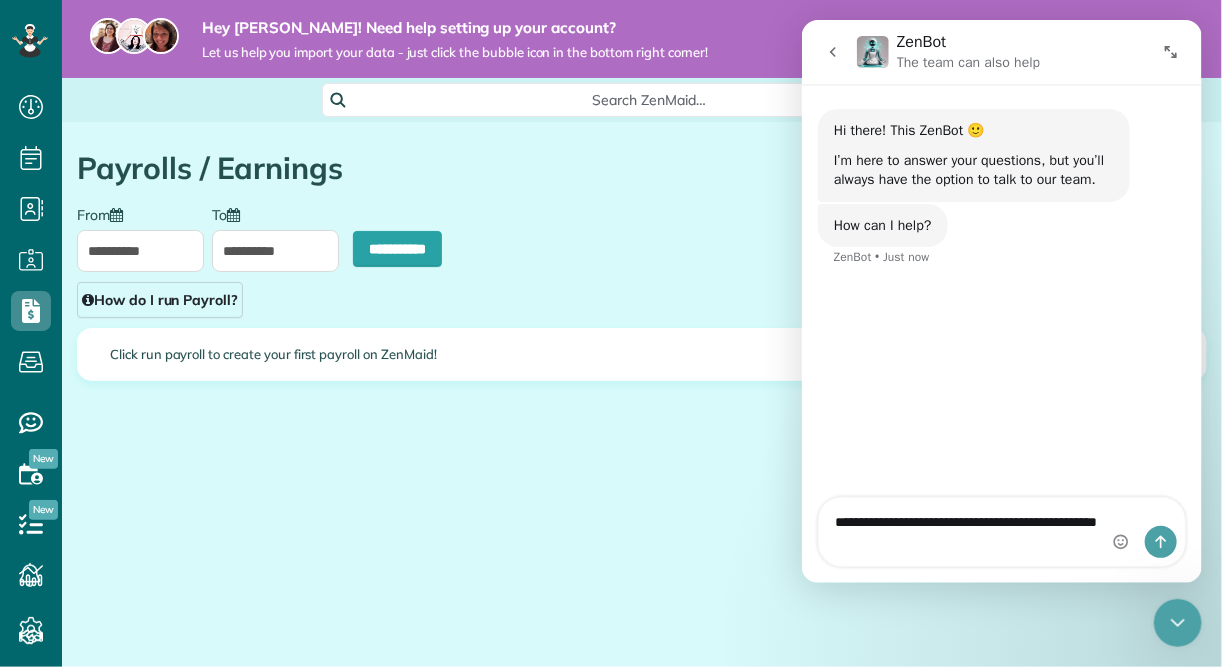 type 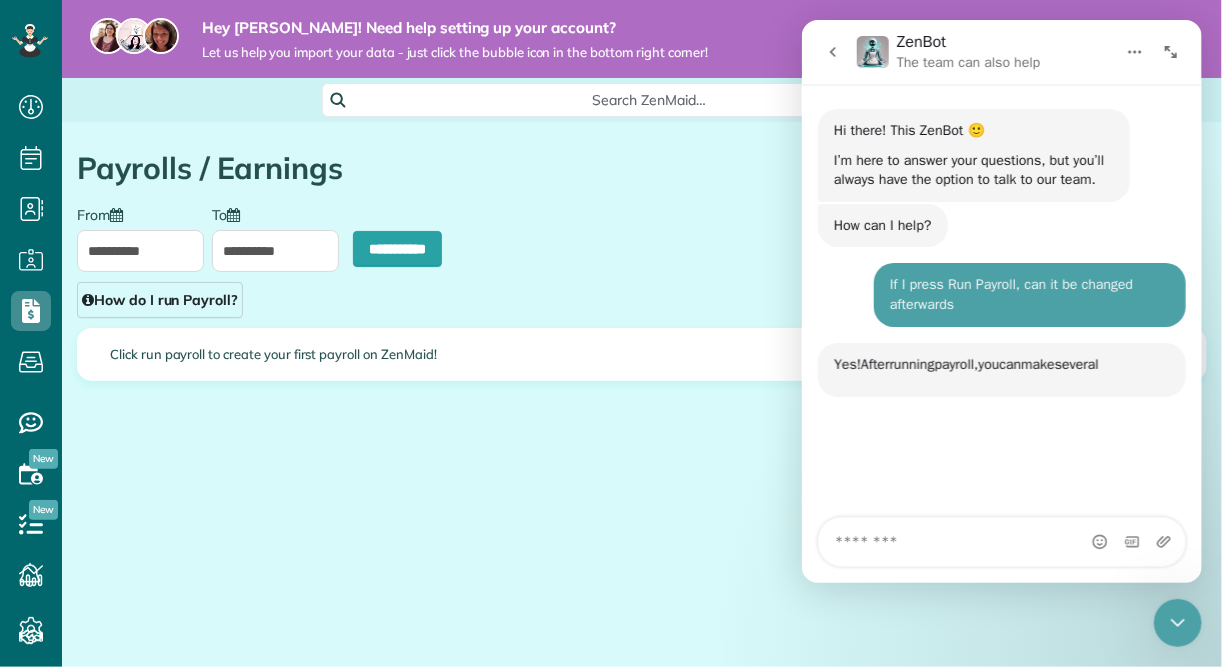 scroll, scrollTop: 3, scrollLeft: 0, axis: vertical 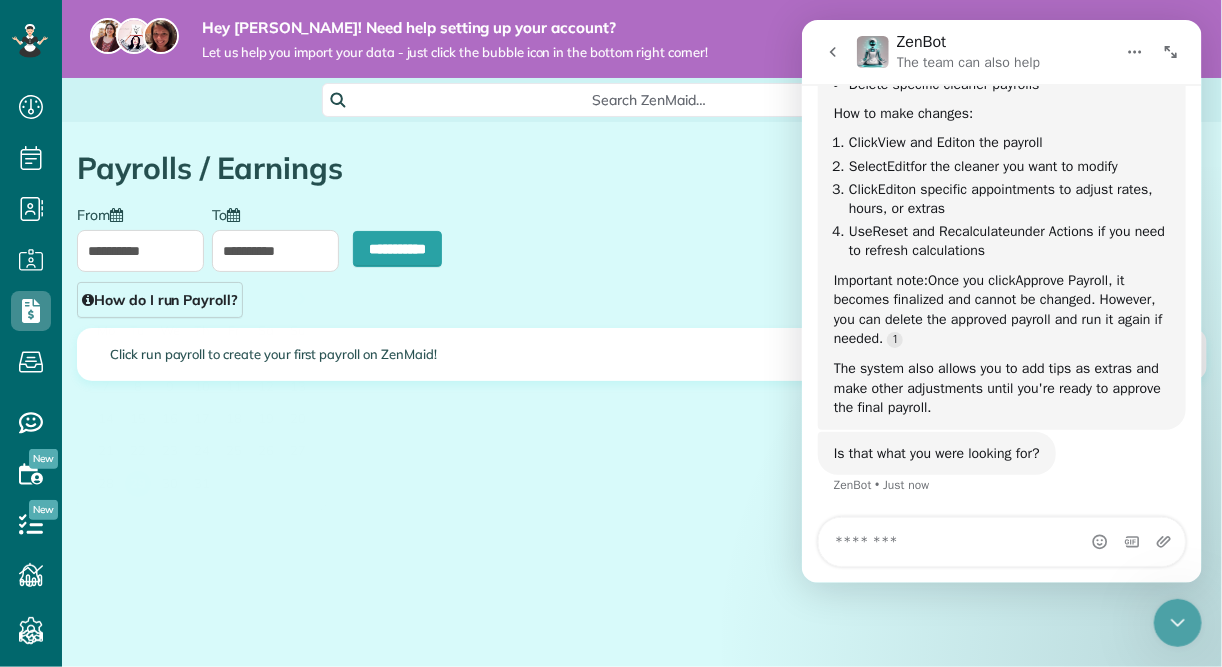 click on "**********" at bounding box center [140, 251] 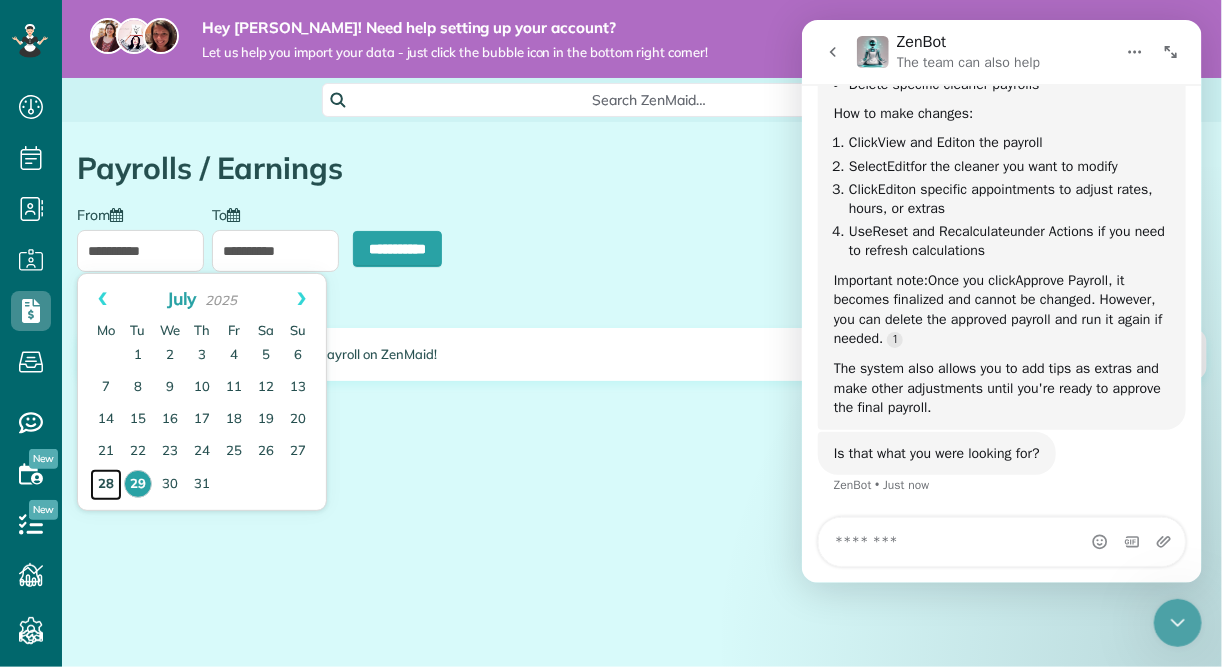 click on "28" at bounding box center [106, 485] 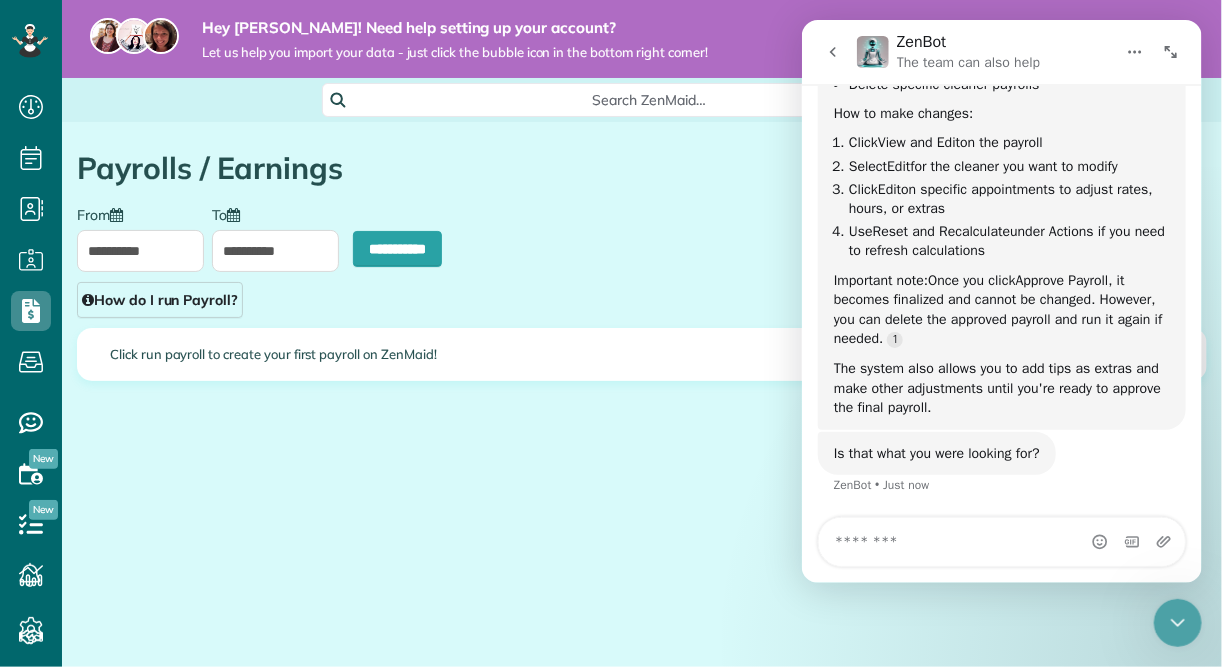 click on "**********" at bounding box center (275, 251) 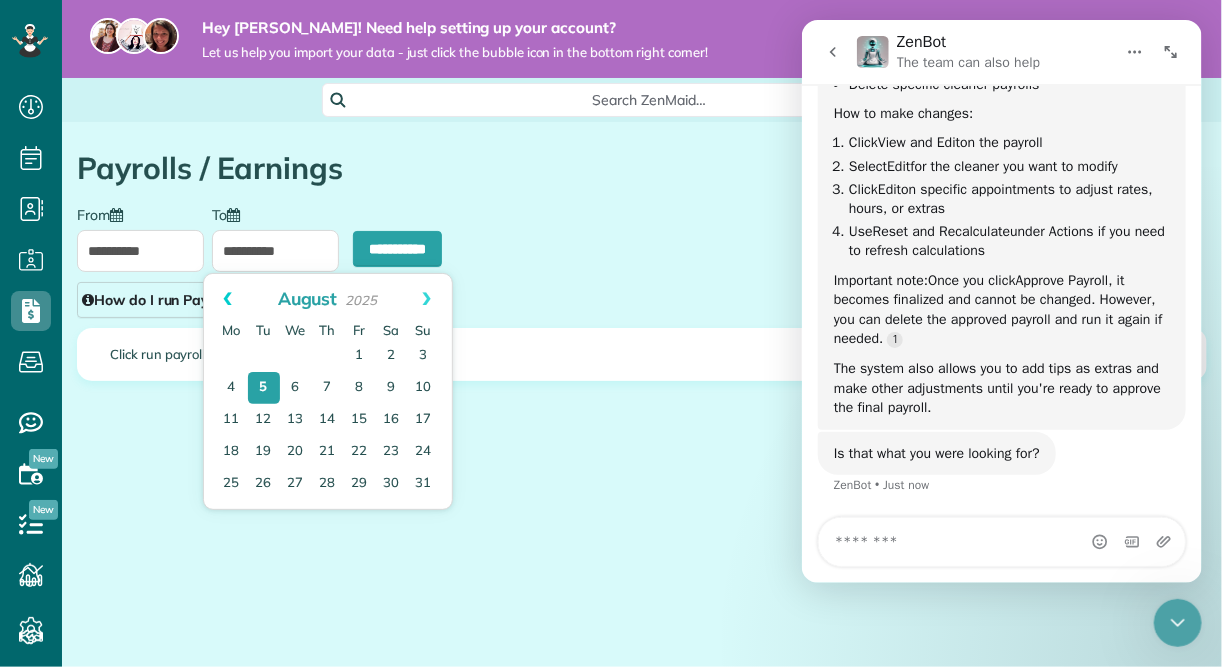 click on "Prev" at bounding box center (228, 299) 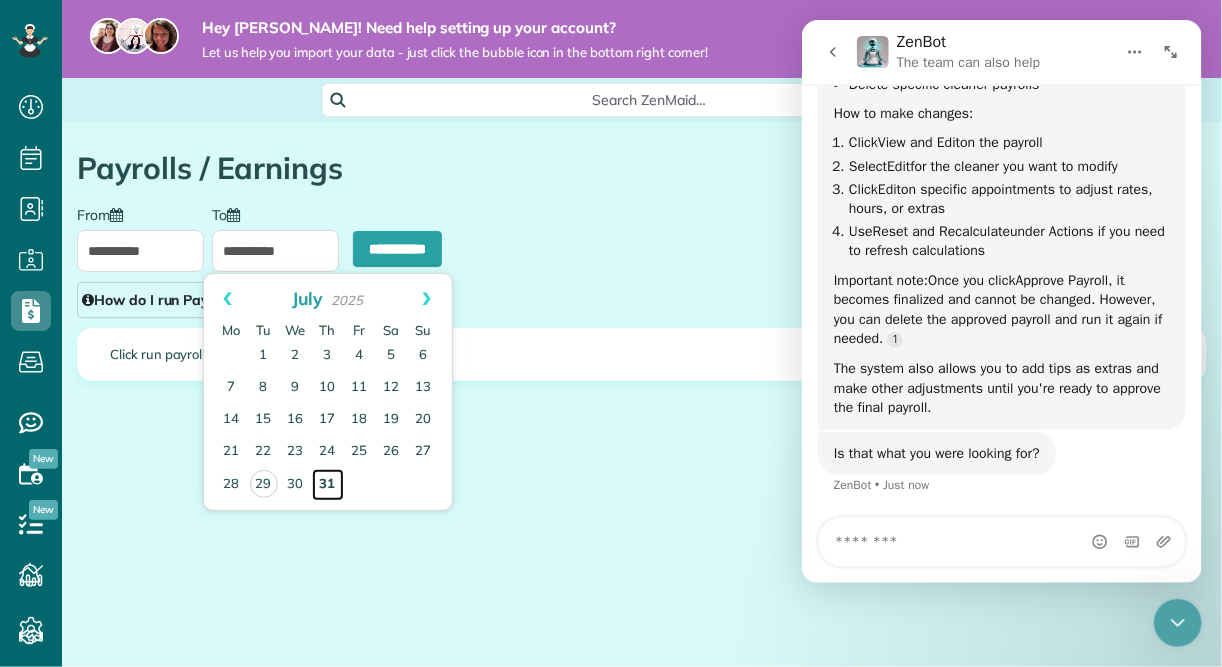 click on "31" at bounding box center [328, 485] 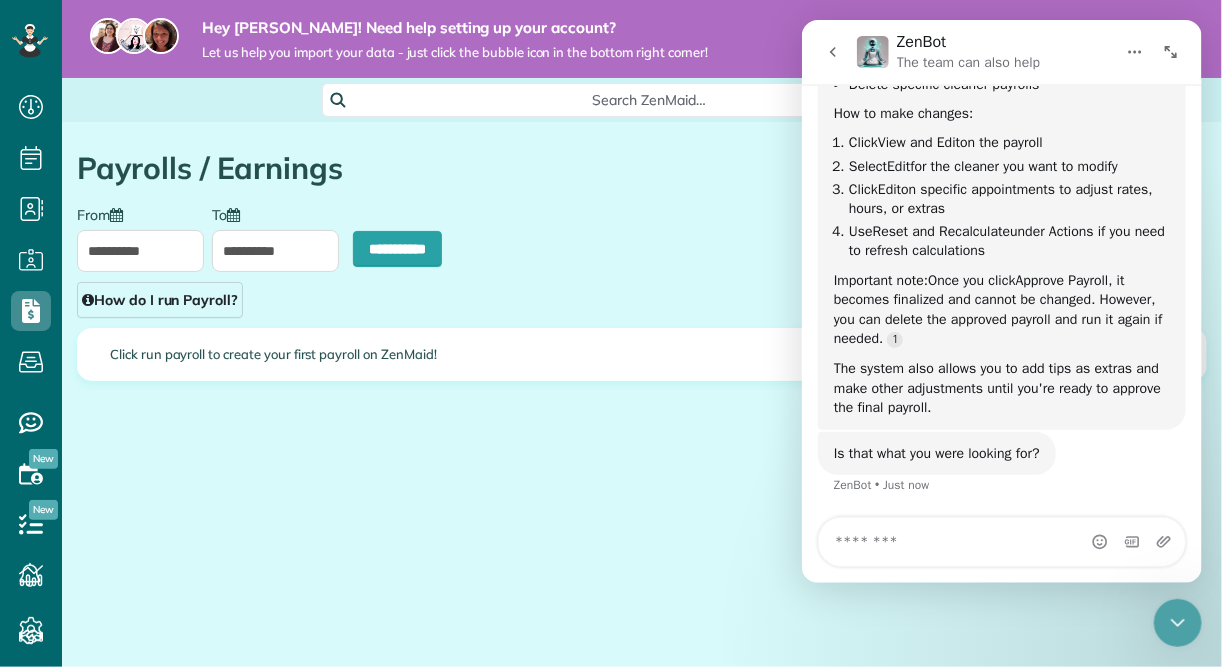 click 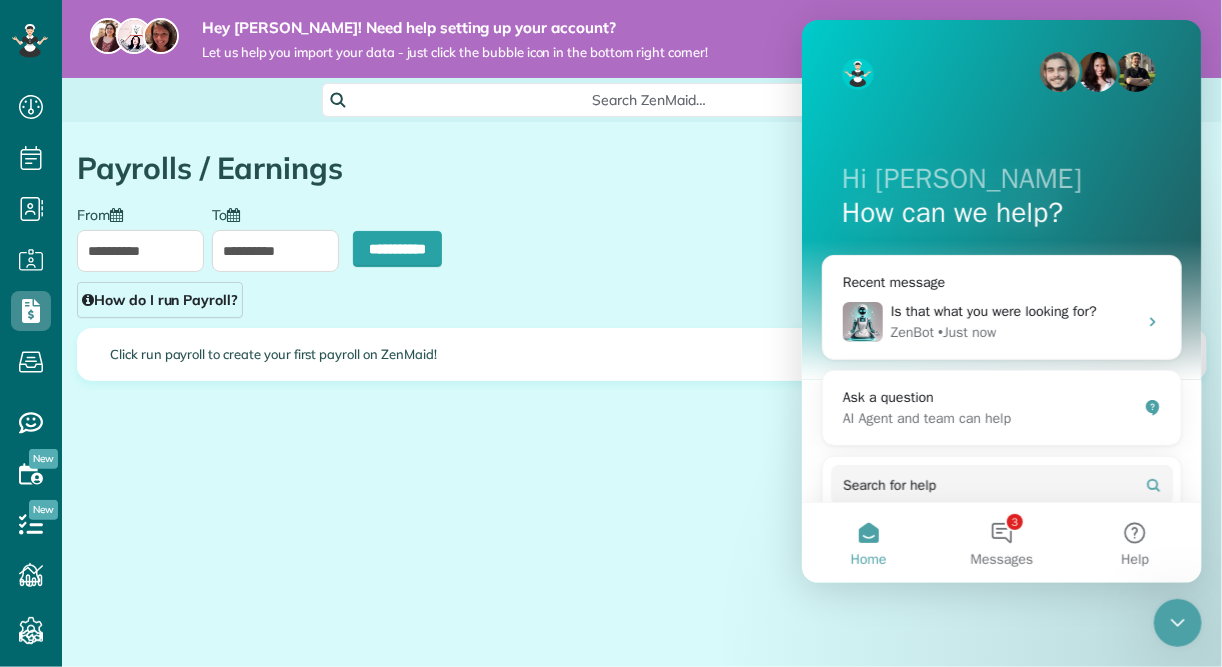 scroll, scrollTop: 183, scrollLeft: 0, axis: vertical 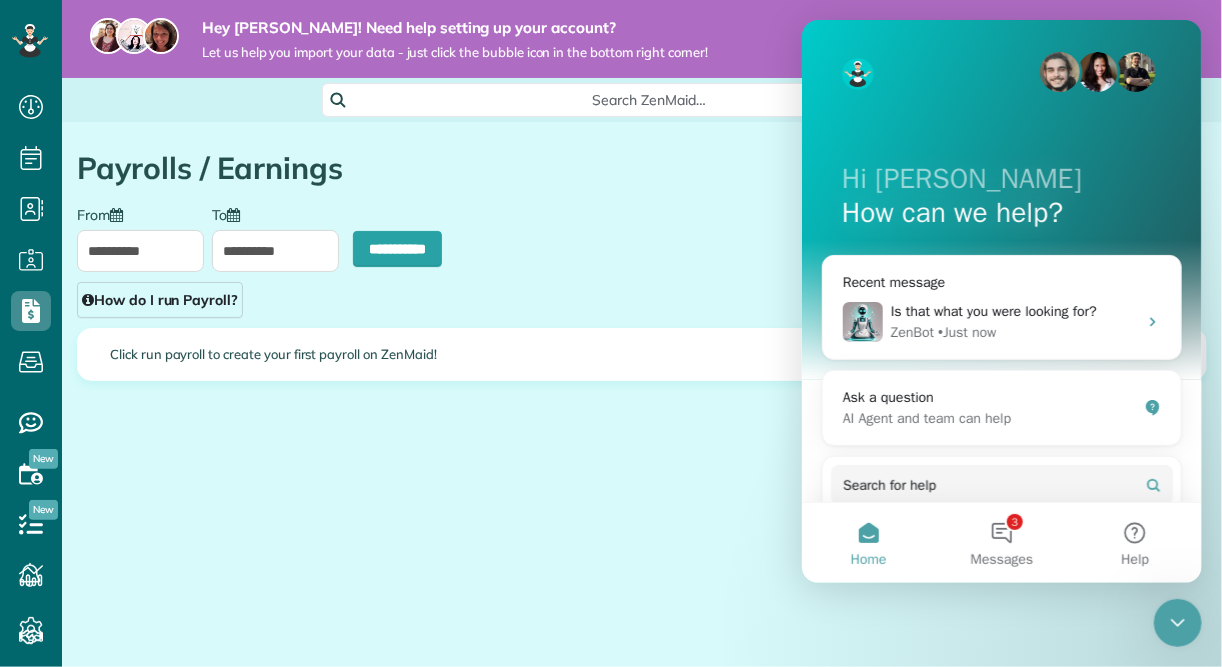 click 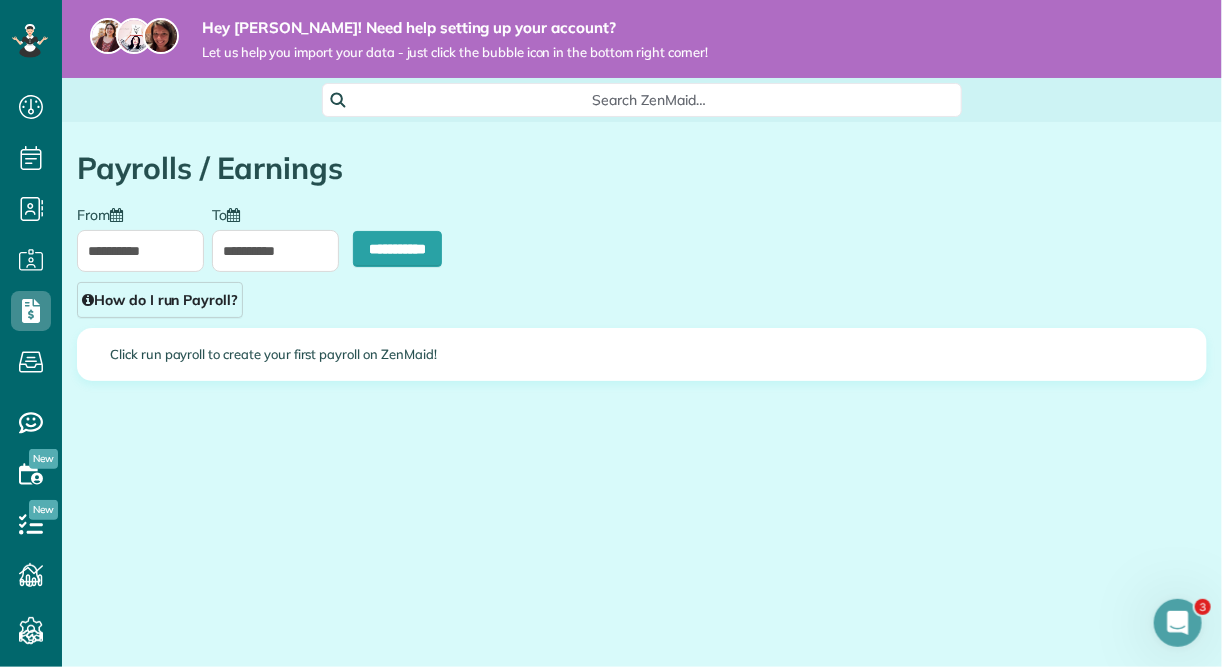 scroll, scrollTop: 0, scrollLeft: 0, axis: both 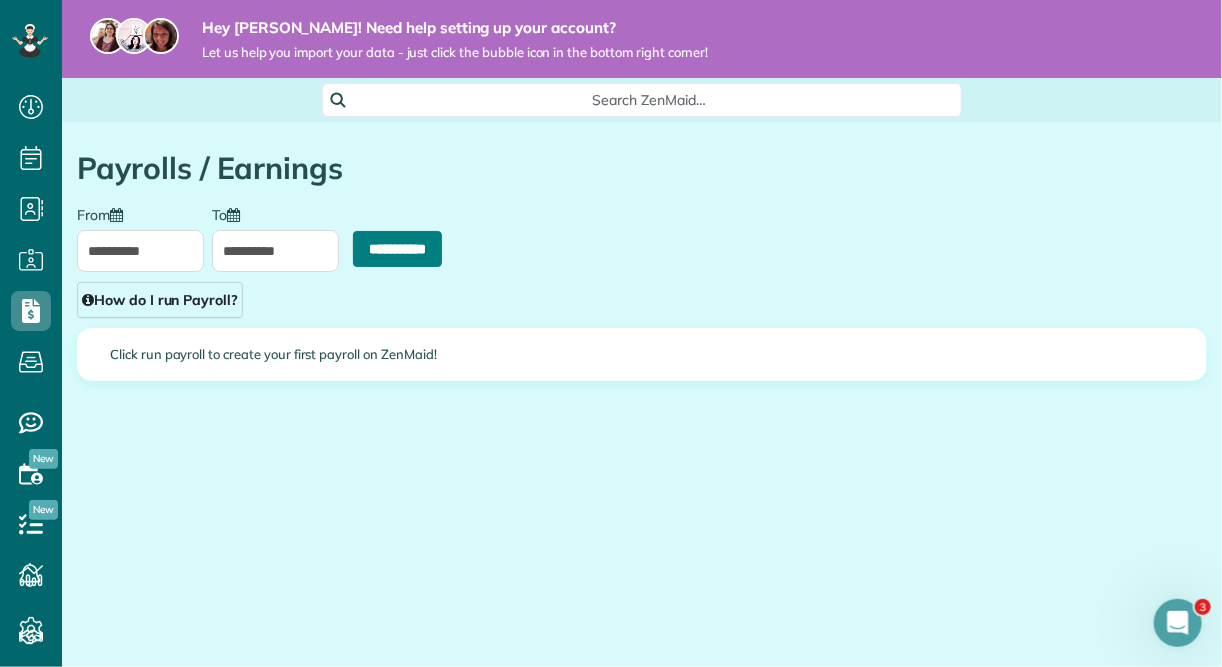 click on "**********" at bounding box center (397, 249) 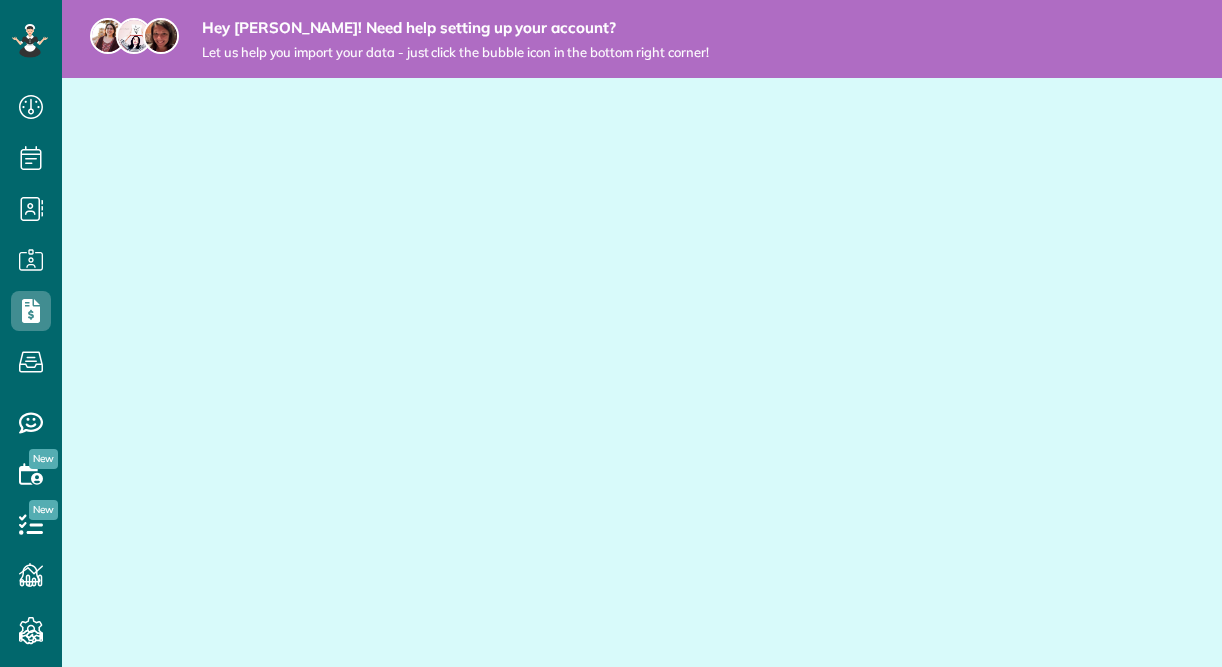scroll, scrollTop: 0, scrollLeft: 0, axis: both 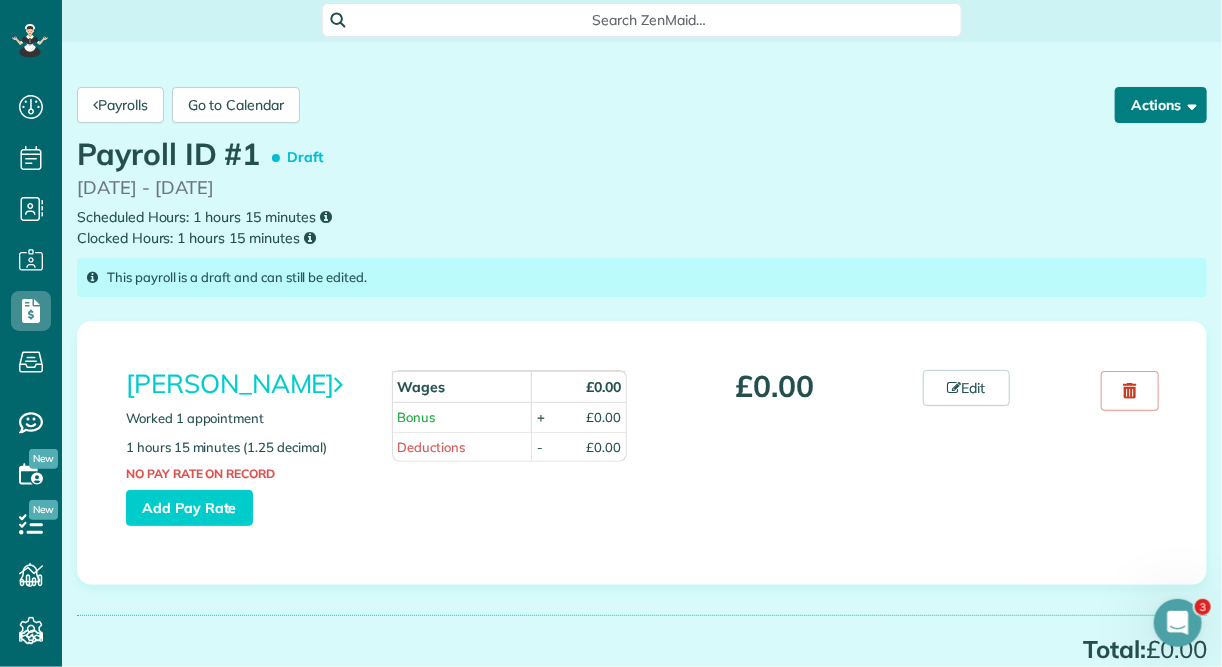 click at bounding box center [1188, 104] 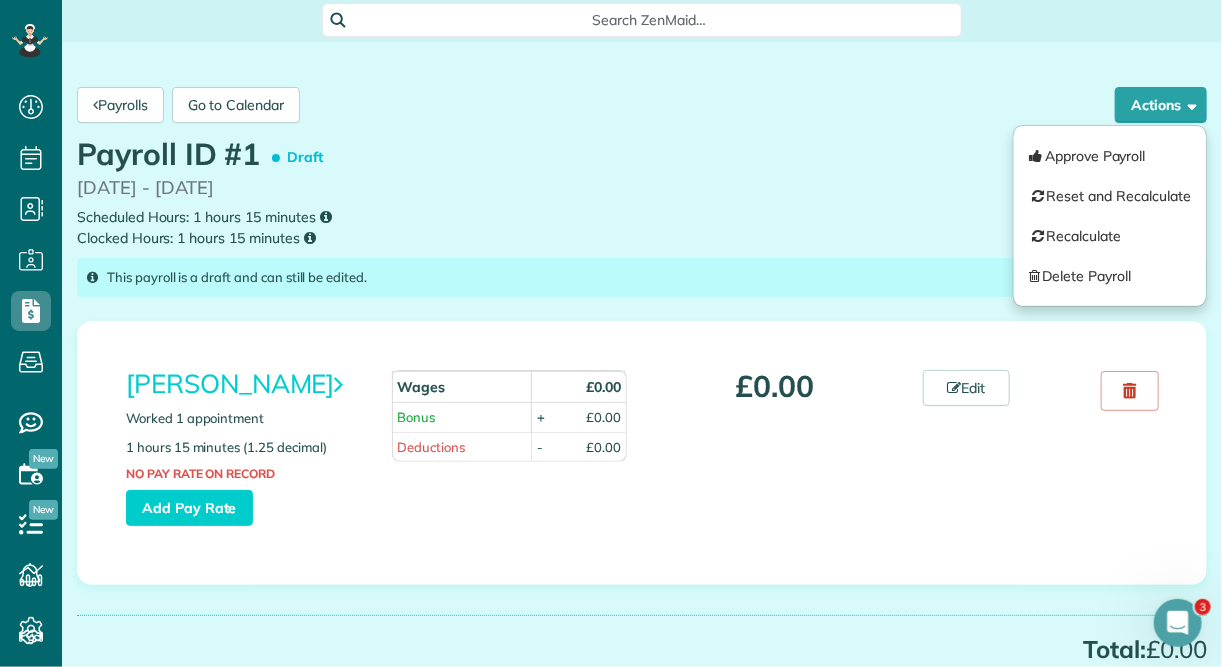 click on "Payrolls
Go to Calendar
Actions
Approve Payroll
Reset and Recalculate
Recalculate
Delete Payroll" at bounding box center [642, 105] 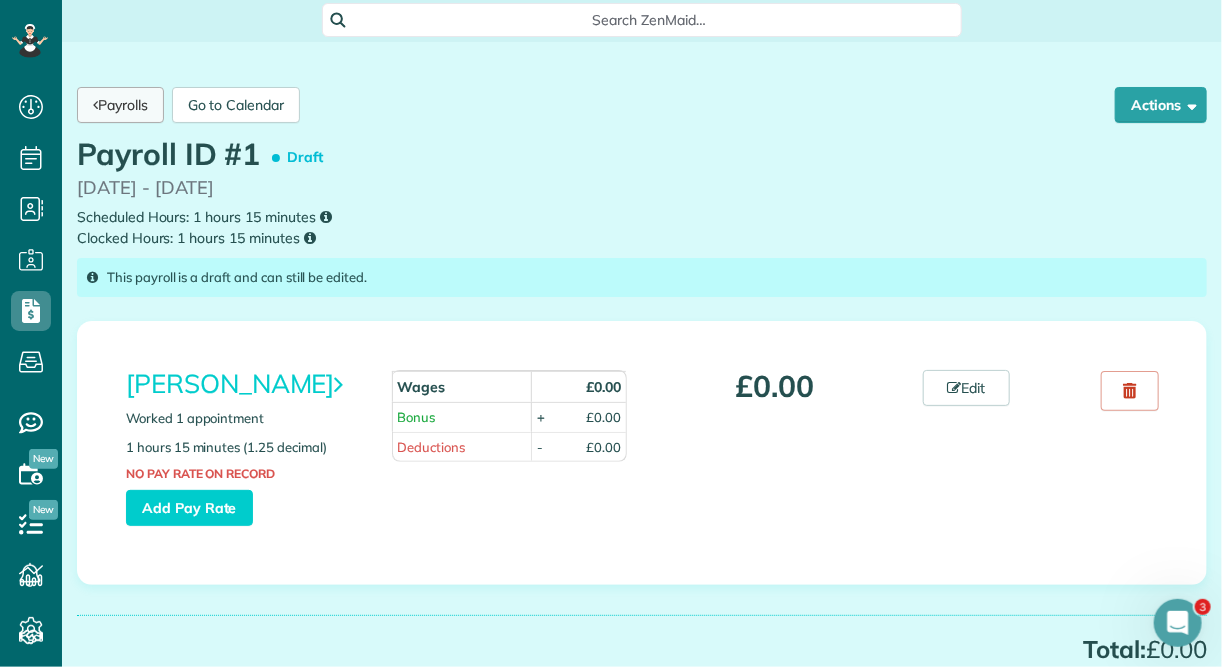 click on "Payrolls" at bounding box center [120, 105] 